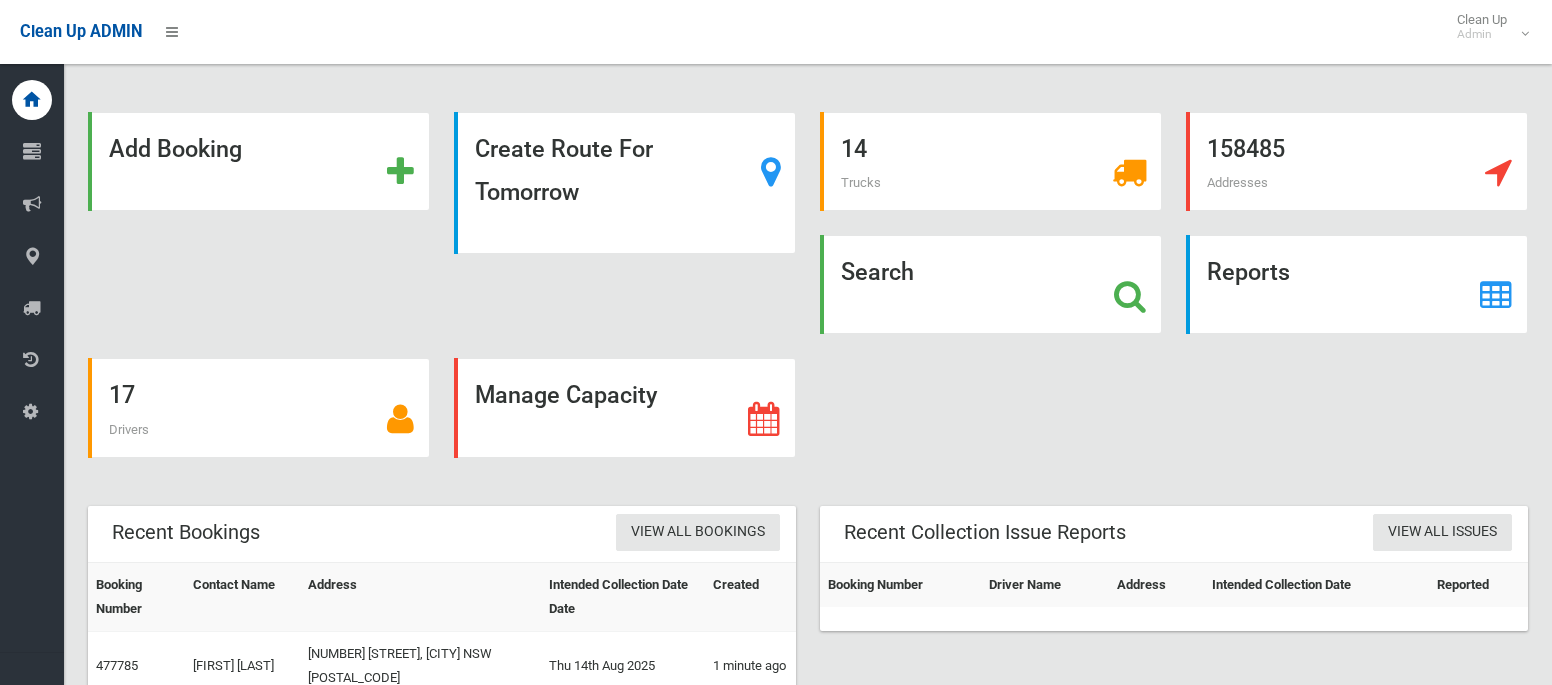 scroll, scrollTop: 0, scrollLeft: 0, axis: both 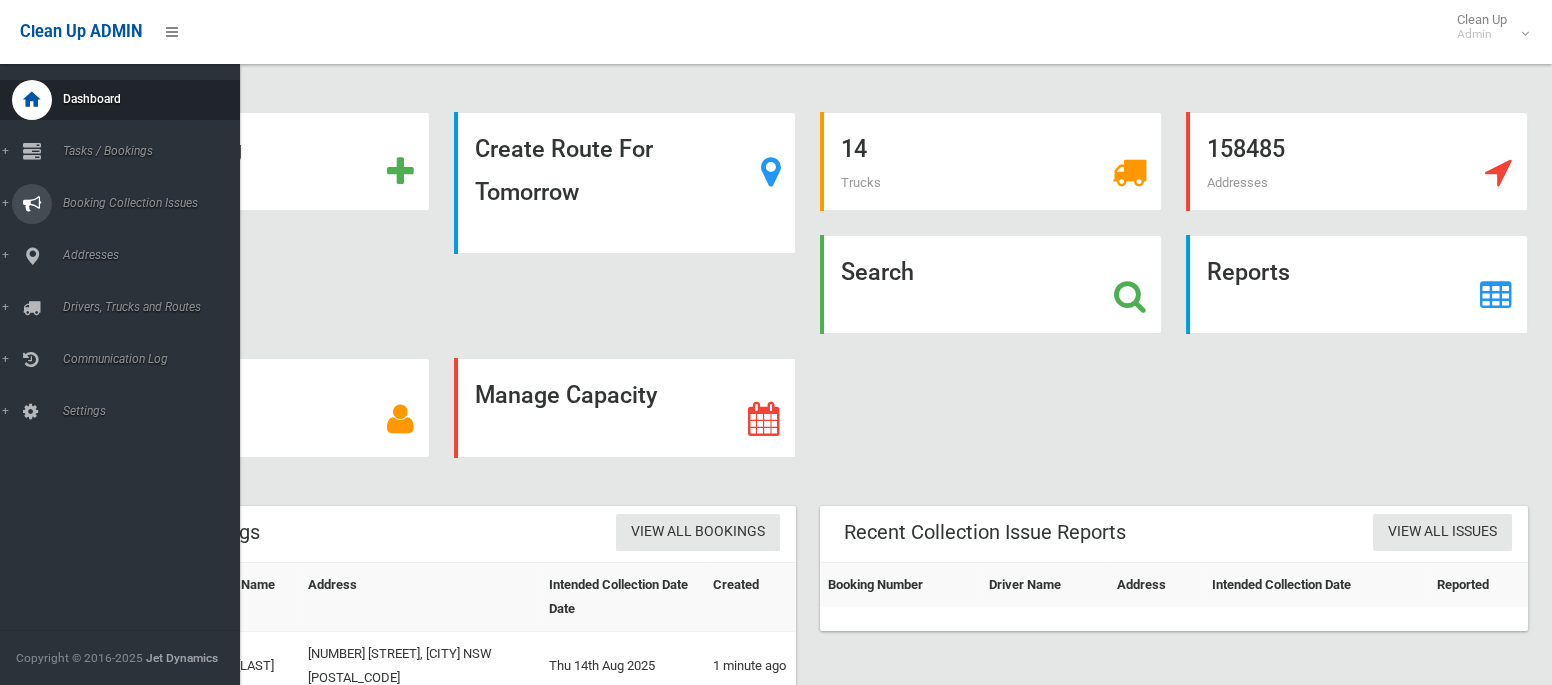 click on "Booking Collection Issues" at bounding box center [148, 203] 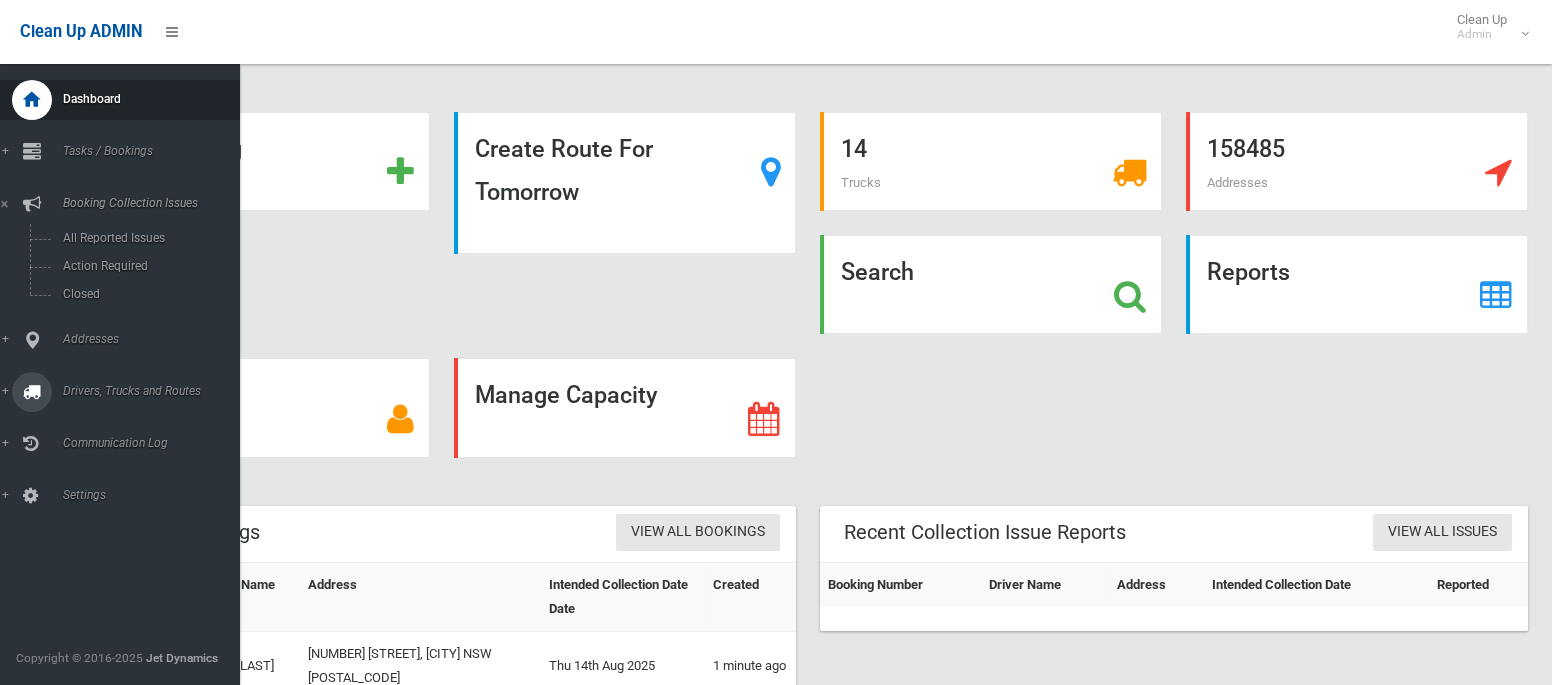 click on "Drivers, Trucks and Routes" at bounding box center [148, 391] 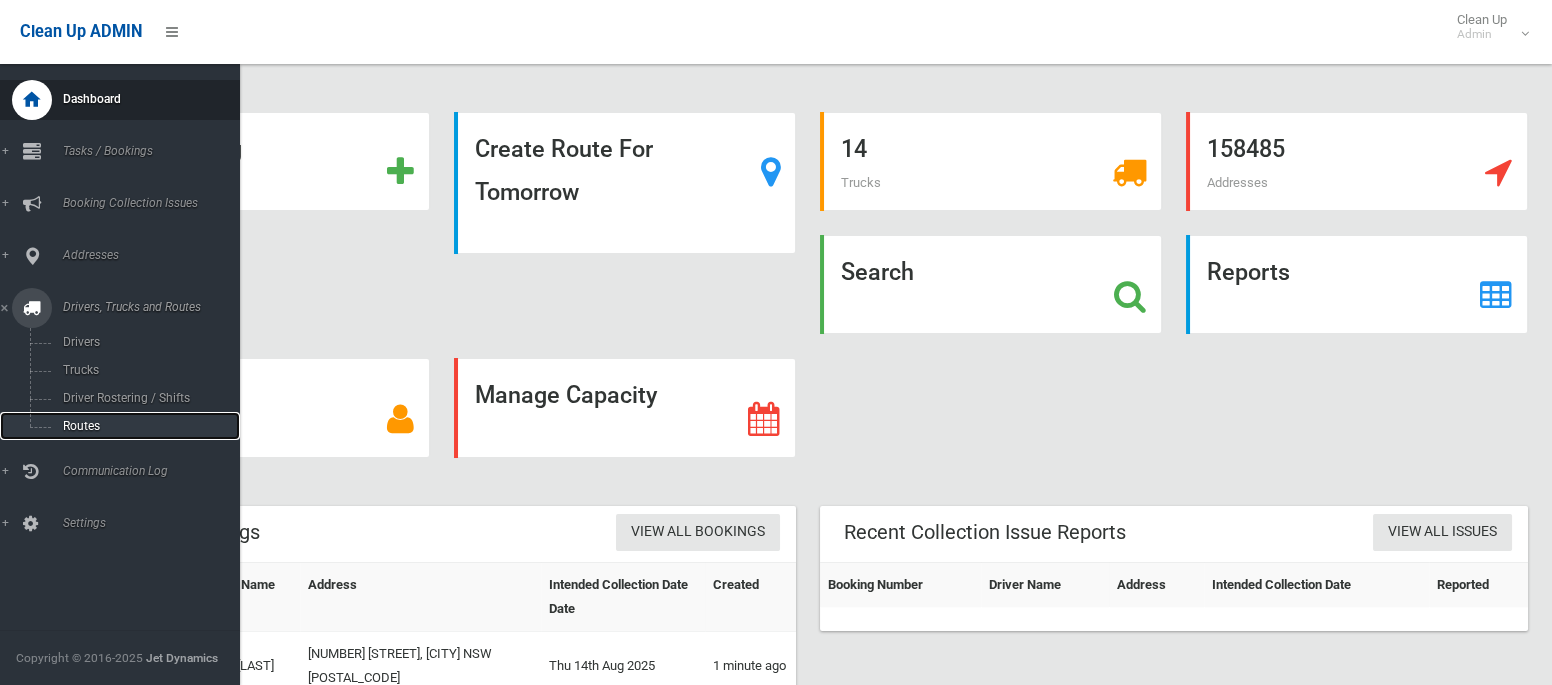 click on "Routes" at bounding box center (140, 426) 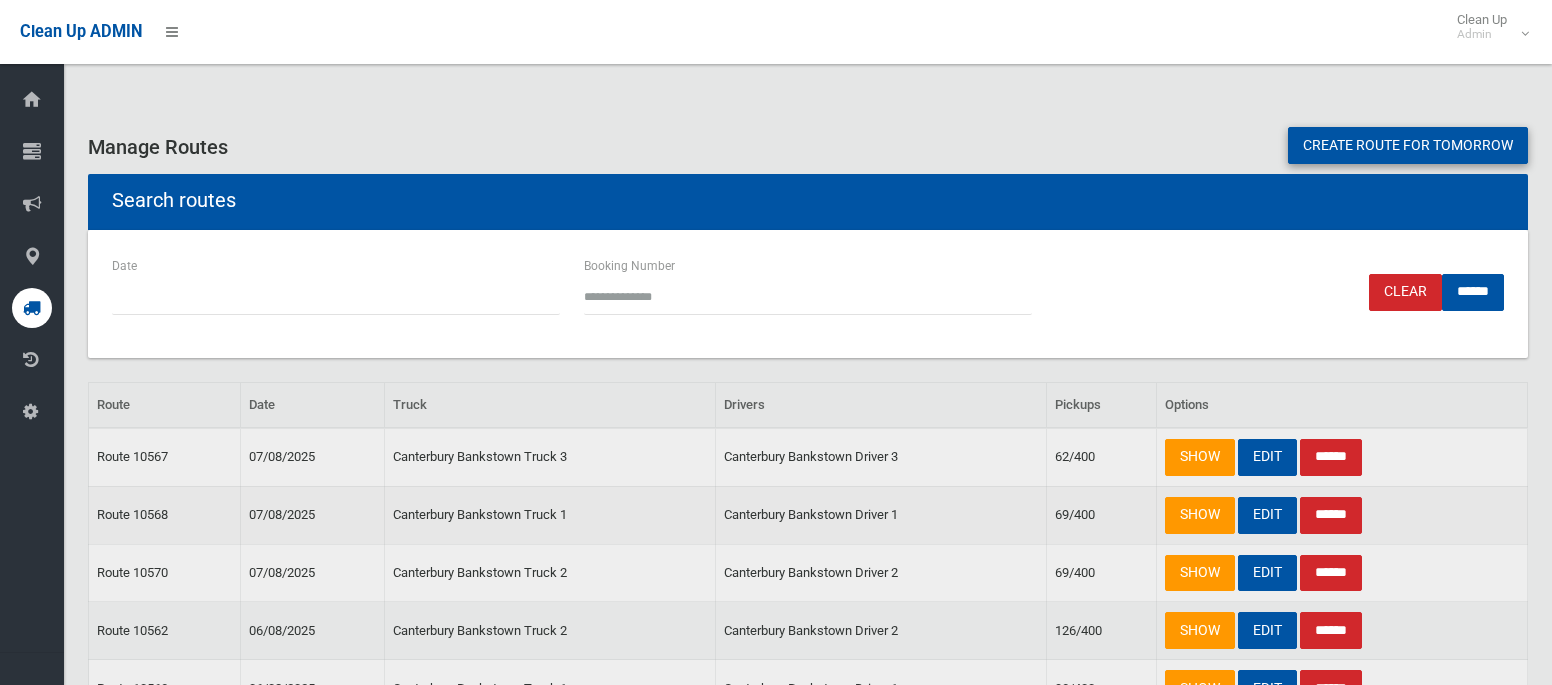 scroll, scrollTop: 0, scrollLeft: 0, axis: both 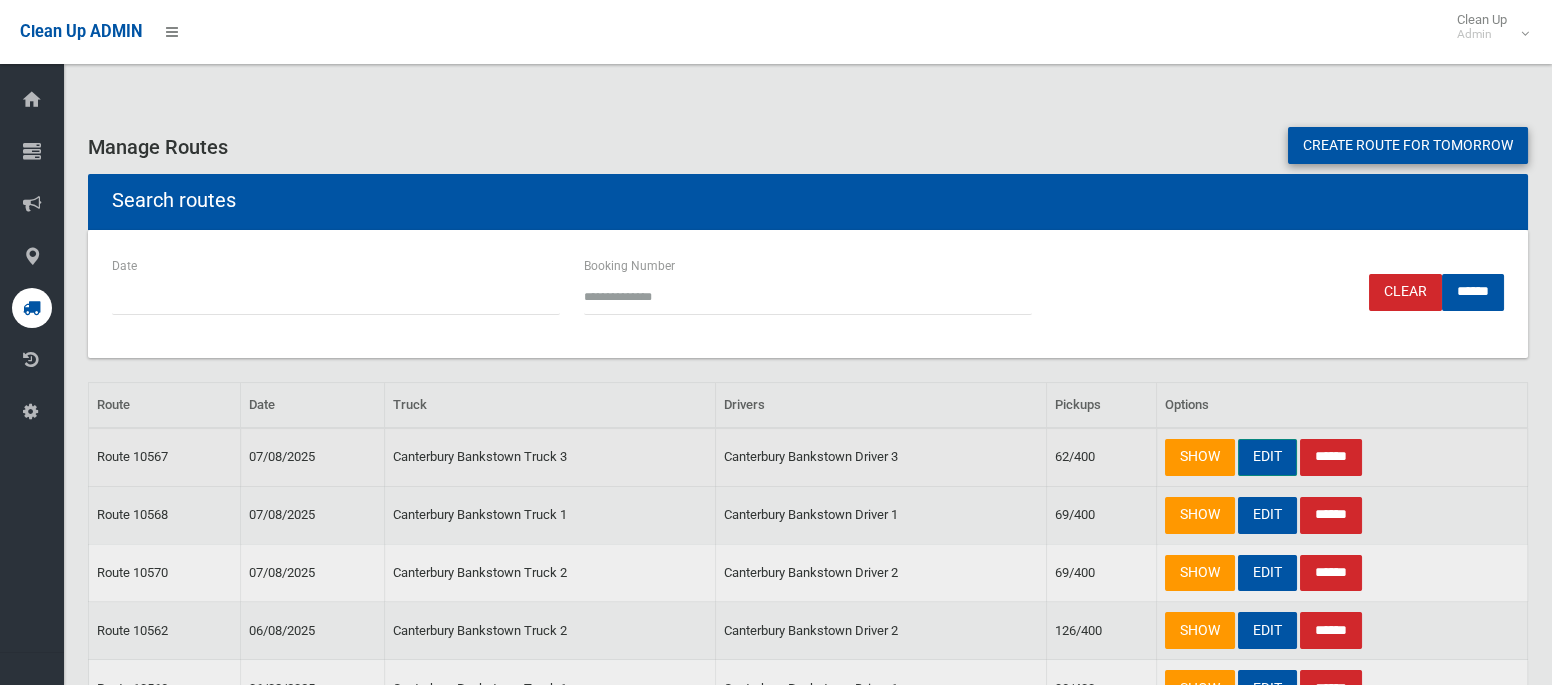 click on "EDIT" at bounding box center (1267, 457) 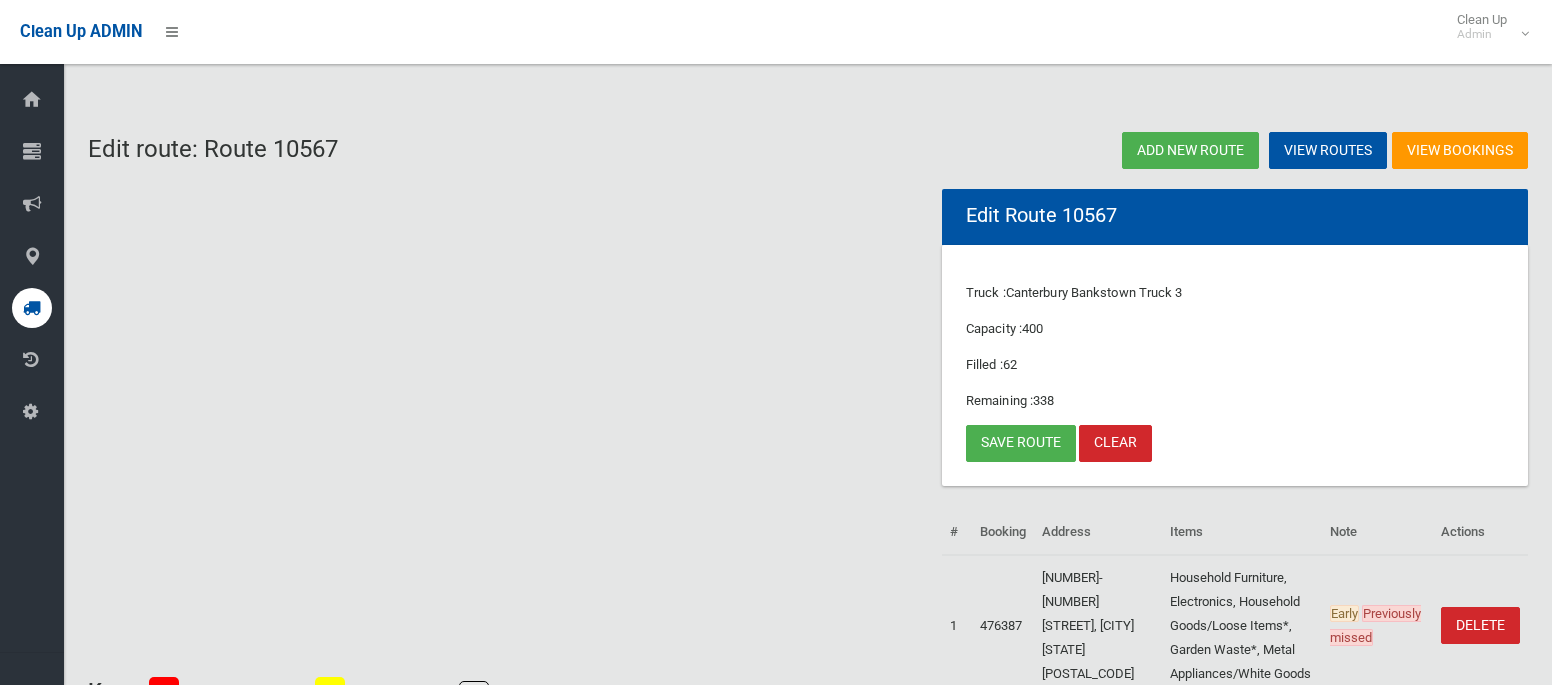scroll, scrollTop: 0, scrollLeft: 0, axis: both 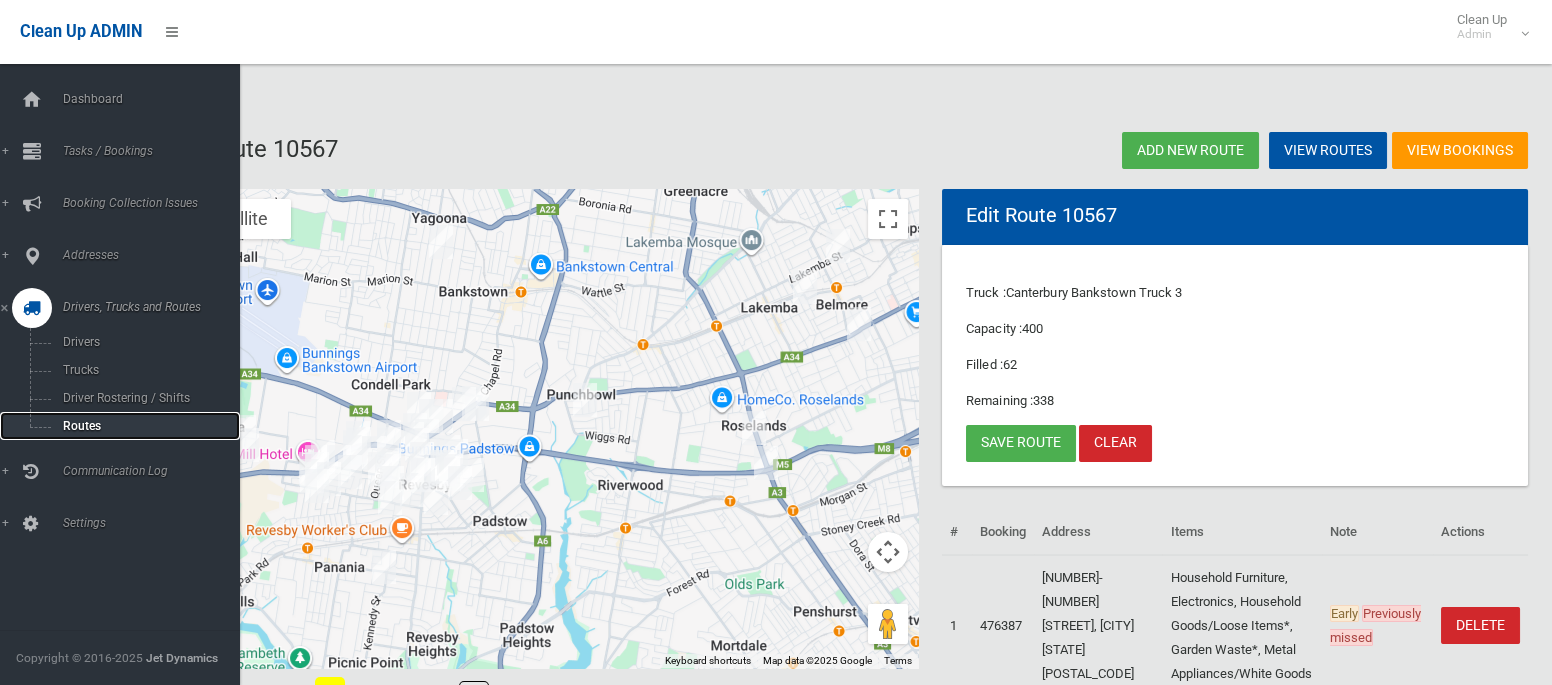 click on "Routes" at bounding box center [140, 426] 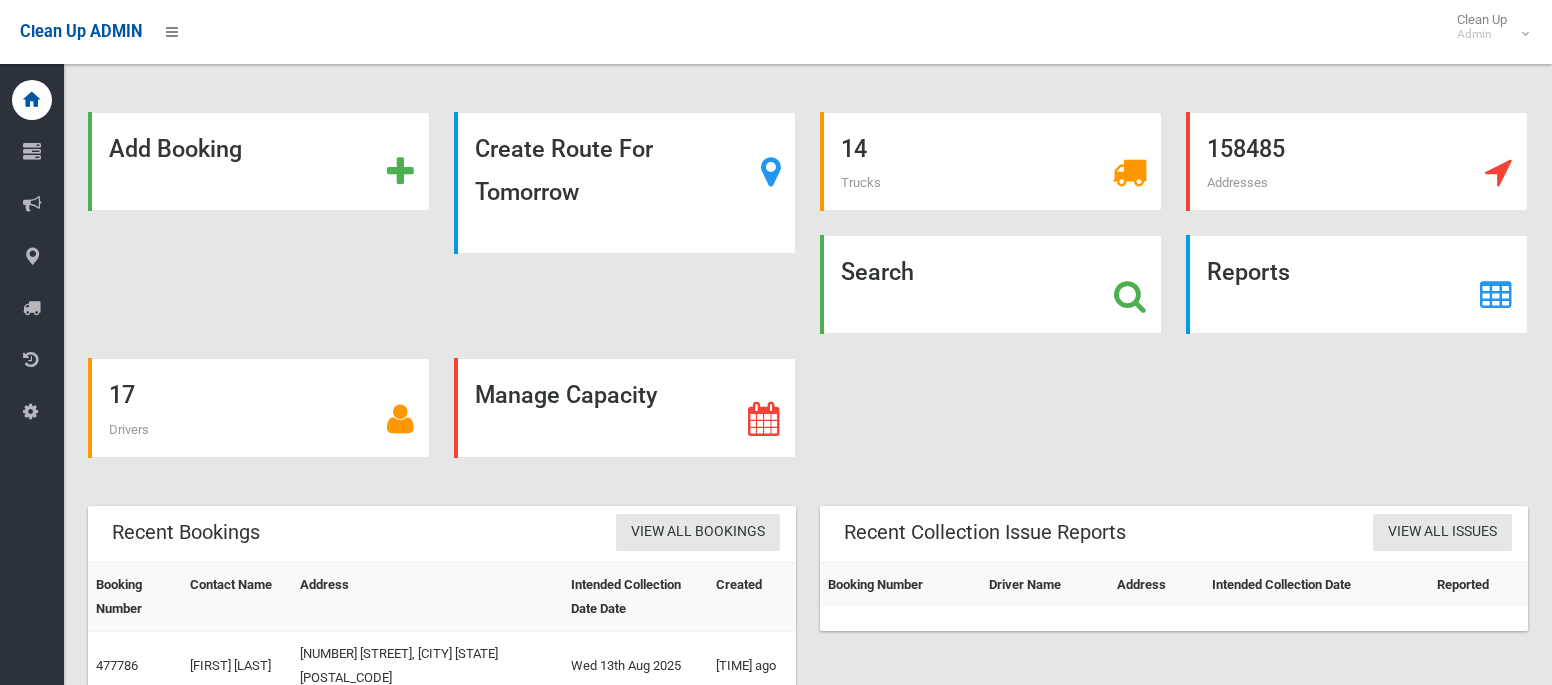 scroll, scrollTop: 0, scrollLeft: 0, axis: both 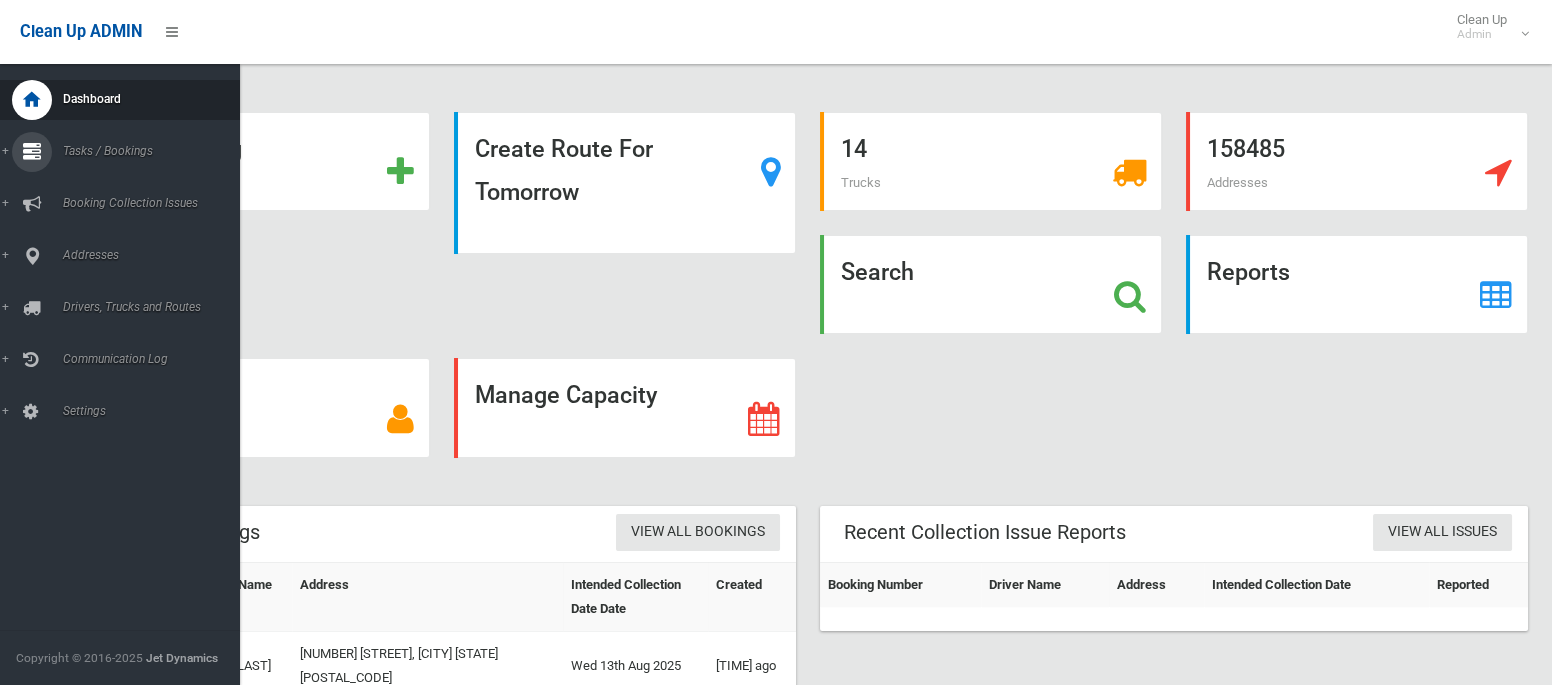 click on "Tasks / Bookings" at bounding box center (148, 151) 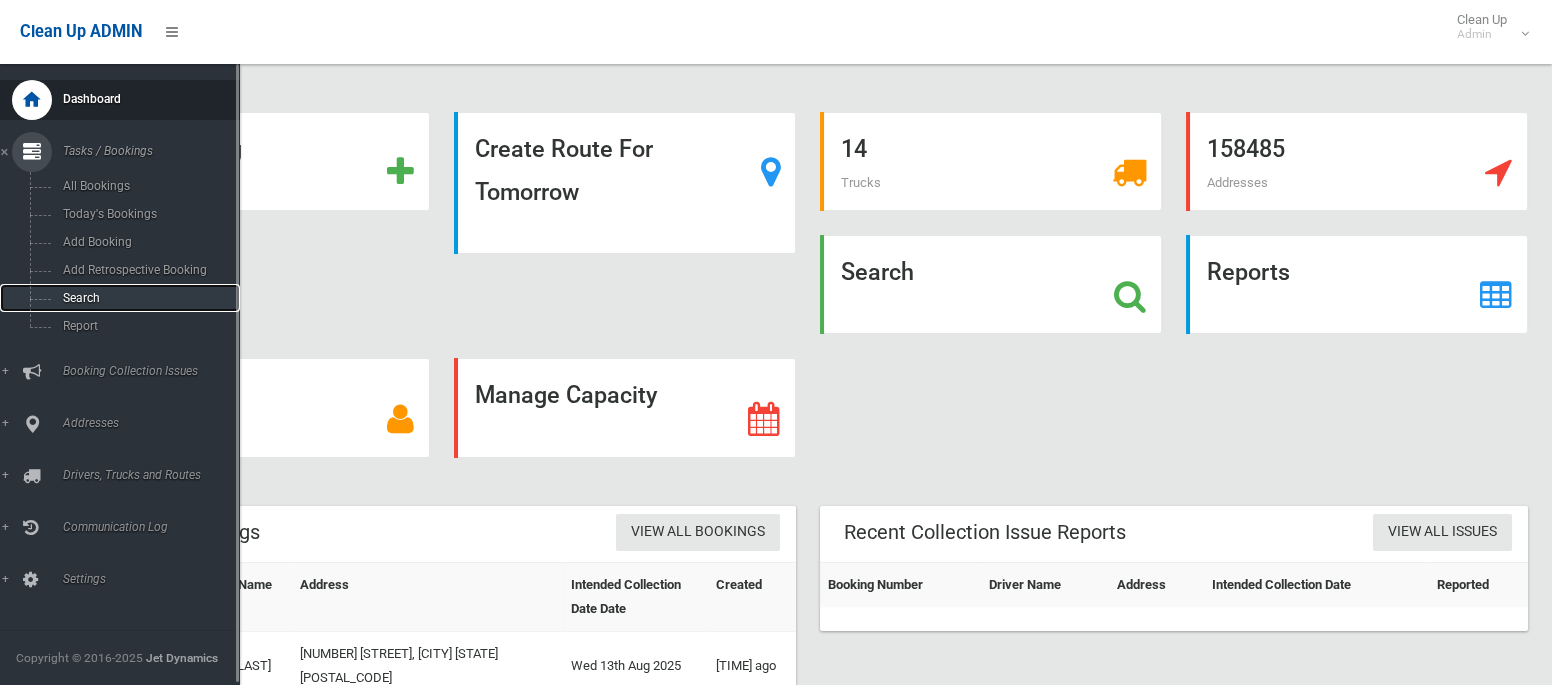 click on "Search" at bounding box center (140, 298) 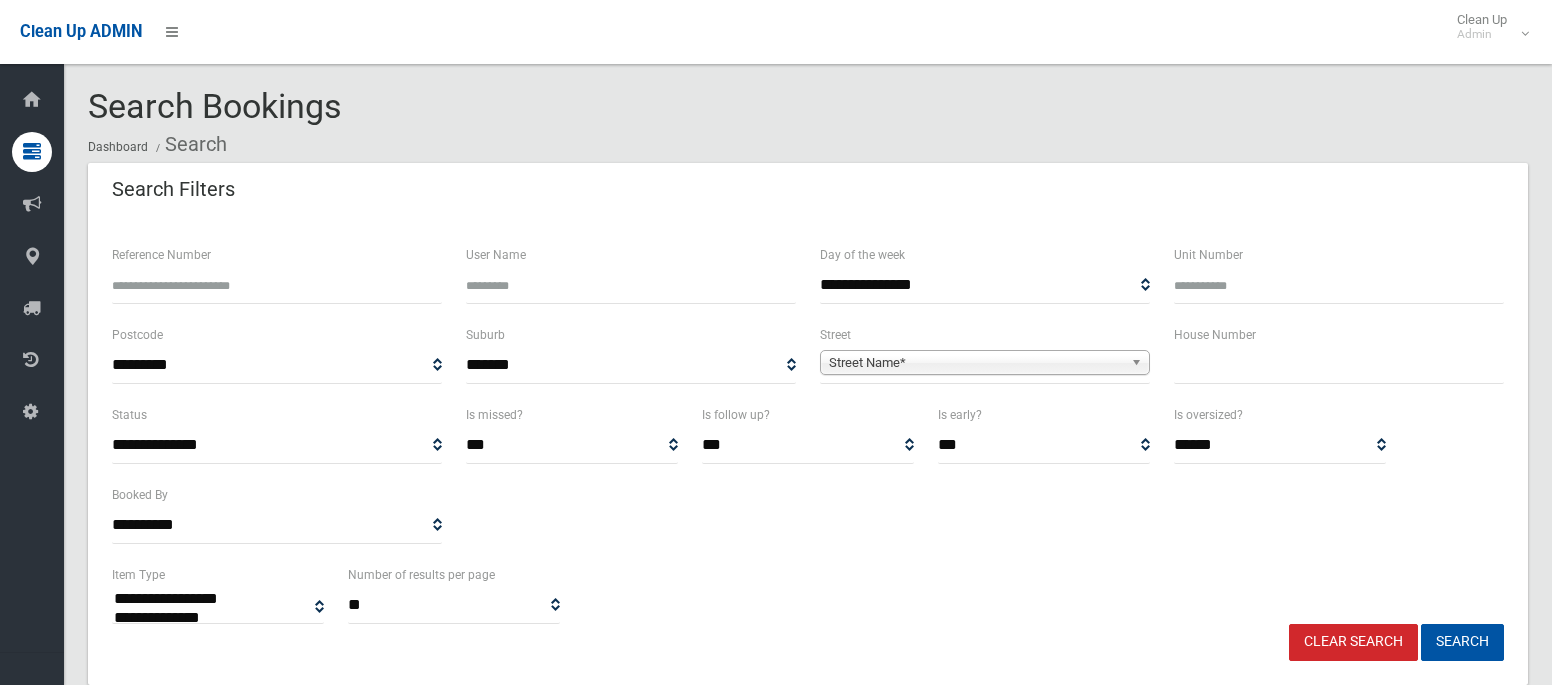 select 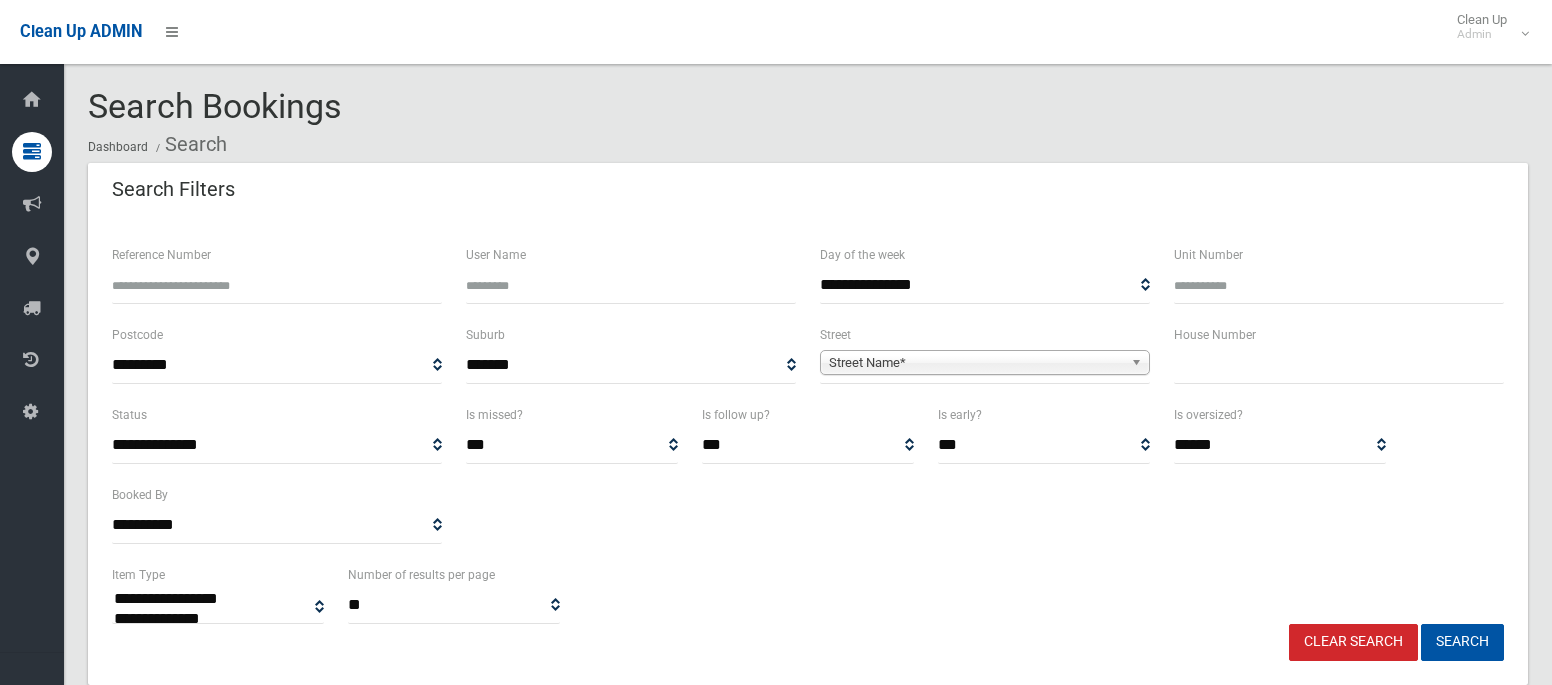 scroll, scrollTop: 0, scrollLeft: 0, axis: both 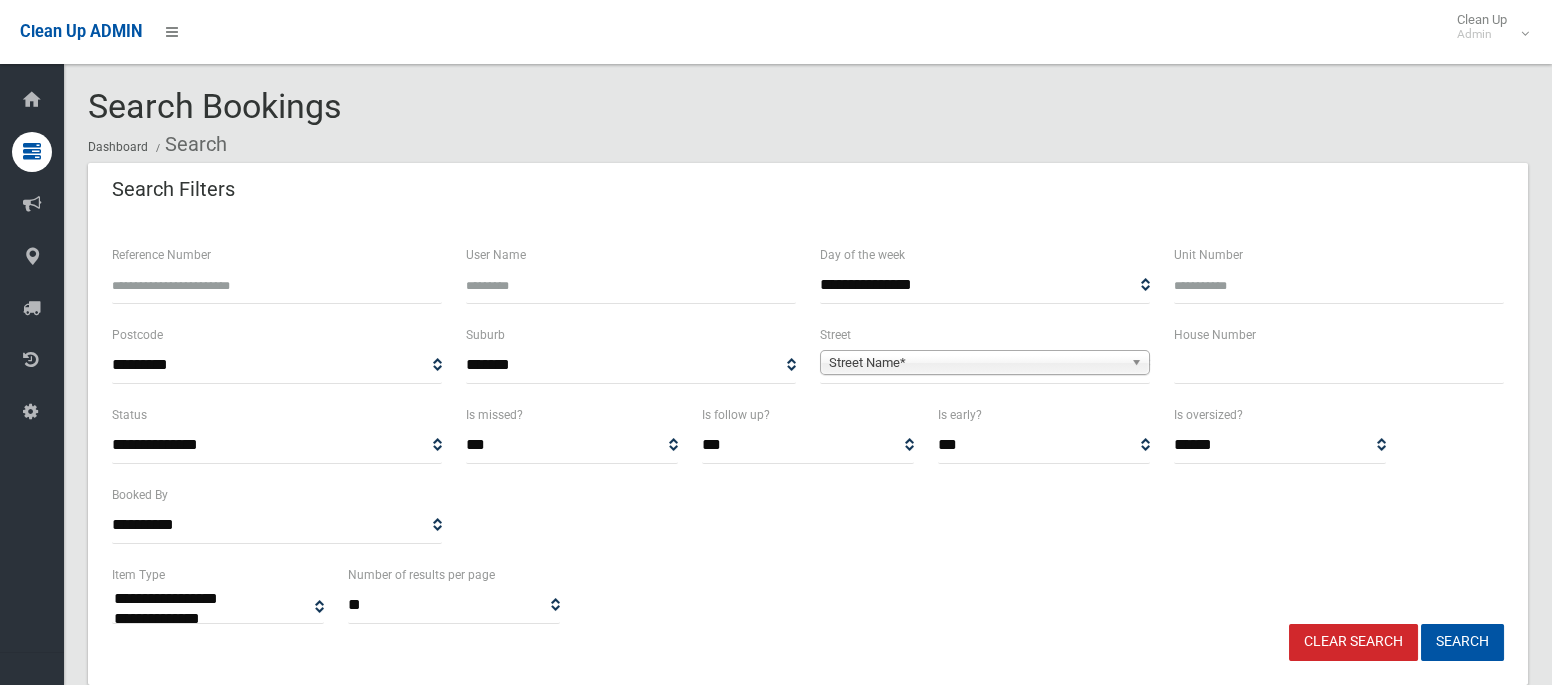 click at bounding box center (1339, 365) 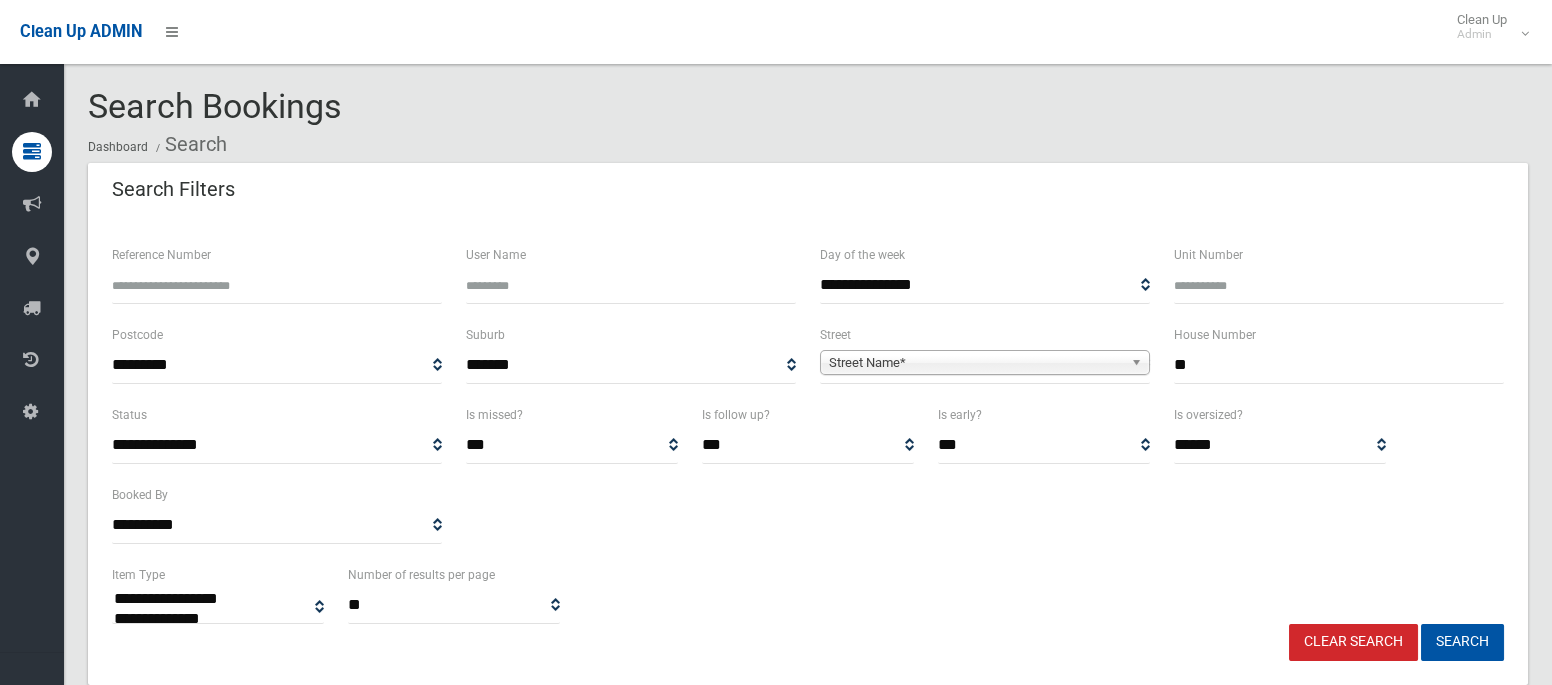 type on "**" 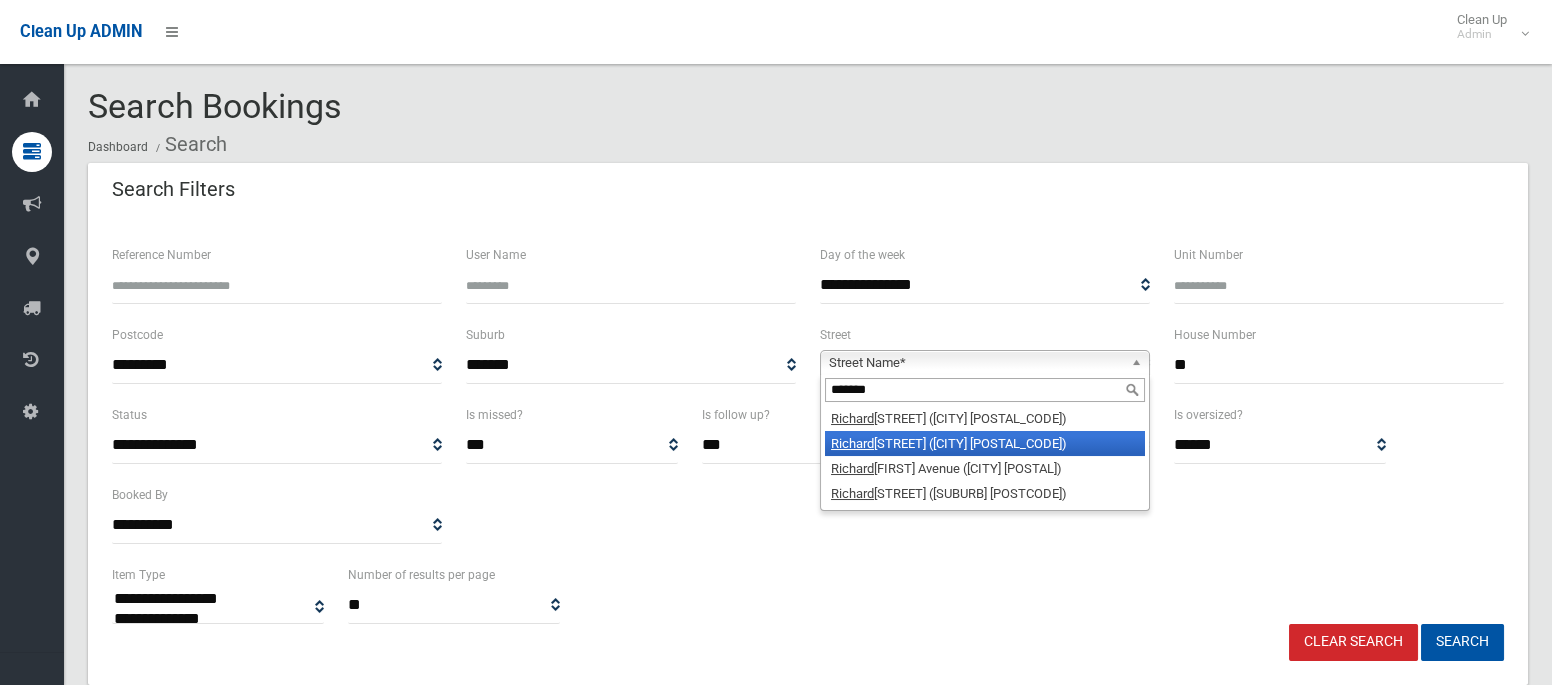 type on "*******" 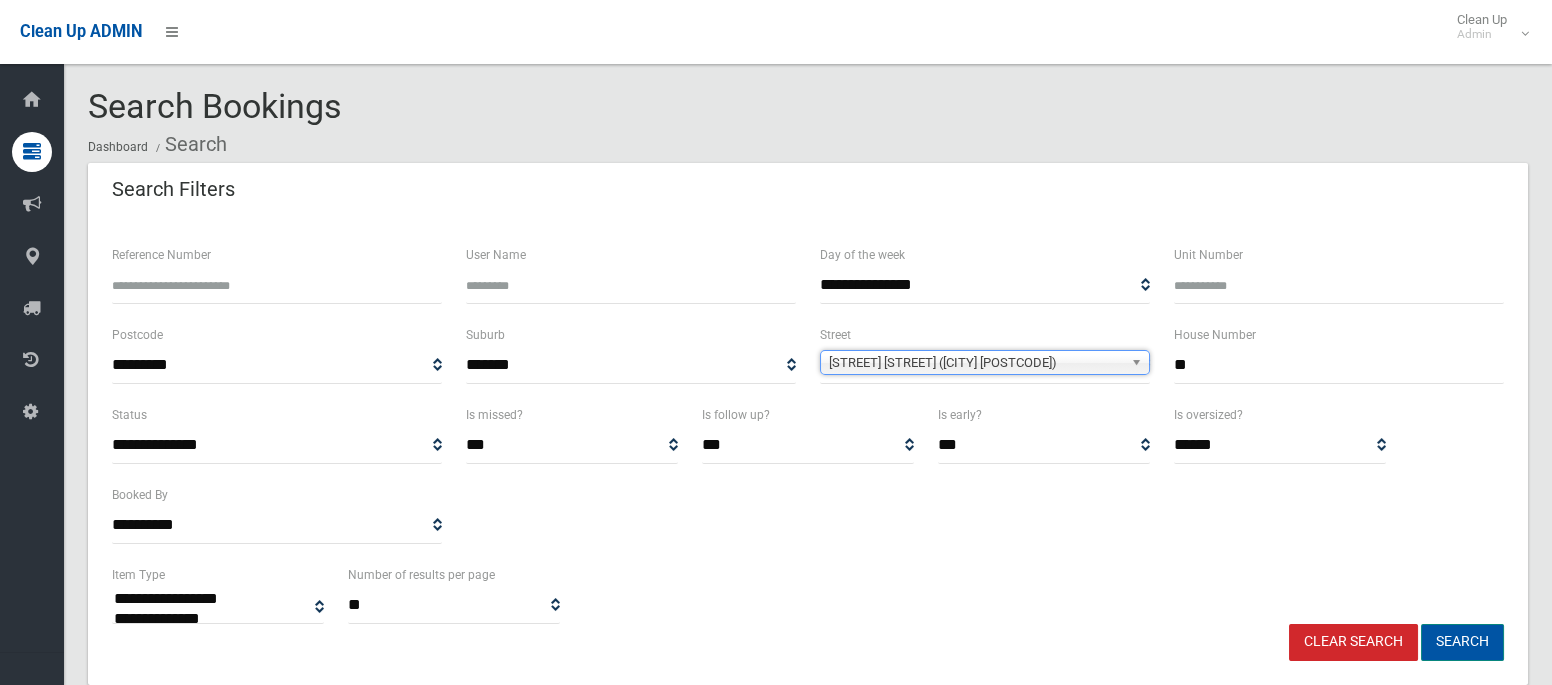 click on "Search" at bounding box center [1462, 642] 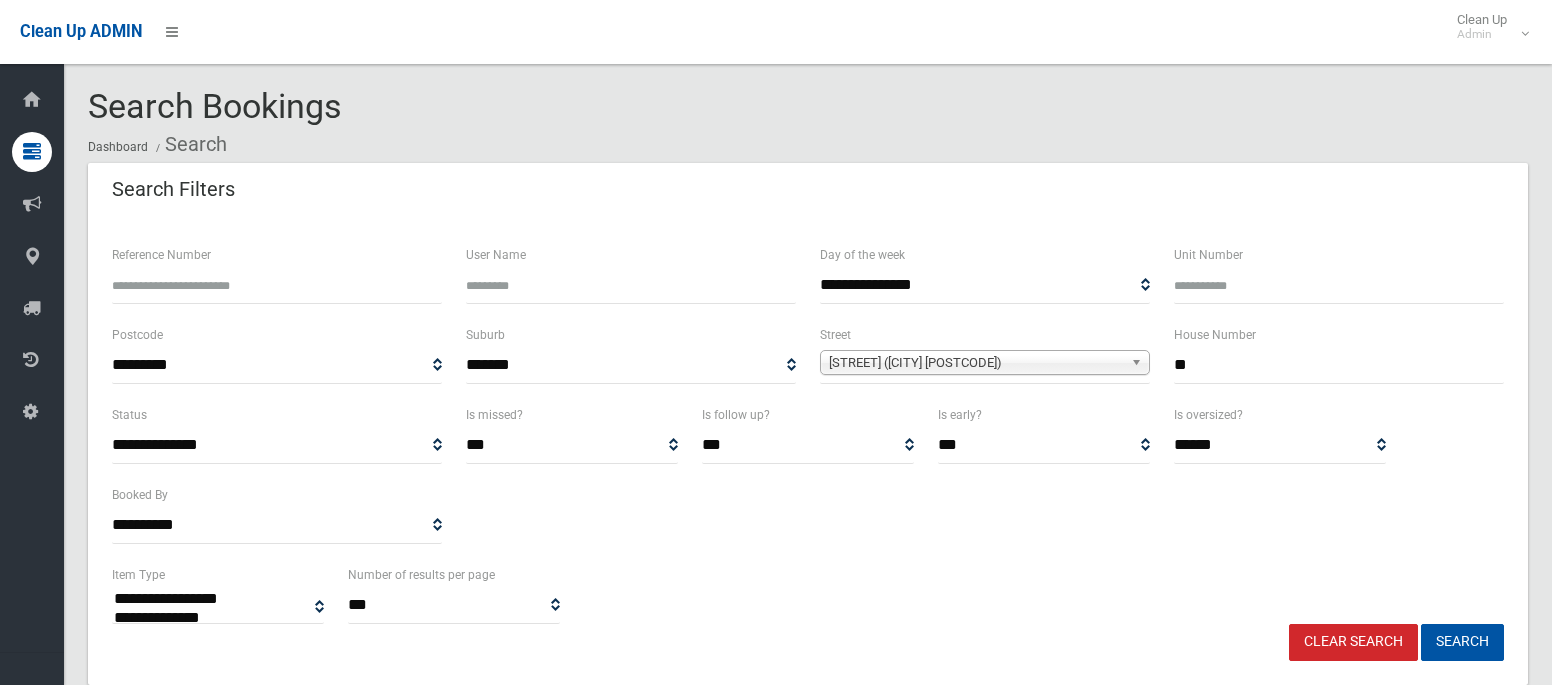 select 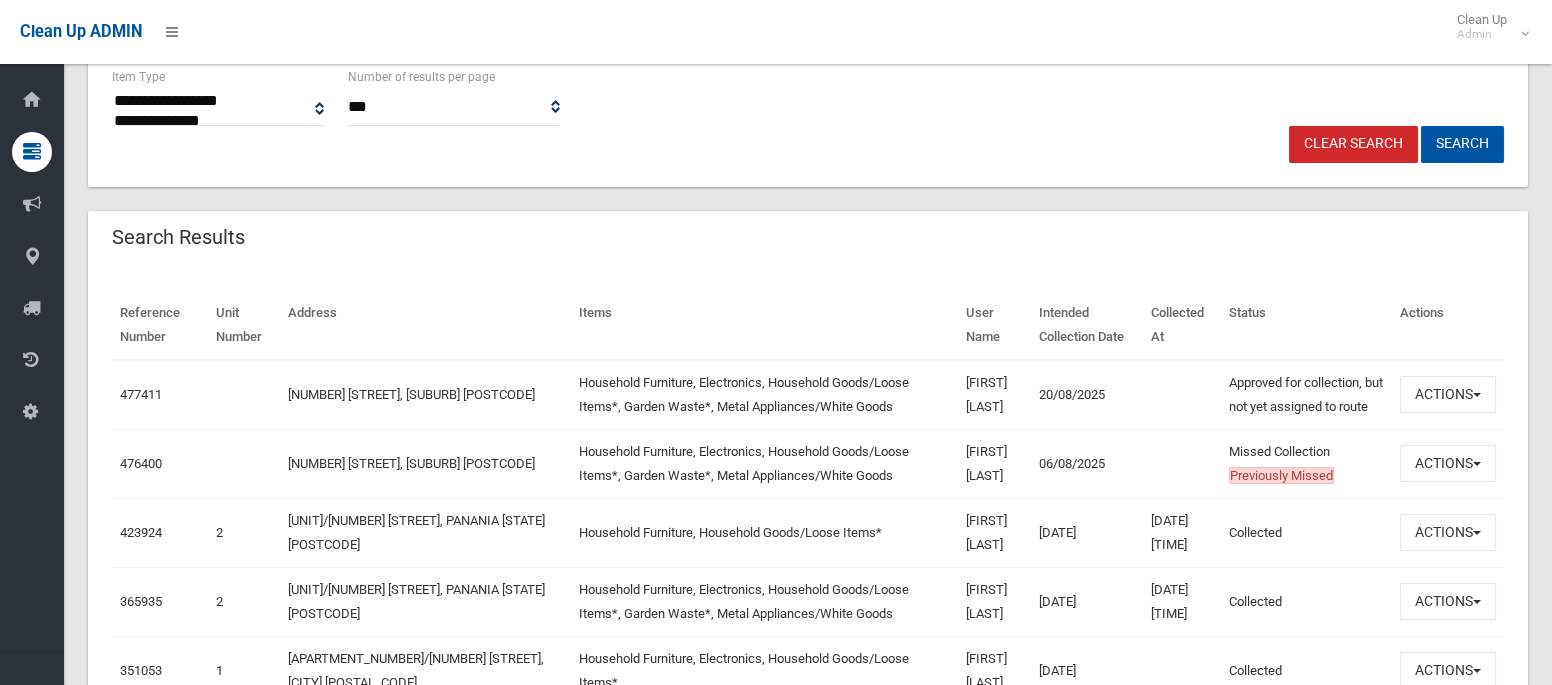 scroll, scrollTop: 499, scrollLeft: 0, axis: vertical 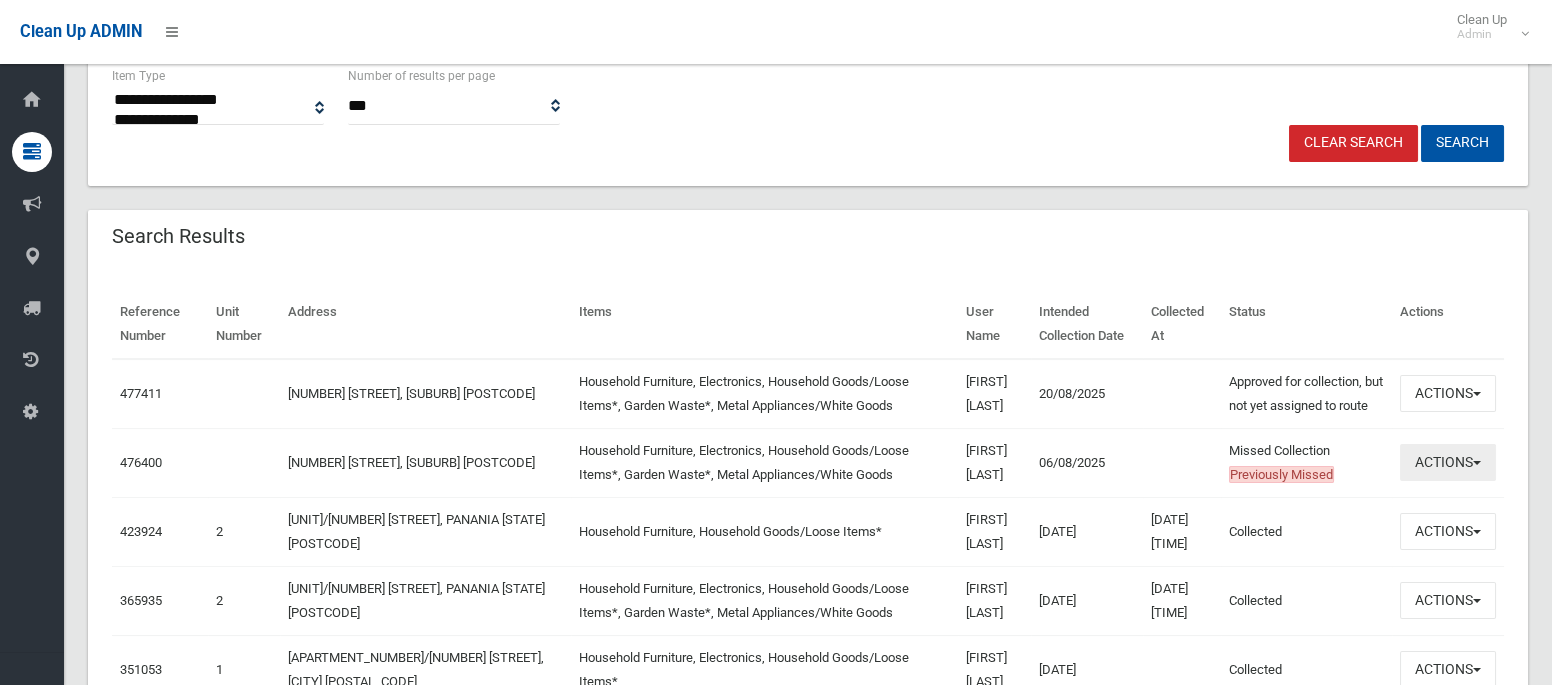 click on "Actions" at bounding box center [1448, 462] 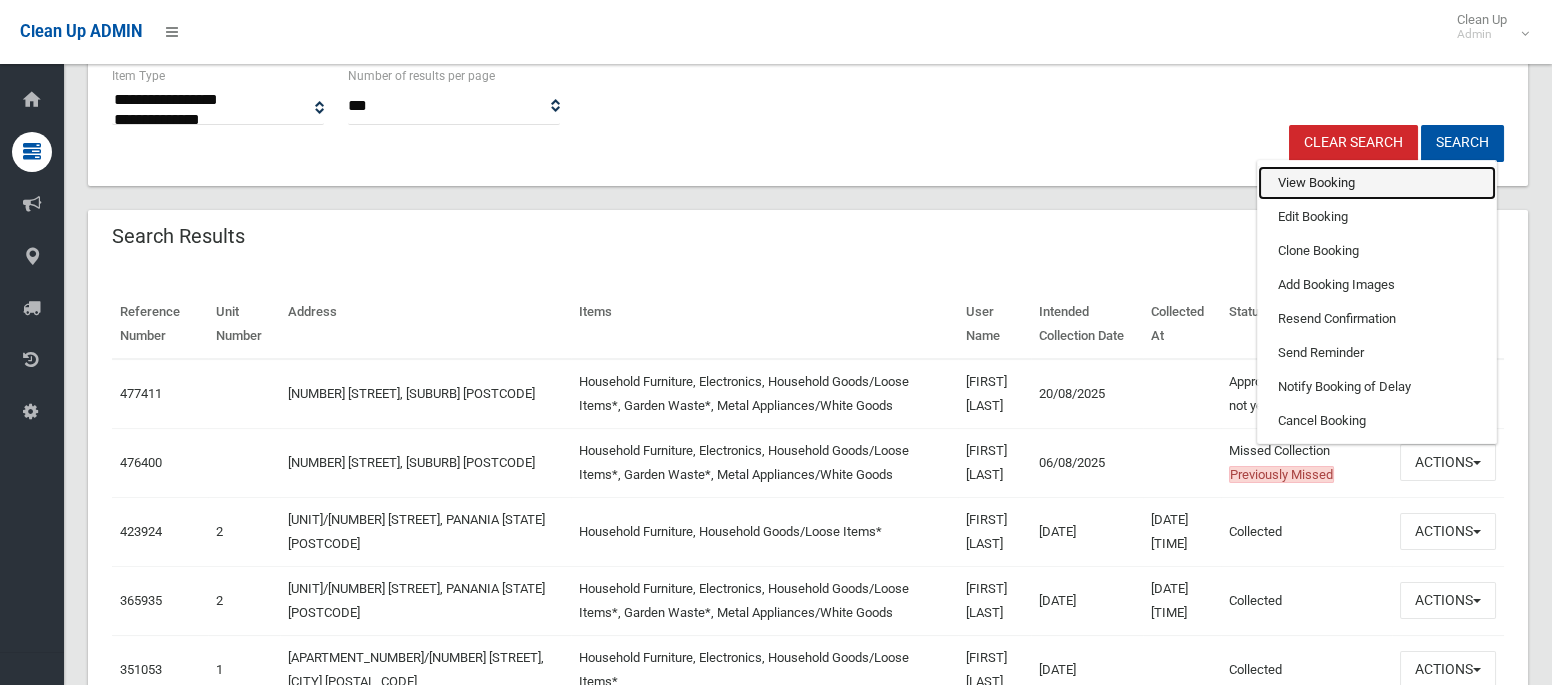click on "View Booking" at bounding box center [1377, 183] 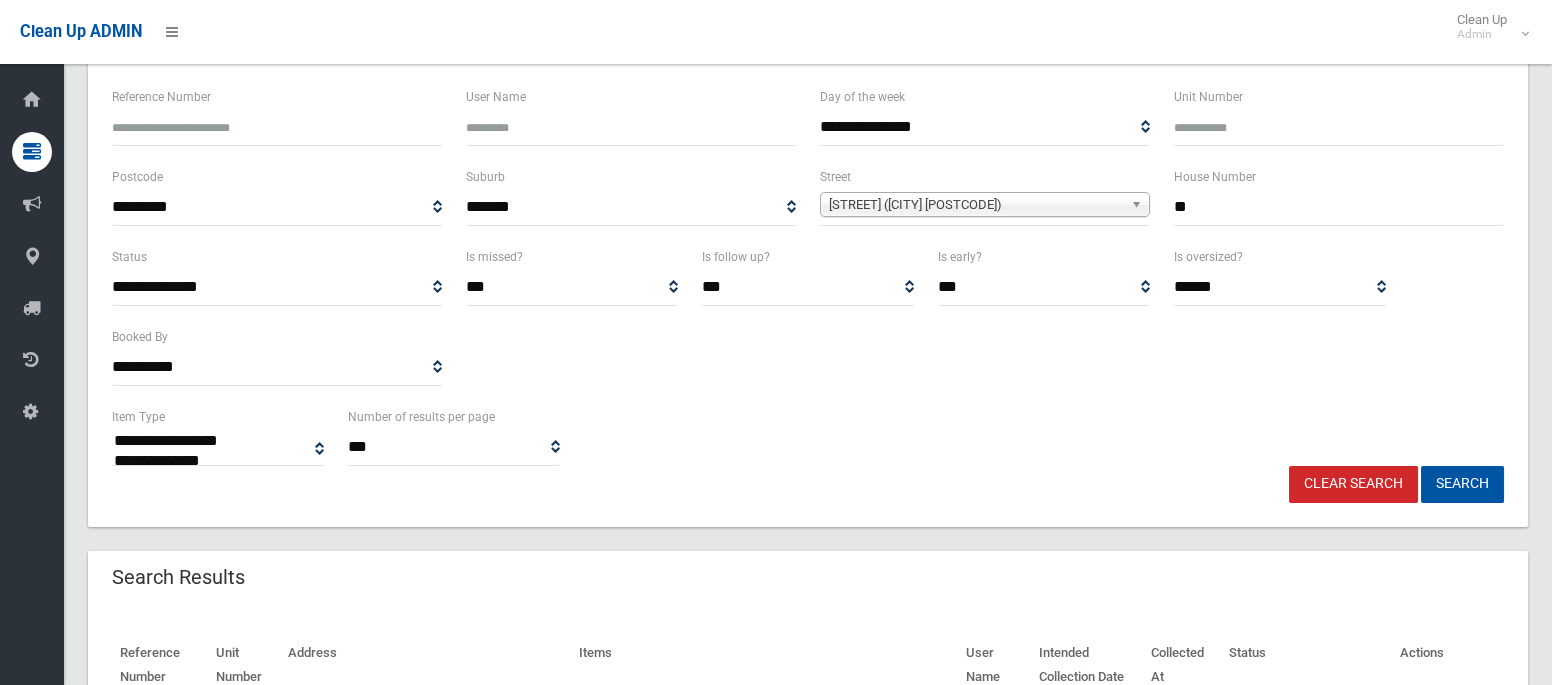 scroll, scrollTop: 153, scrollLeft: 0, axis: vertical 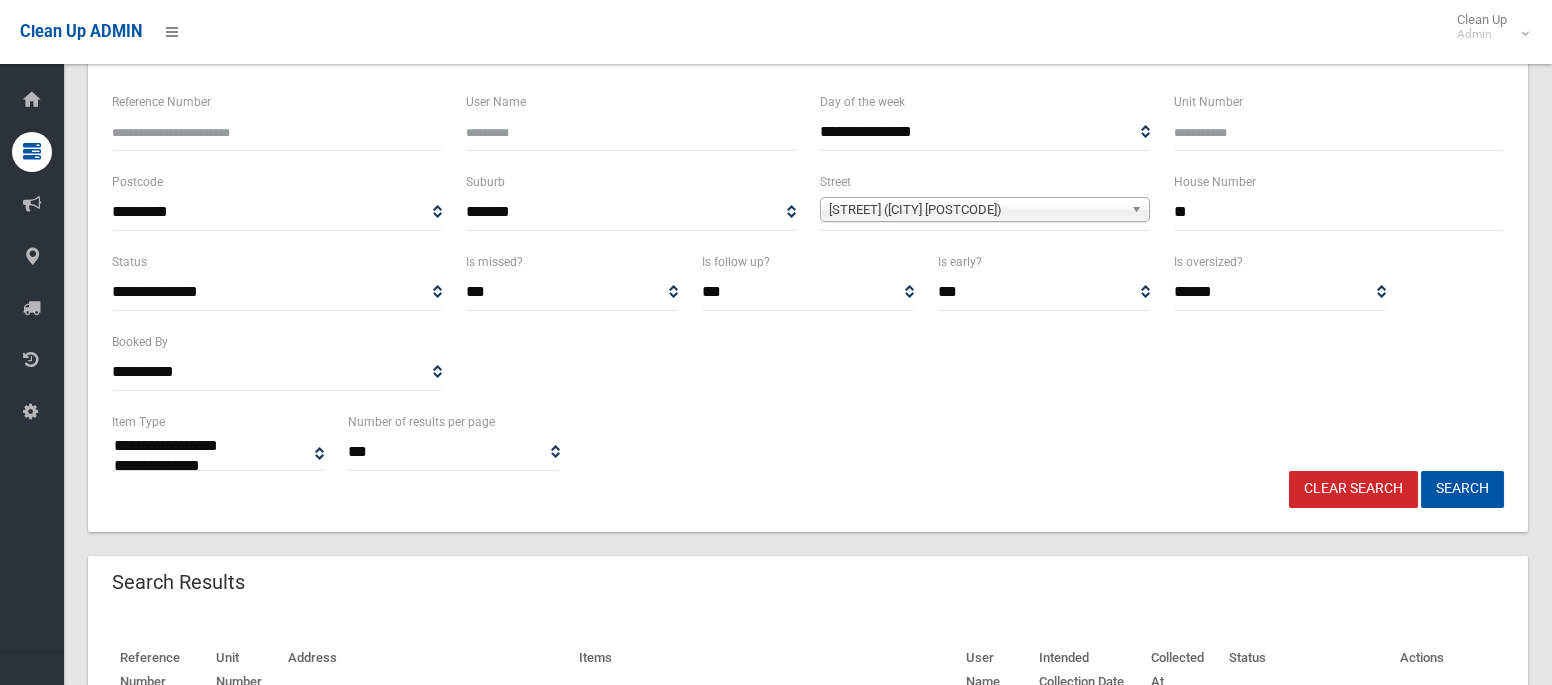 click on "Unit Number" at bounding box center (1339, 132) 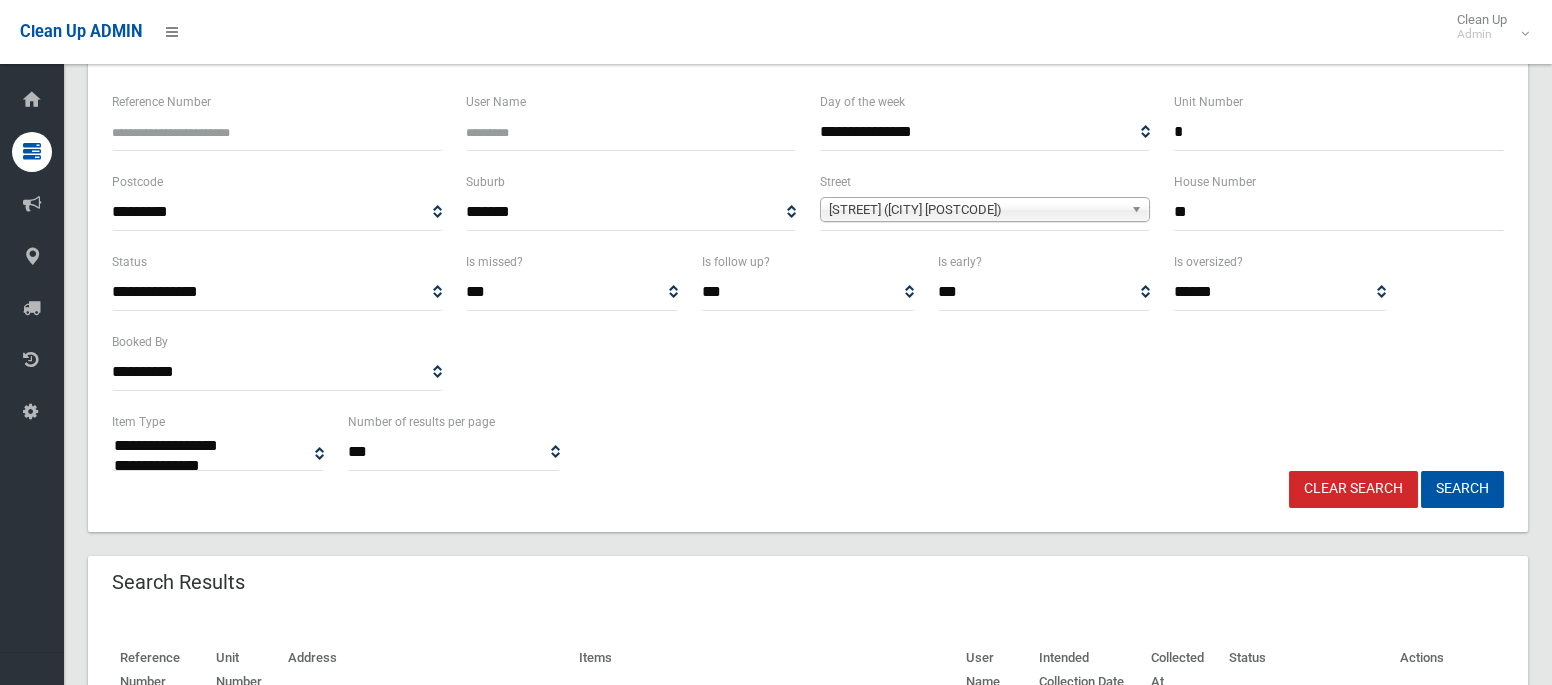 type on "*" 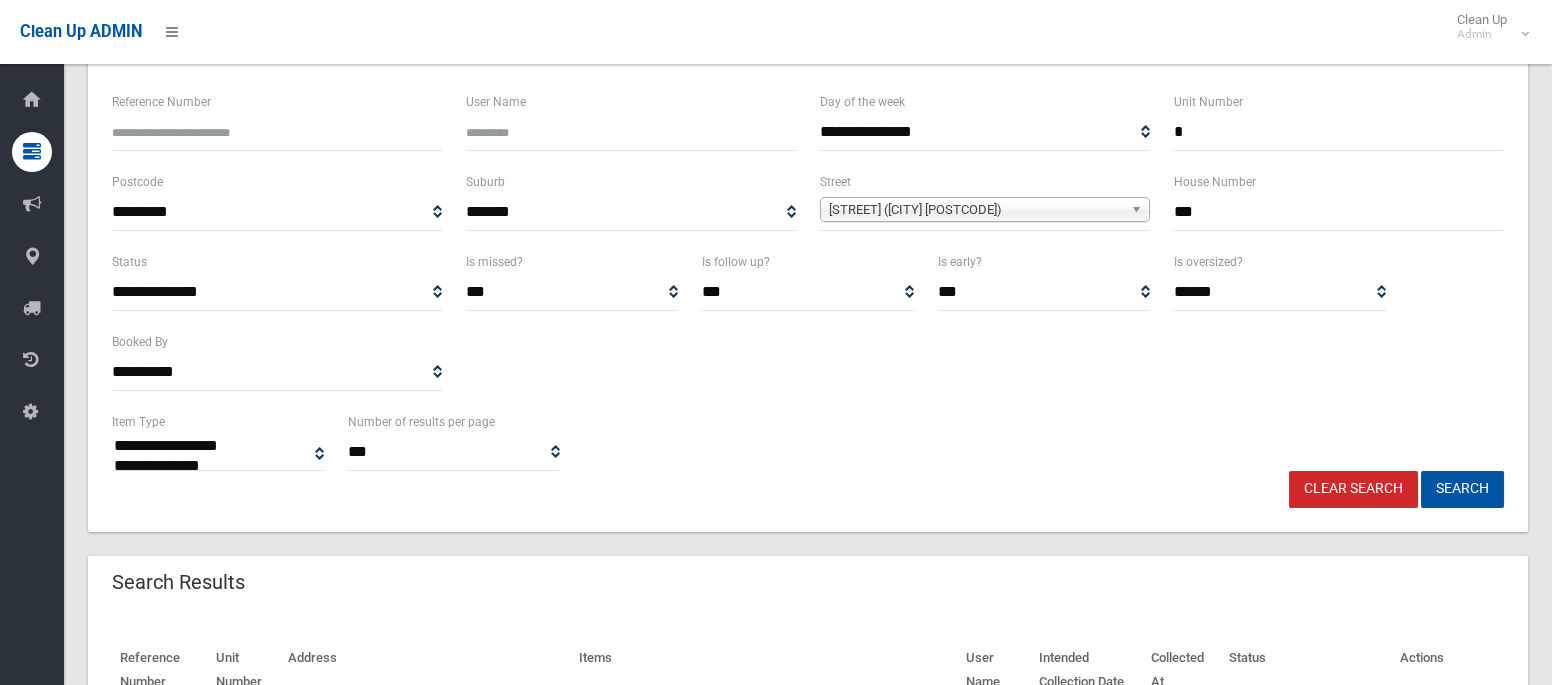 type on "***" 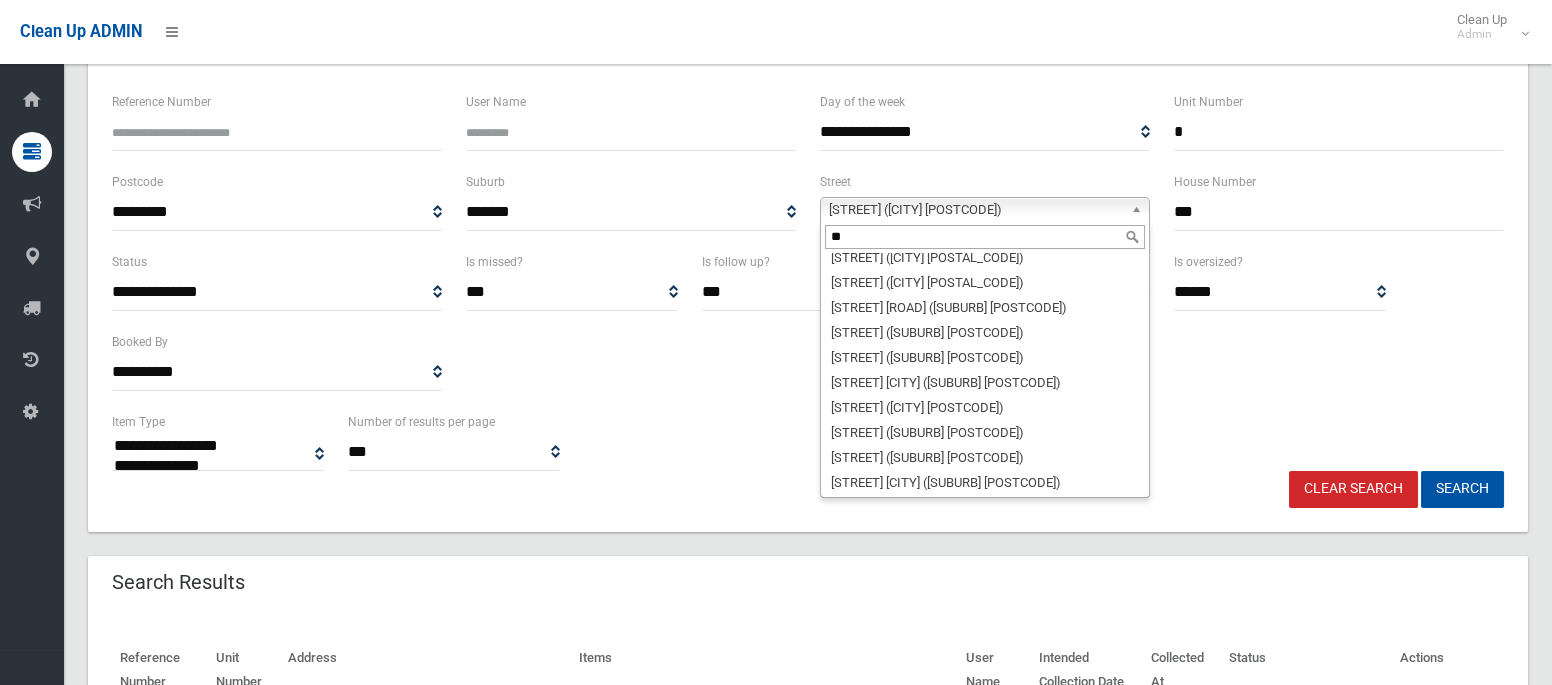 scroll, scrollTop: 0, scrollLeft: 0, axis: both 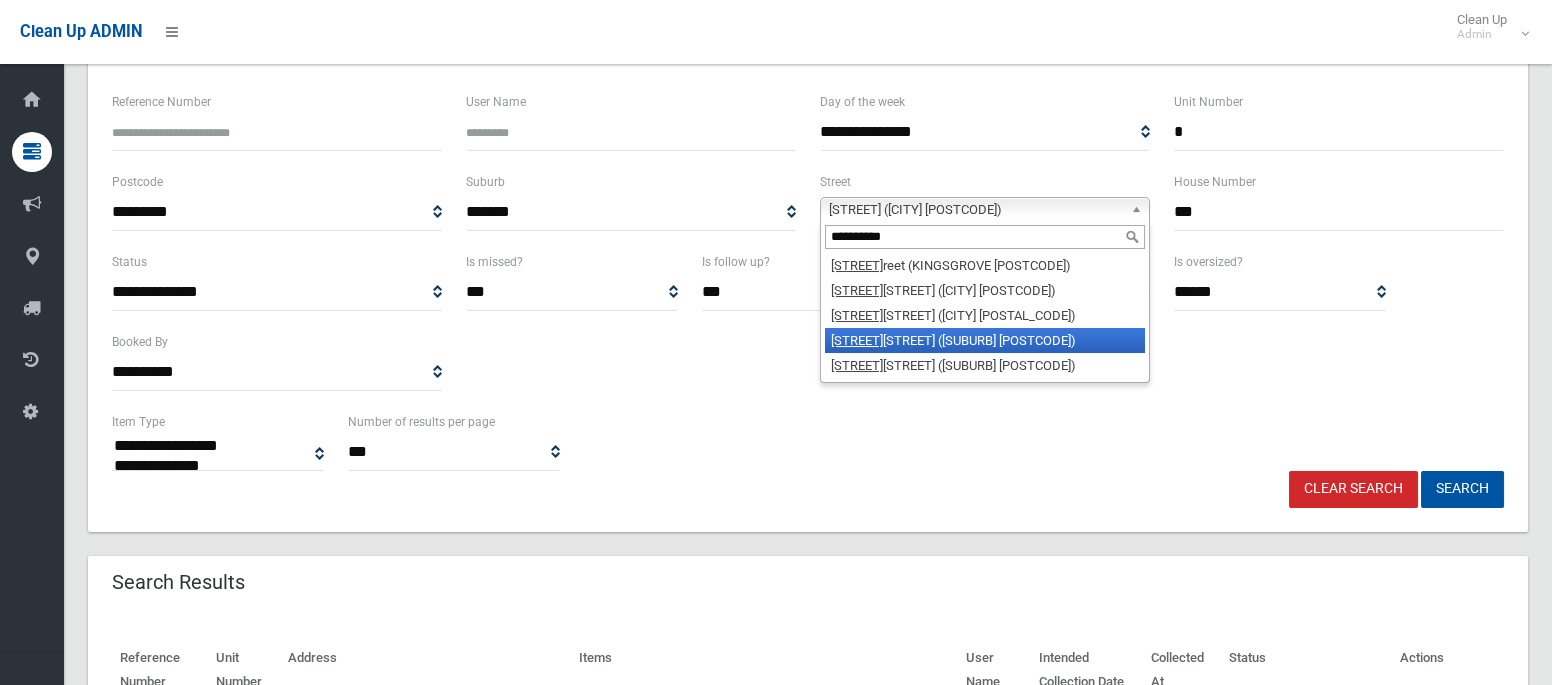 type on "**********" 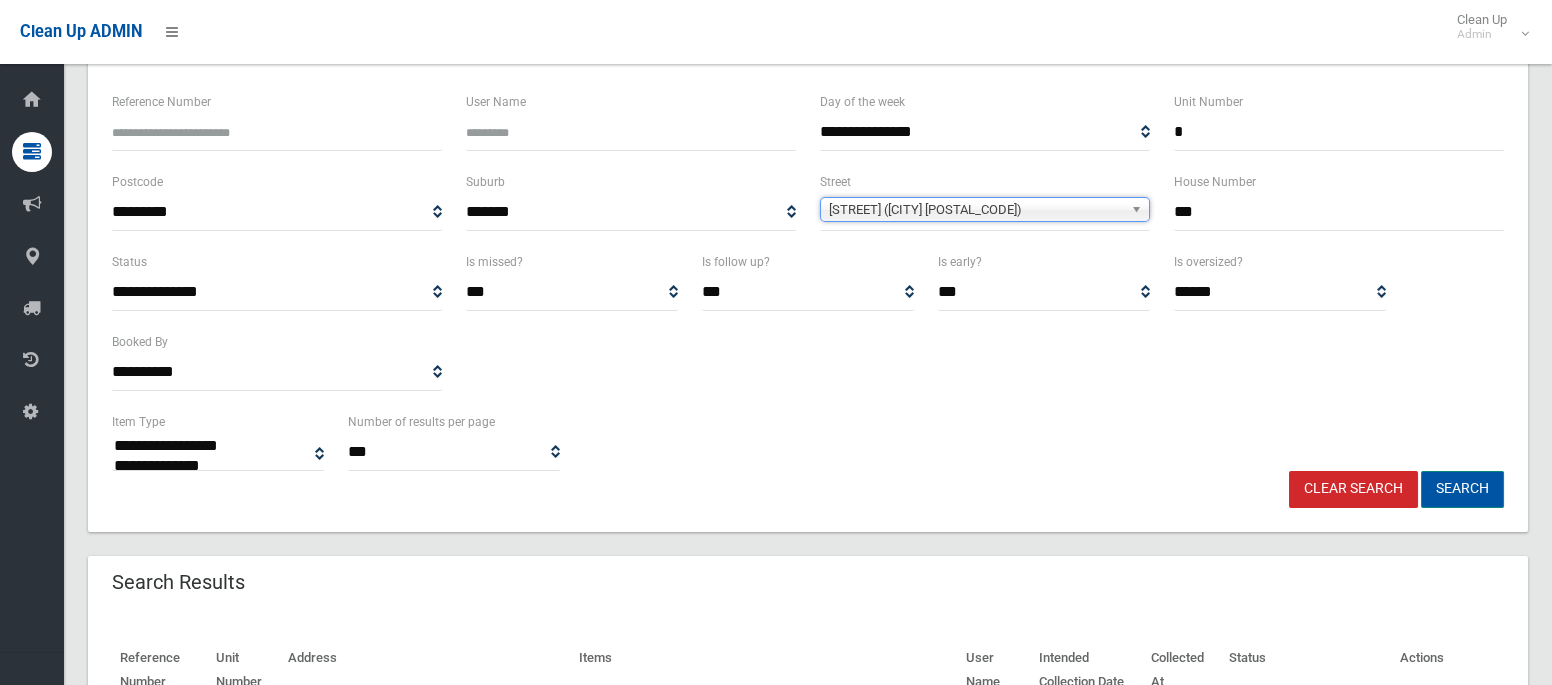 click on "Search" at bounding box center (1462, 489) 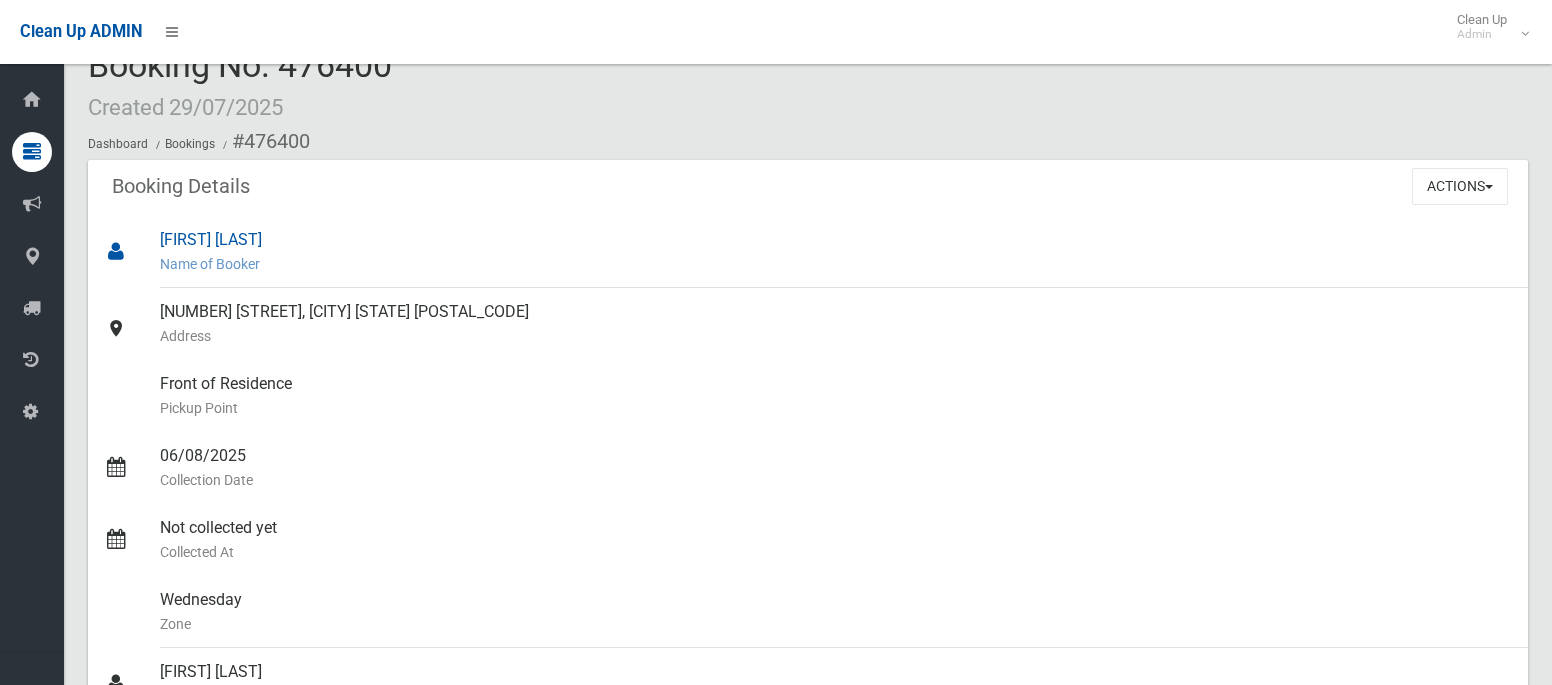 scroll, scrollTop: 0, scrollLeft: 0, axis: both 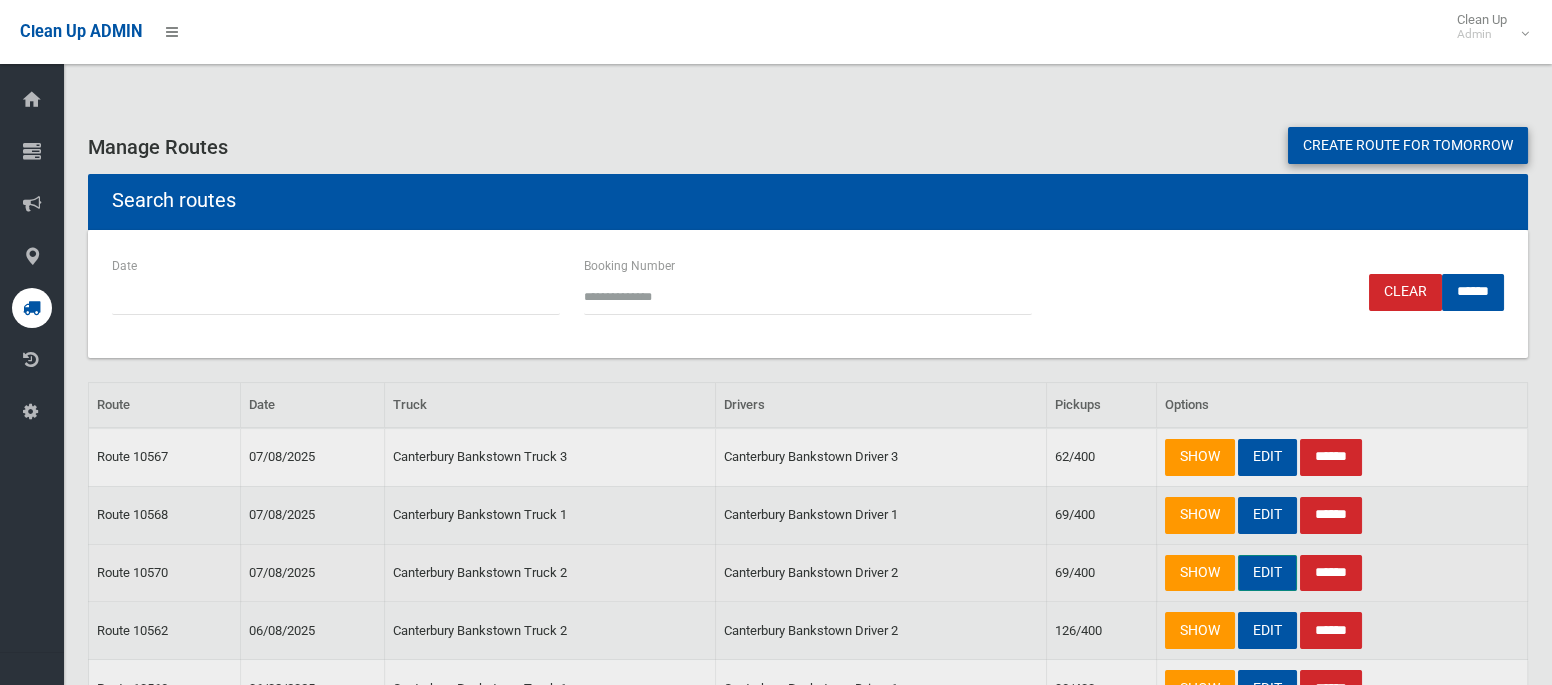 click on "EDIT" at bounding box center [1267, 573] 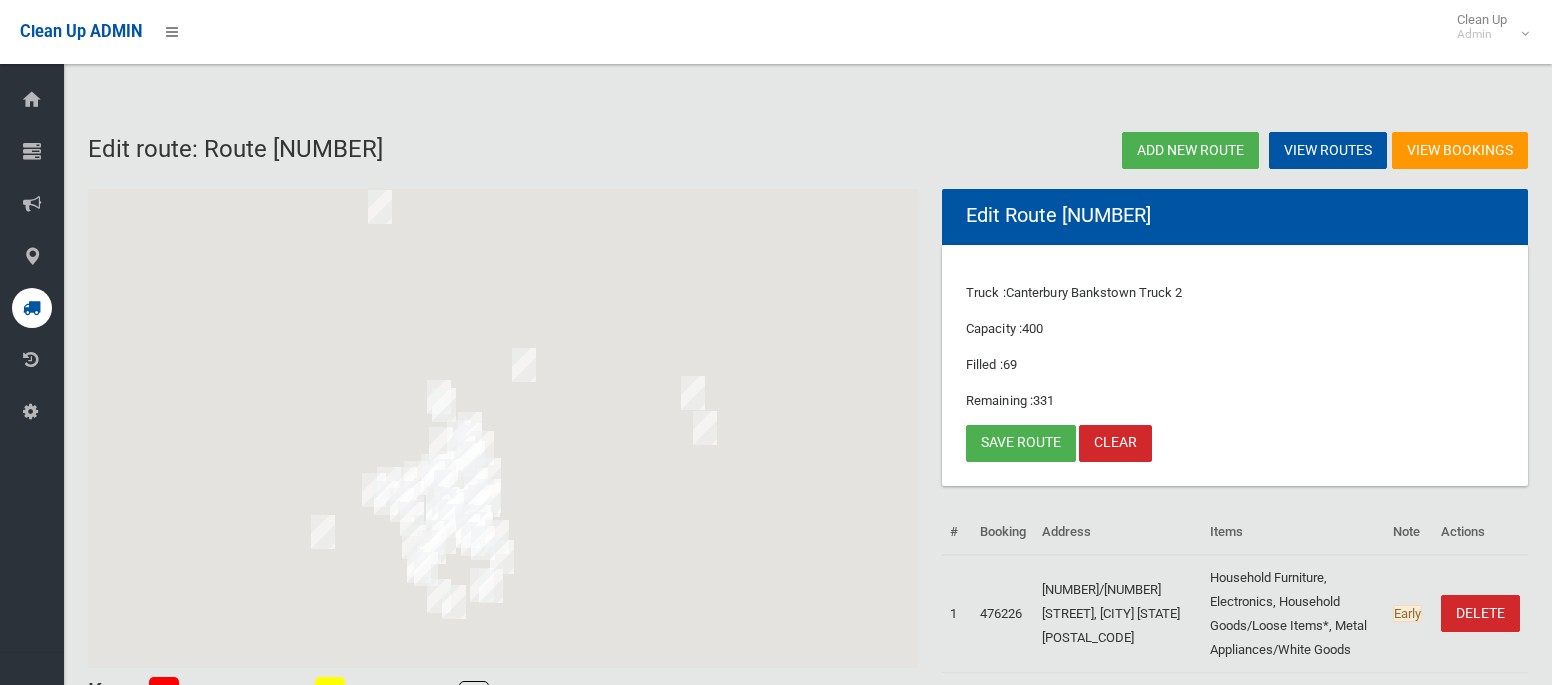 scroll, scrollTop: 0, scrollLeft: 0, axis: both 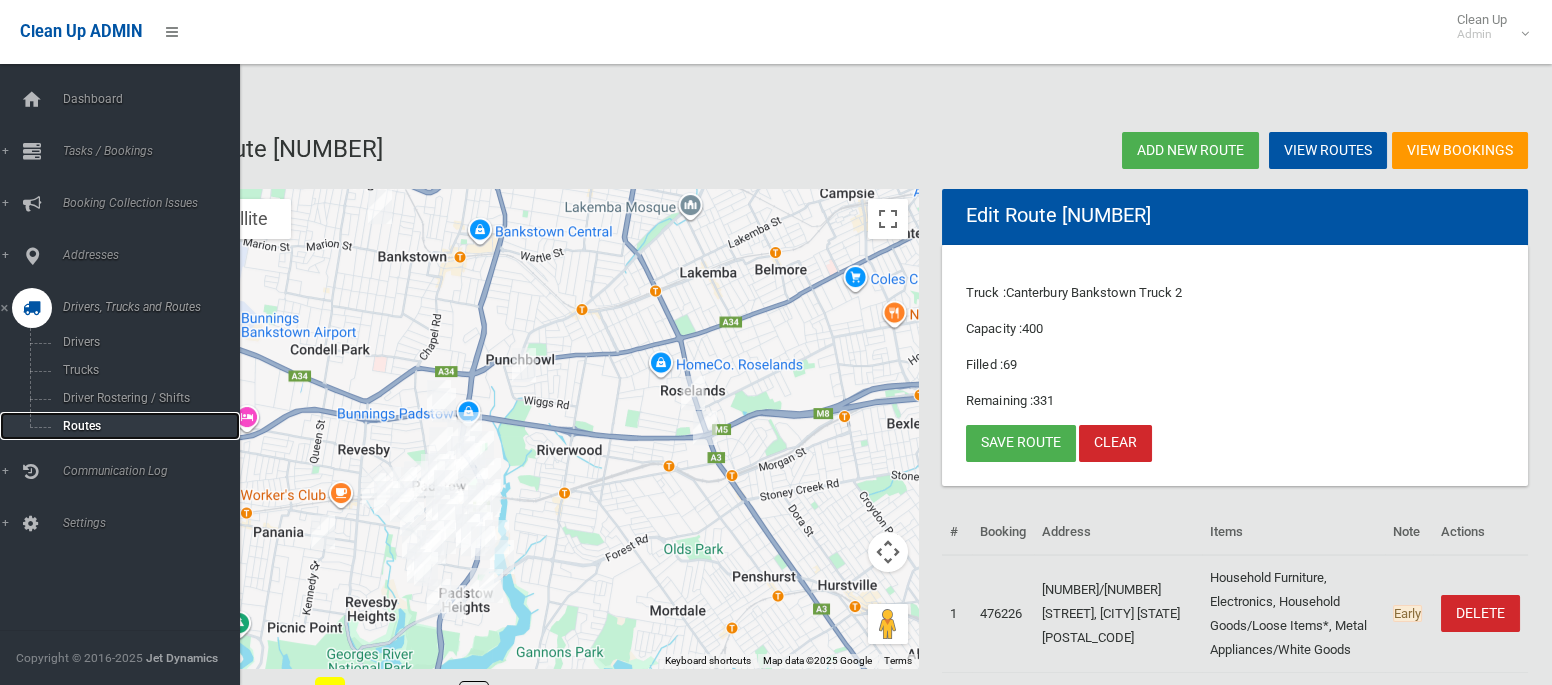 click on "Routes" at bounding box center [140, 426] 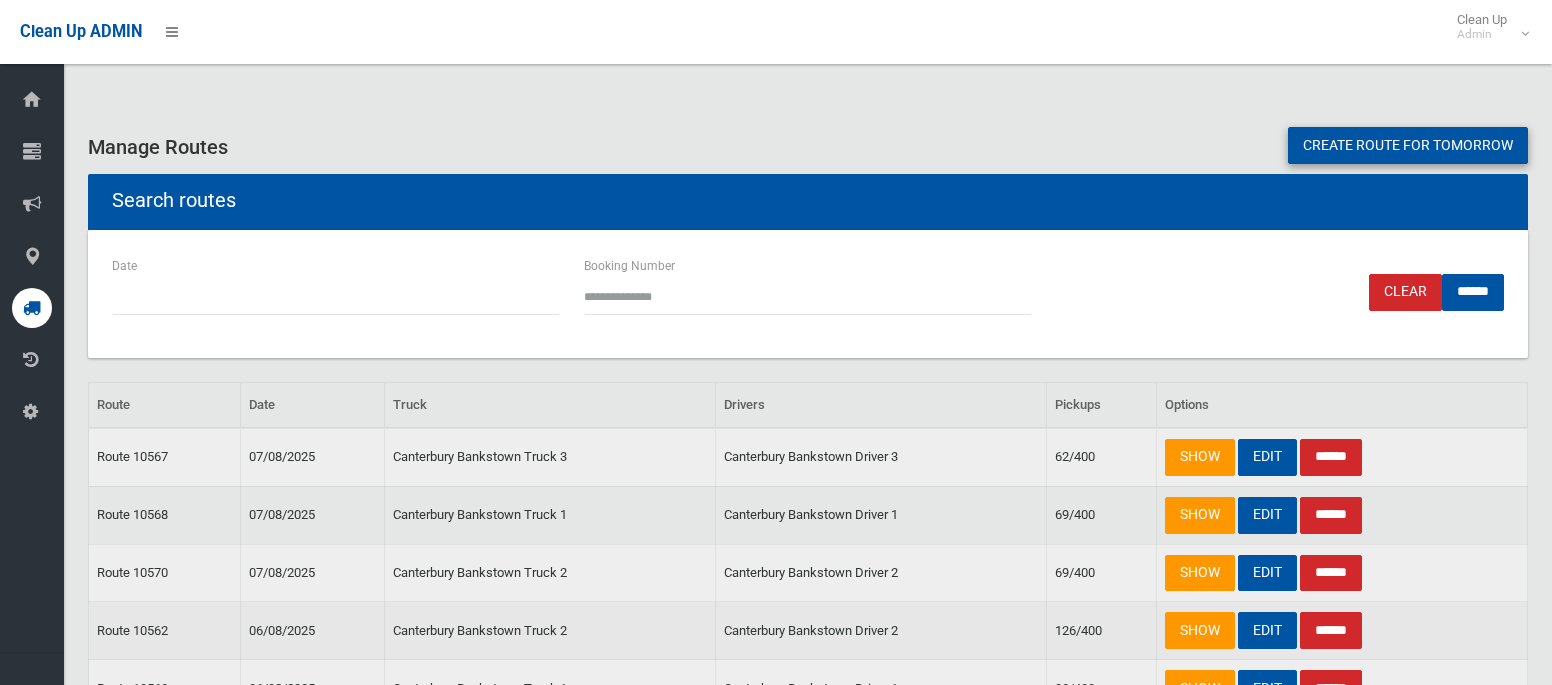 scroll, scrollTop: 0, scrollLeft: 0, axis: both 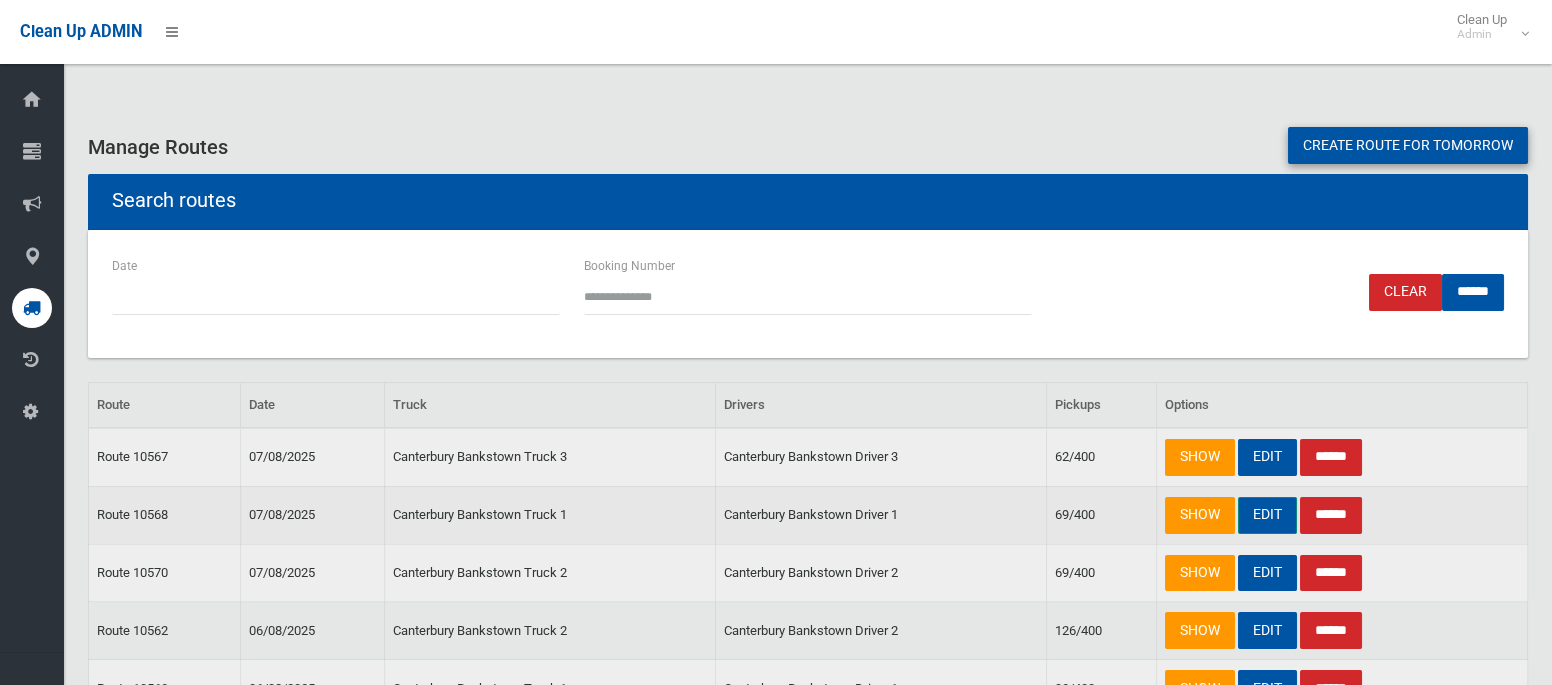 click on "EDIT" at bounding box center (1267, 515) 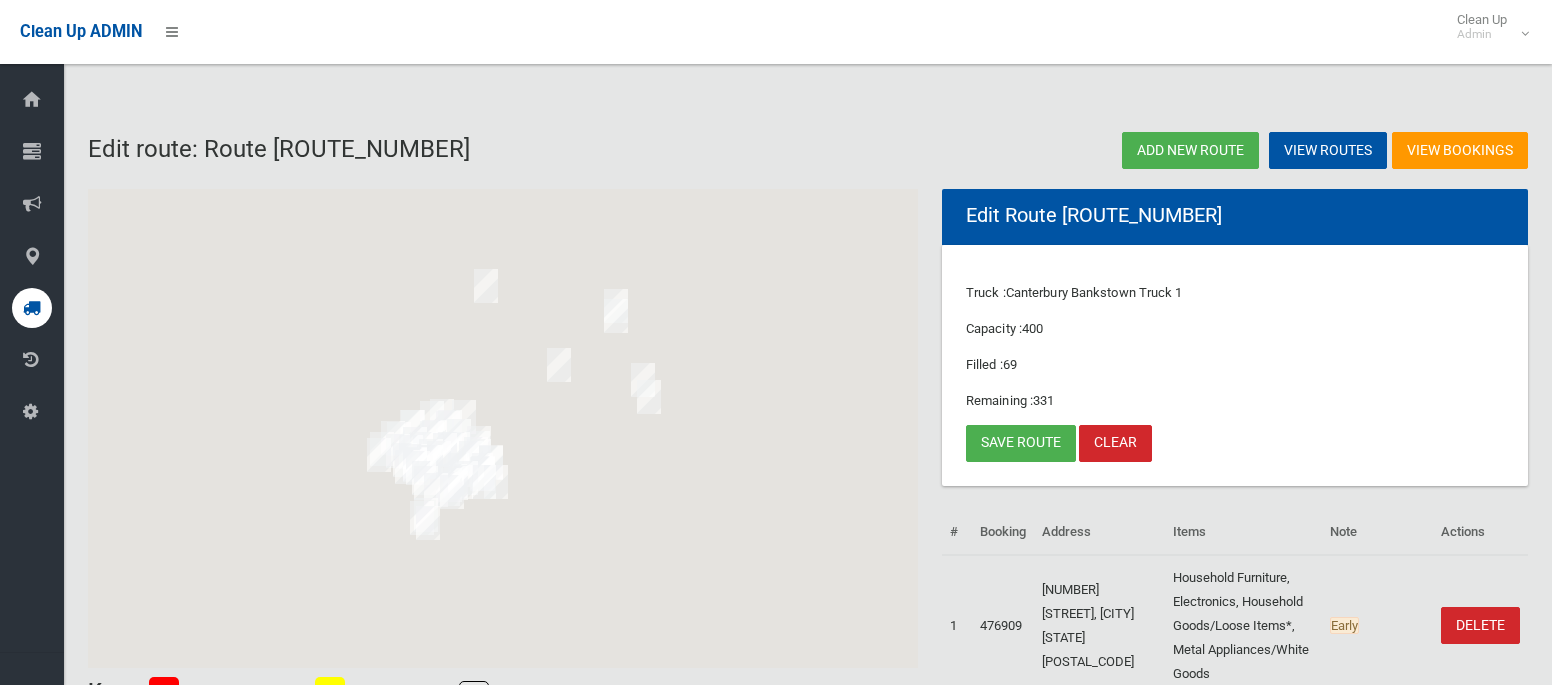 scroll, scrollTop: 0, scrollLeft: 0, axis: both 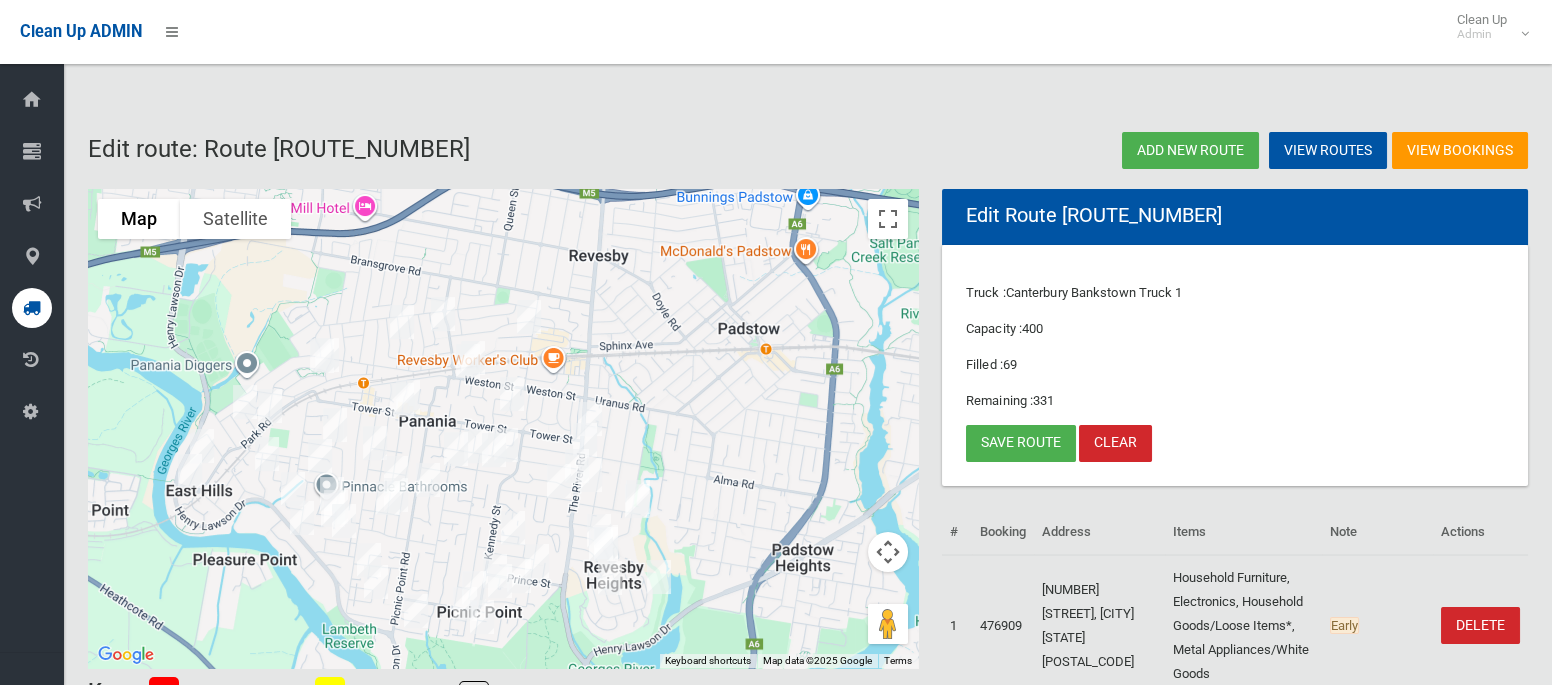 click at bounding box center (506, 445) 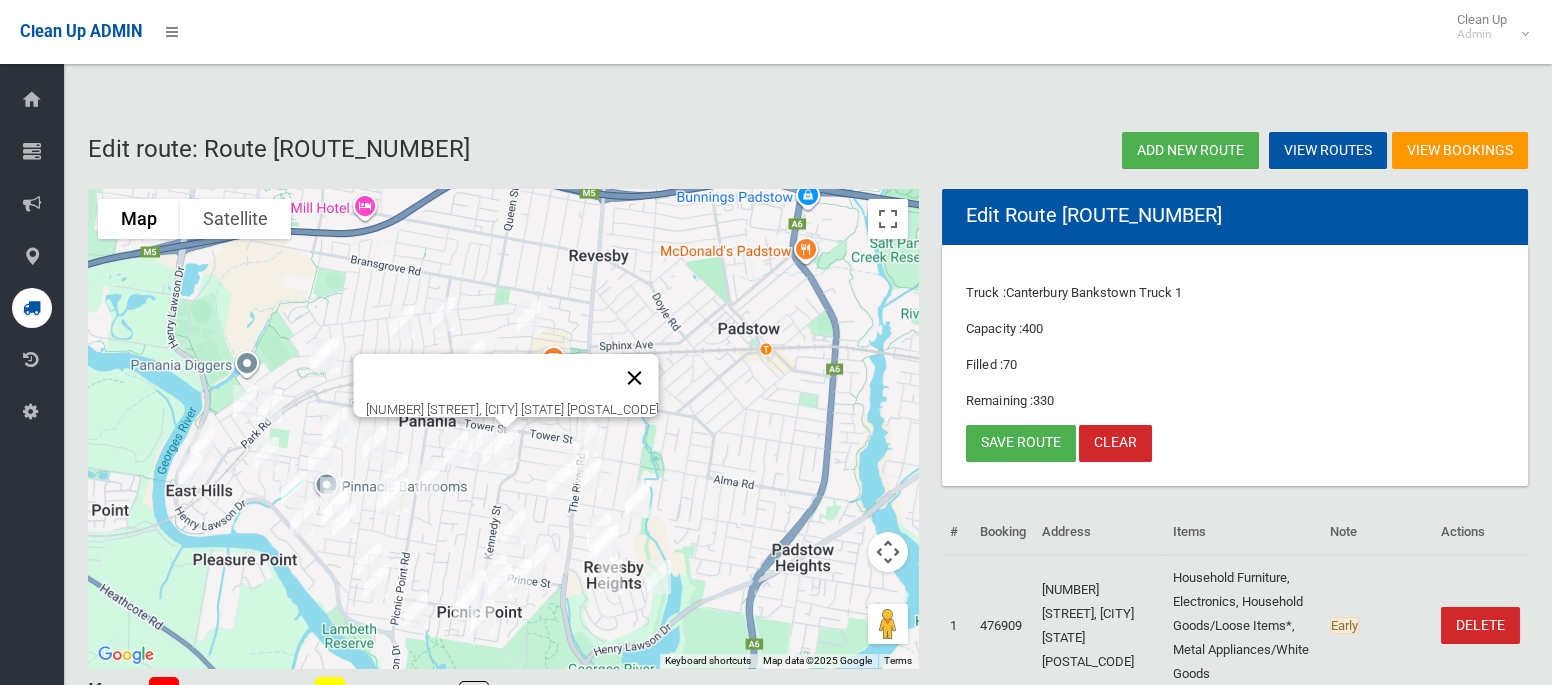 click at bounding box center (635, 378) 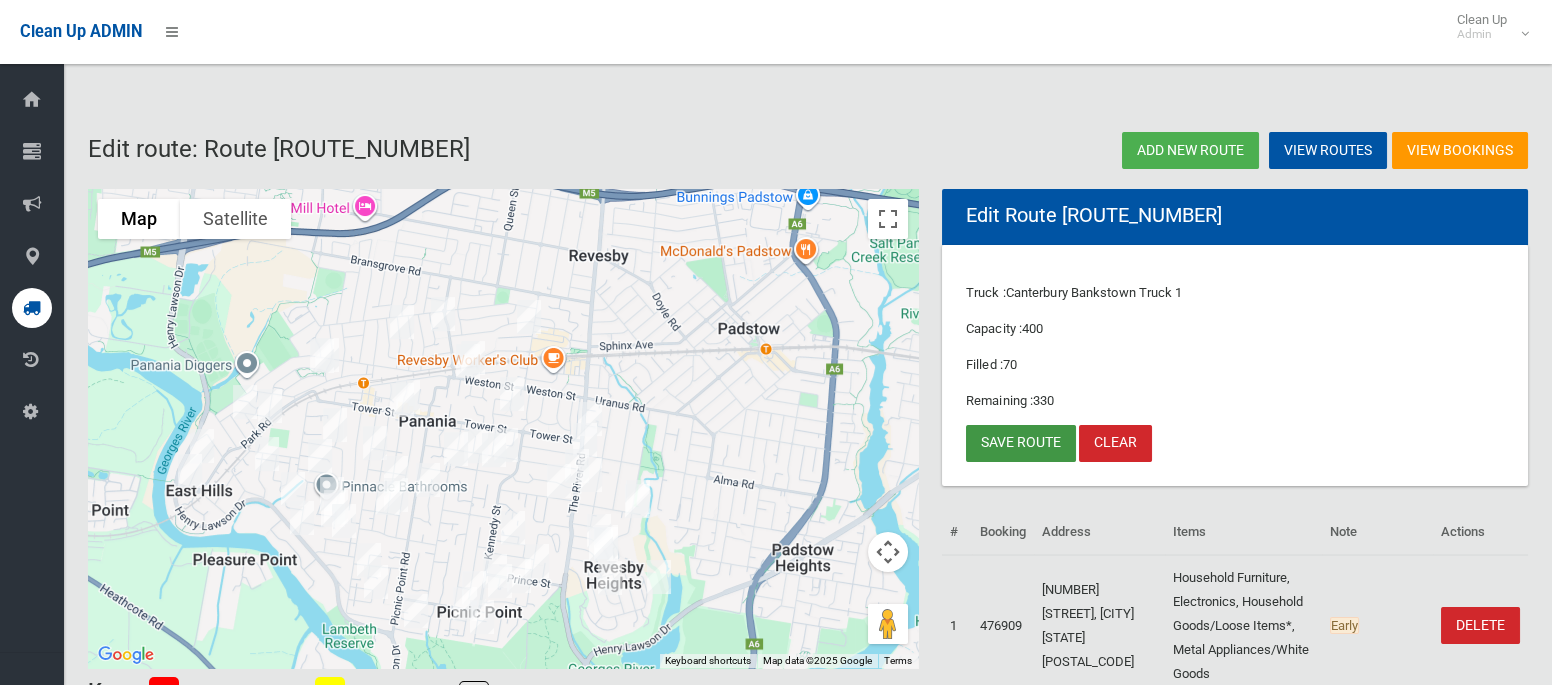 click on "Save route" at bounding box center (1021, 443) 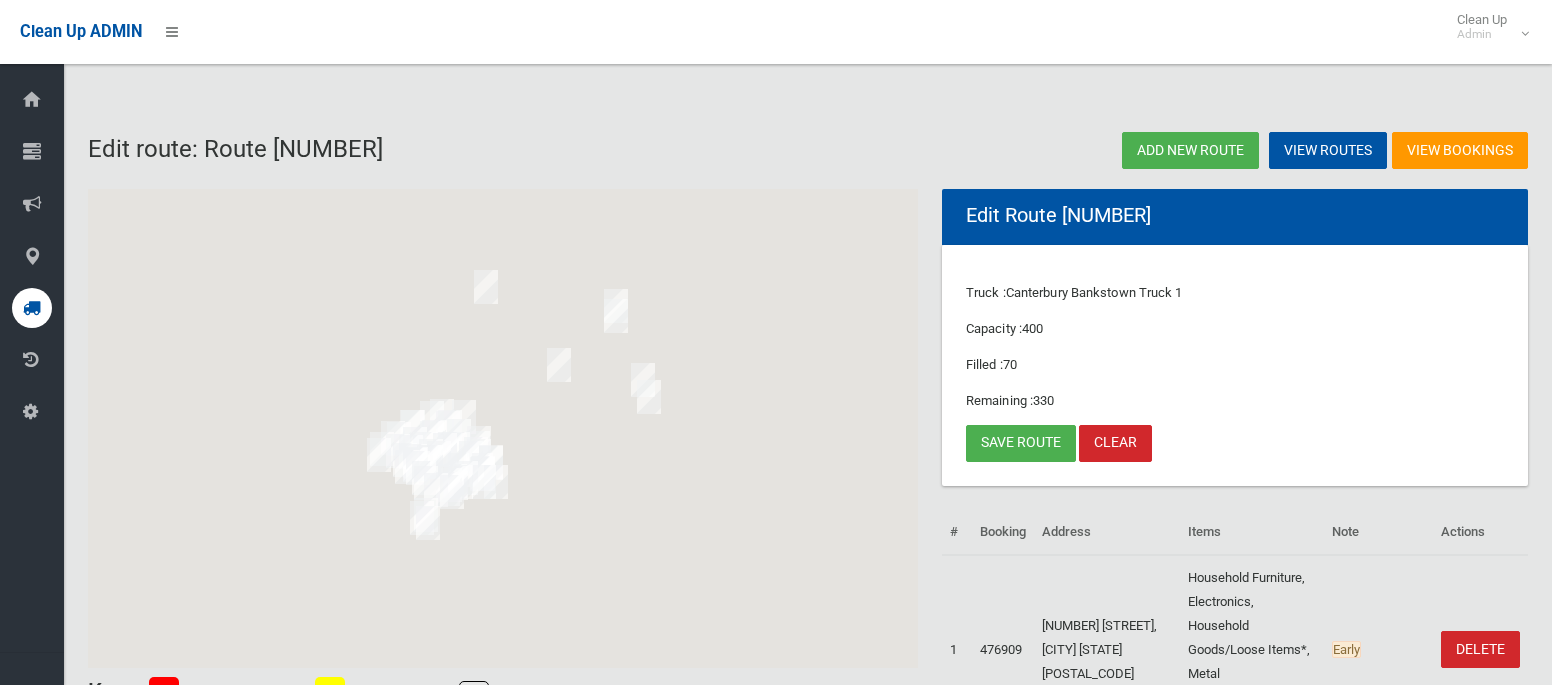 scroll, scrollTop: 0, scrollLeft: 0, axis: both 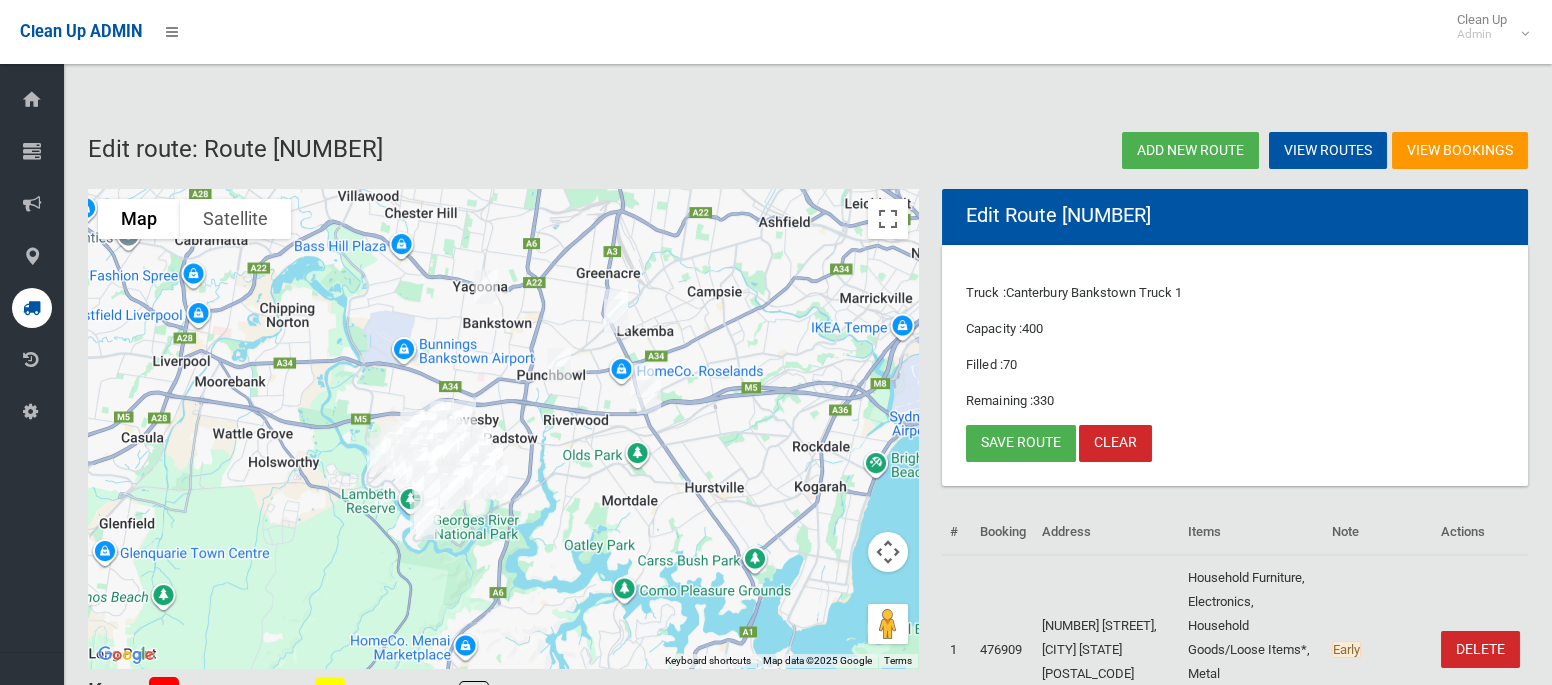 click at bounding box center [486, 287] 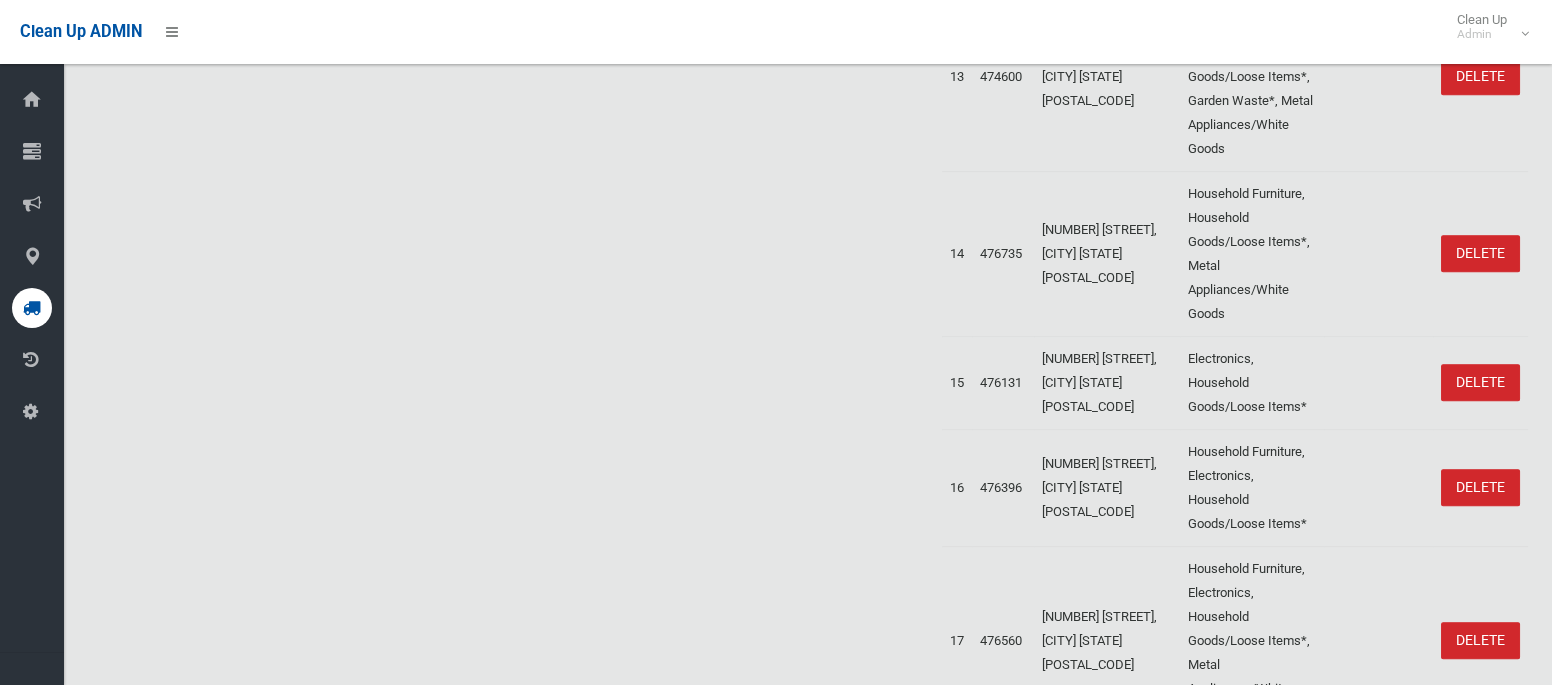 scroll, scrollTop: 0, scrollLeft: 0, axis: both 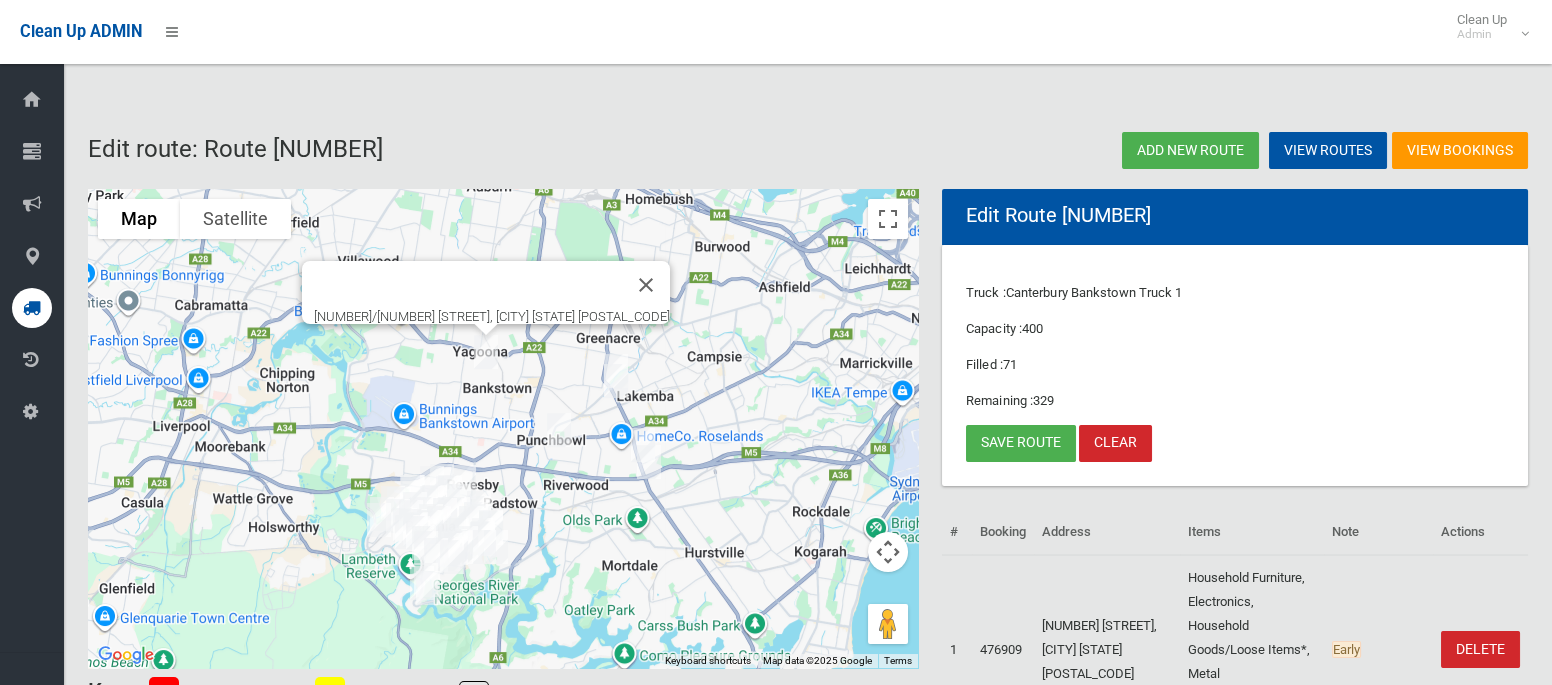 click at bounding box center (559, 430) 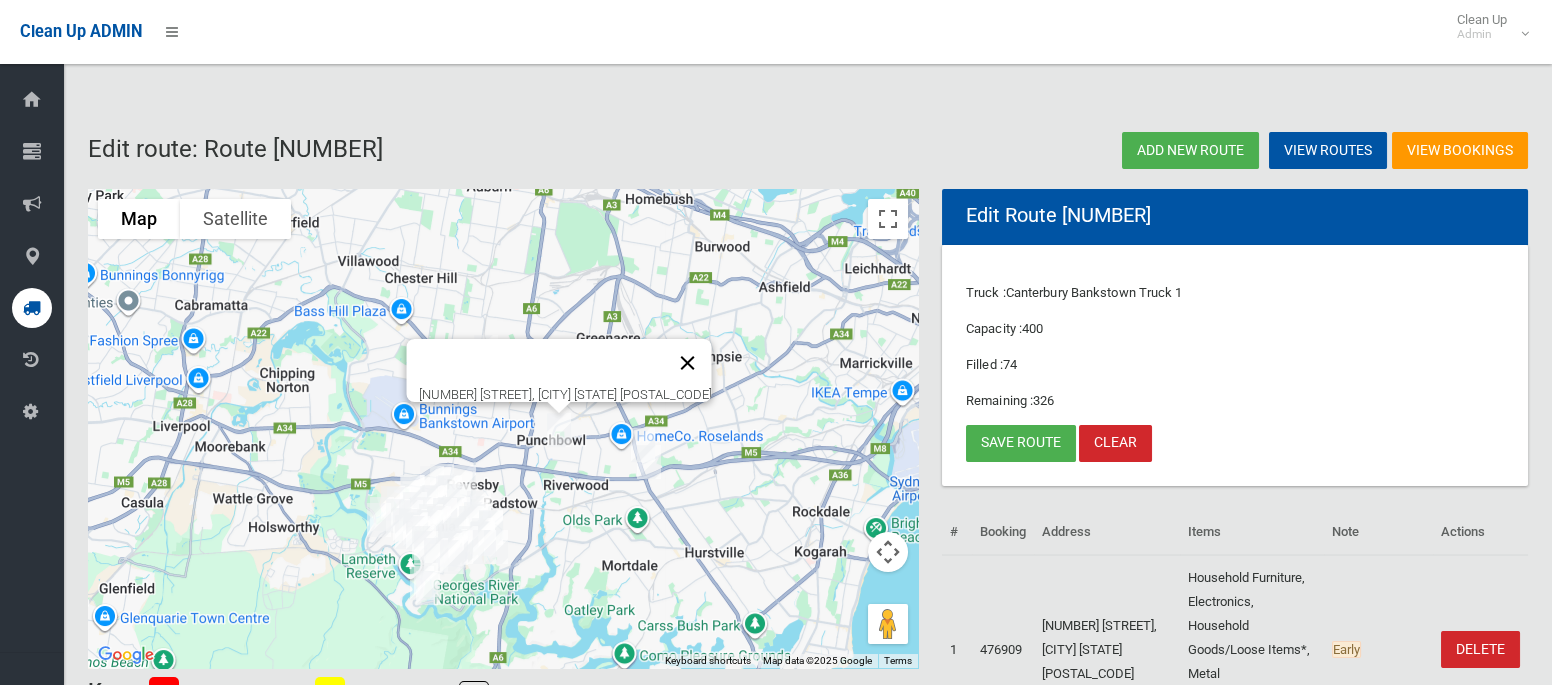 click at bounding box center [688, 363] 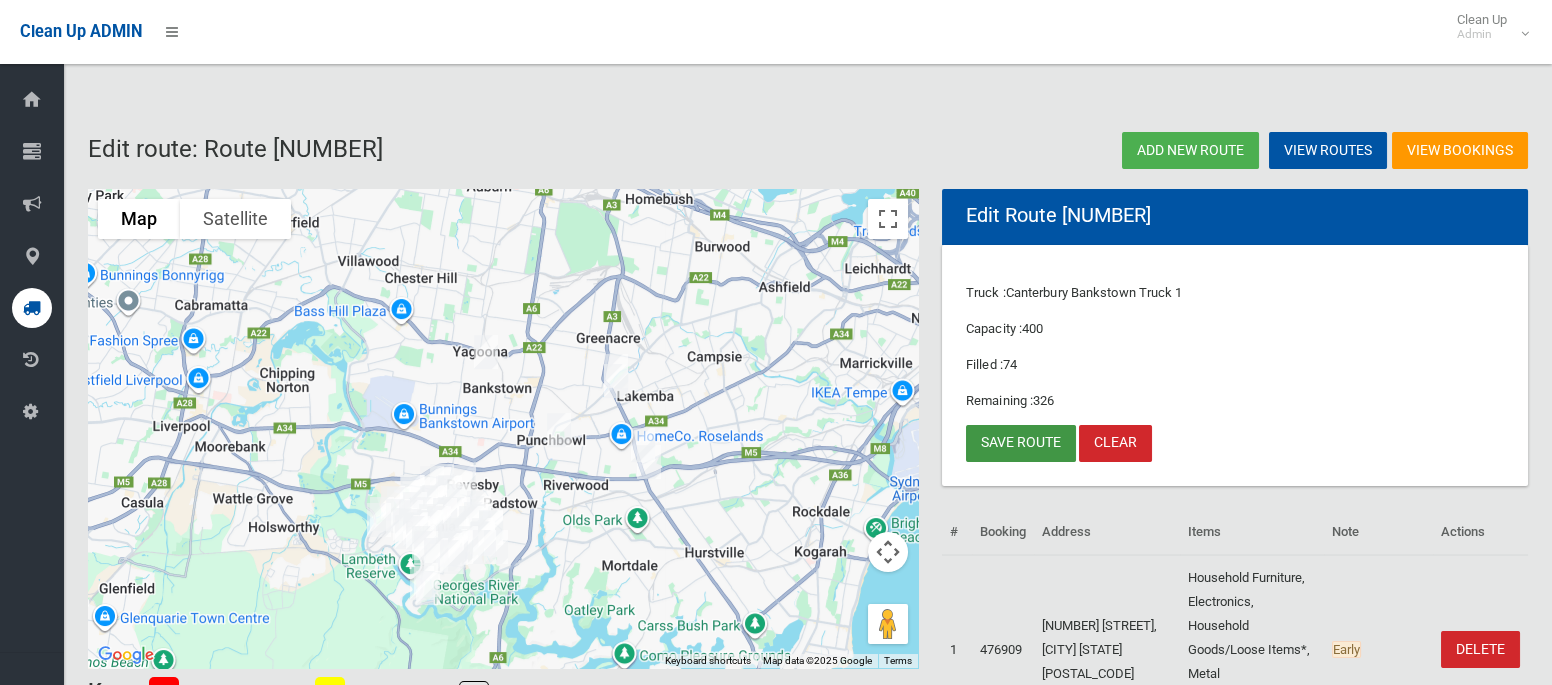 click on "Save route" at bounding box center (1021, 443) 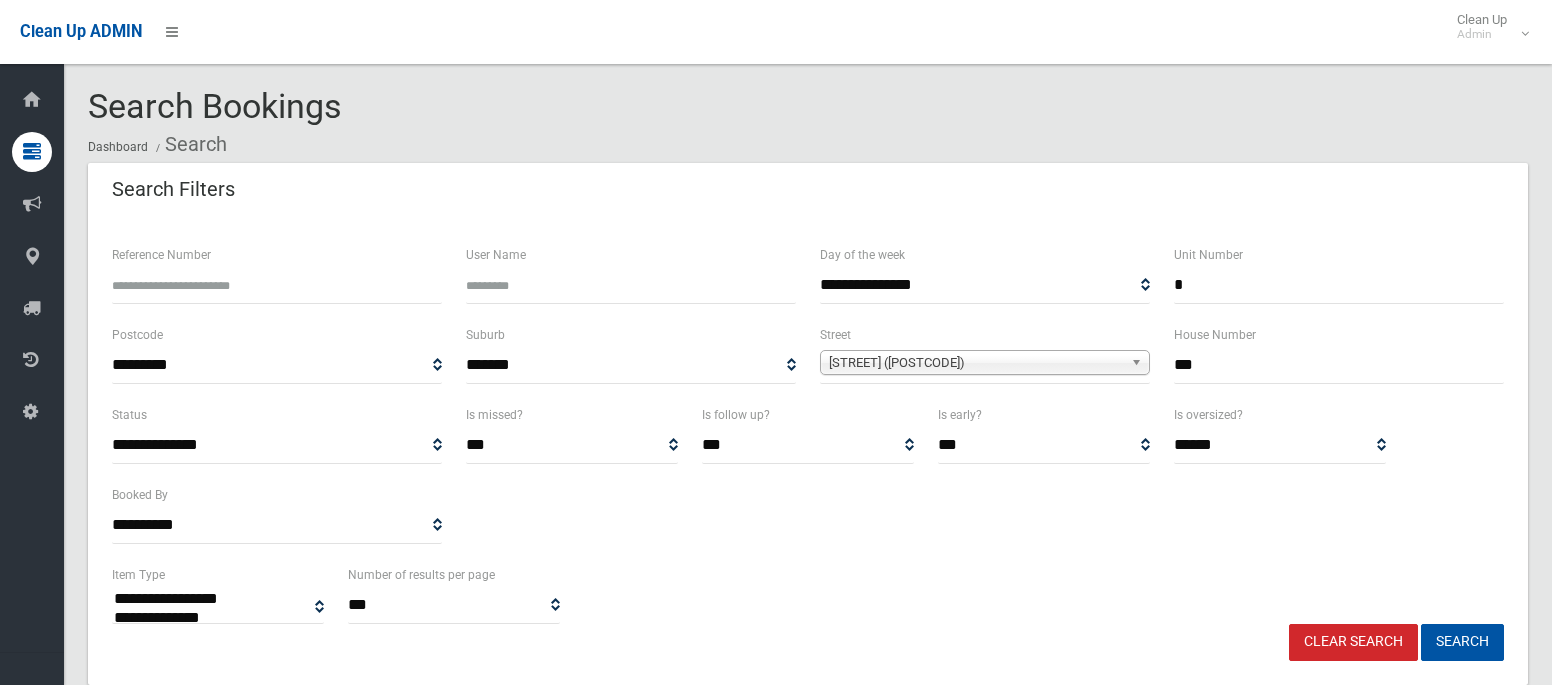 select 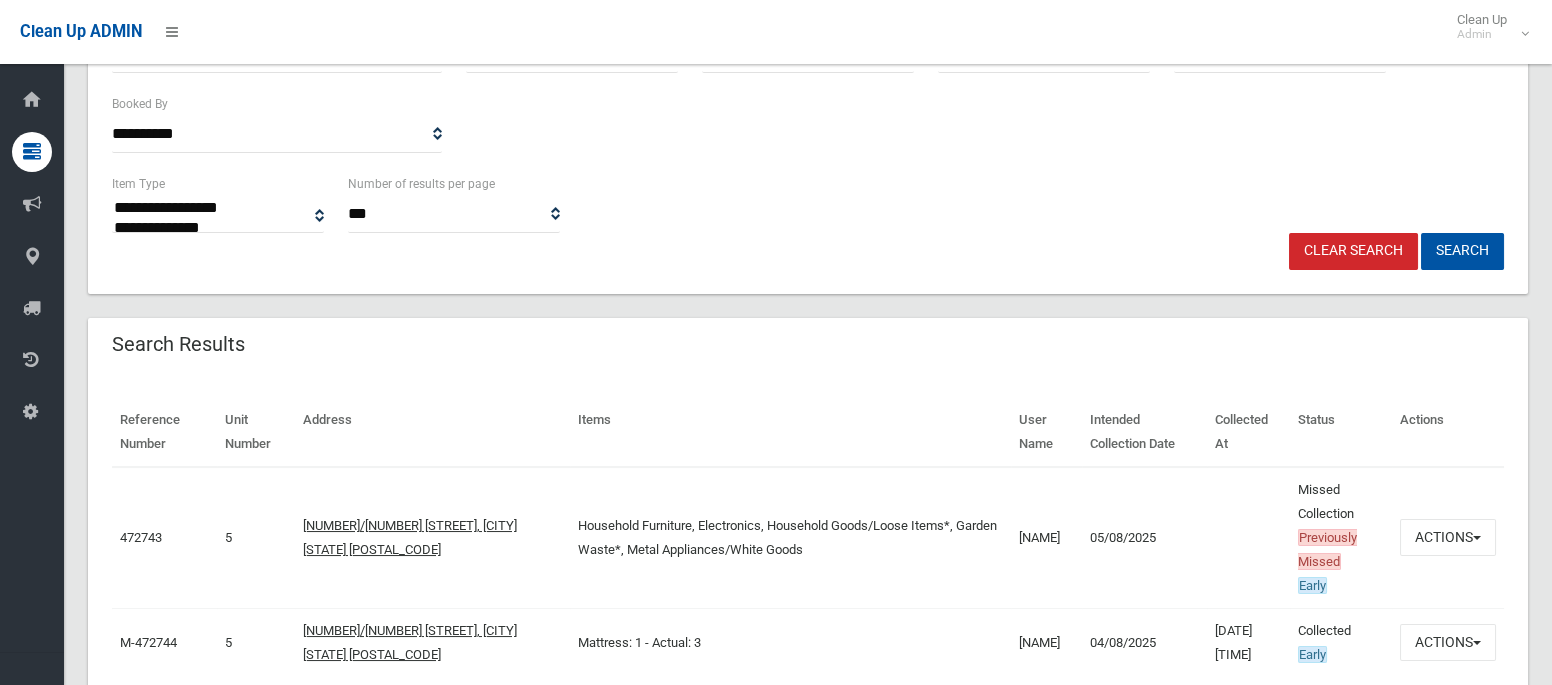 scroll, scrollTop: 476, scrollLeft: 0, axis: vertical 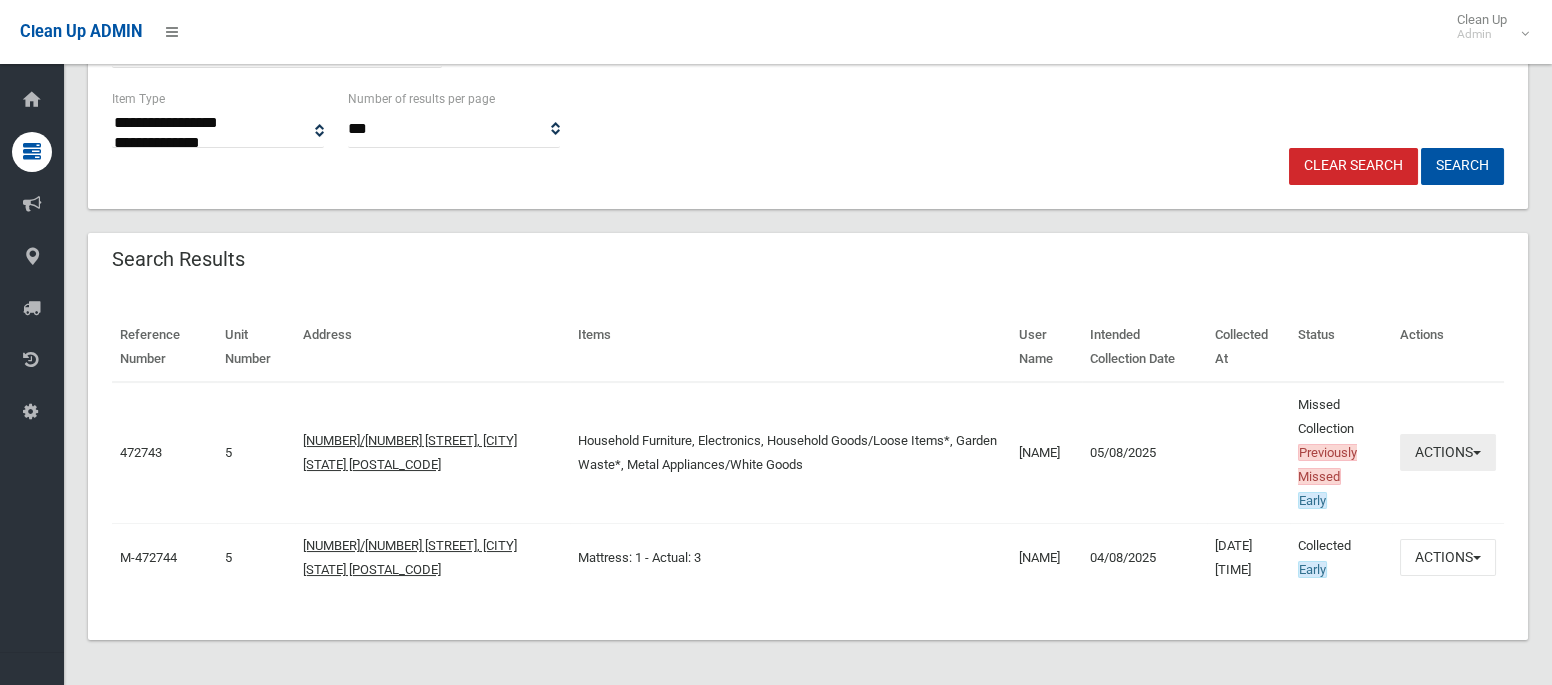 click on "Actions" at bounding box center [1448, 452] 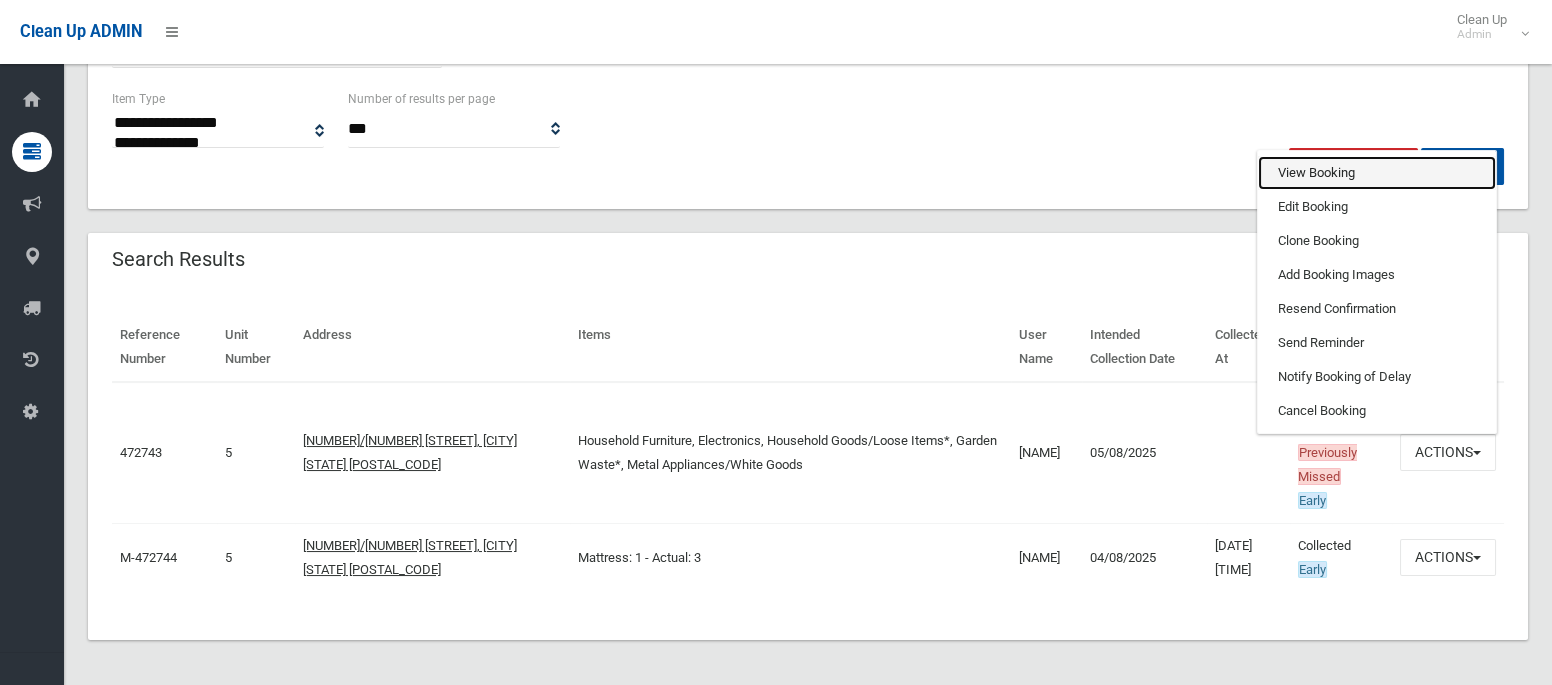 click on "View Booking" at bounding box center (1377, 173) 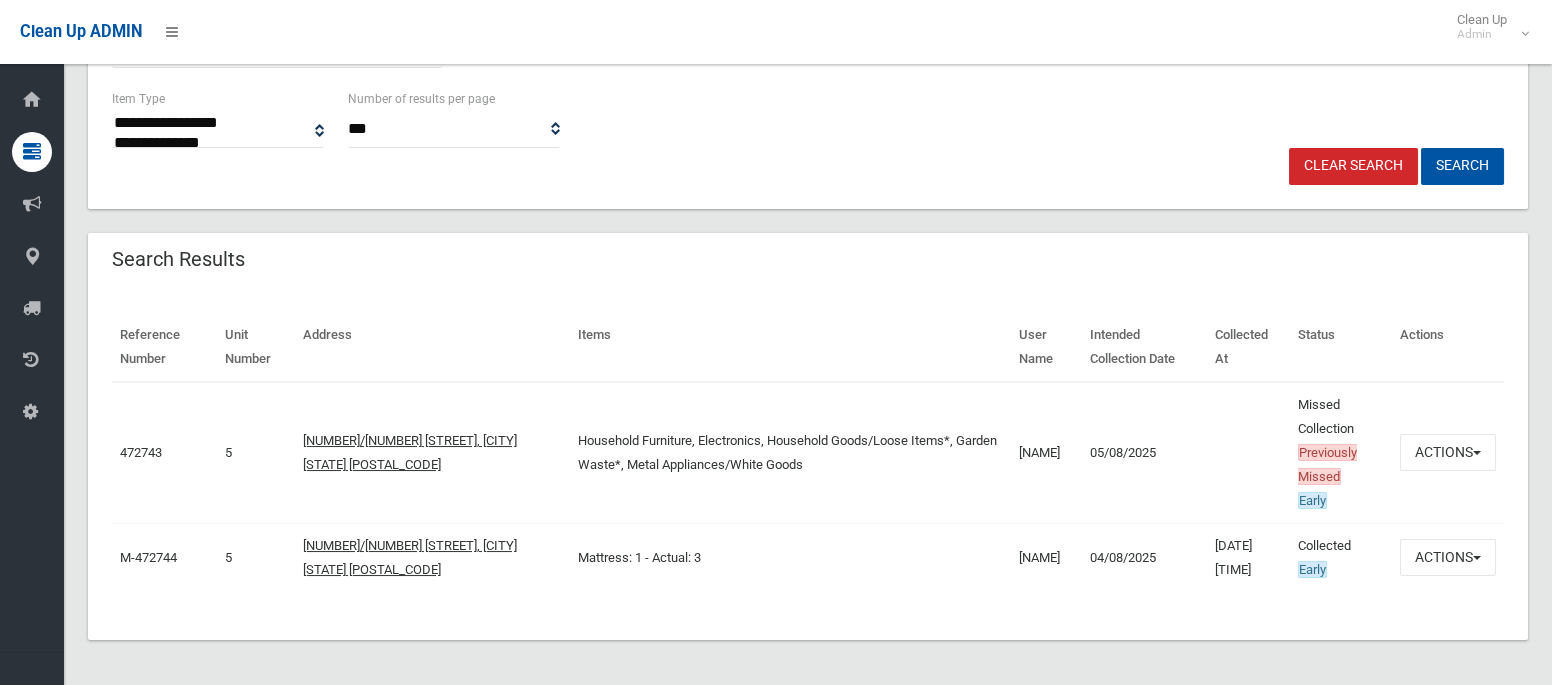 scroll, scrollTop: 0, scrollLeft: 0, axis: both 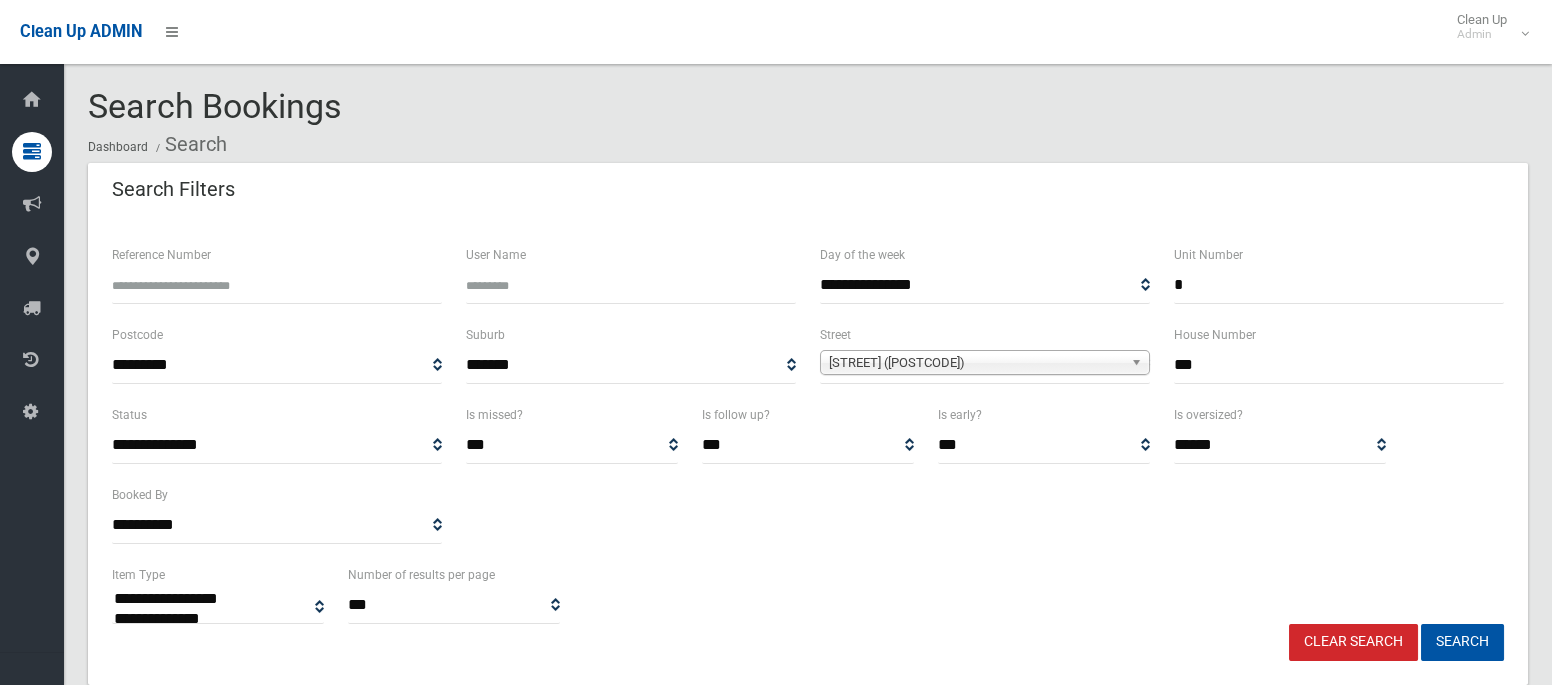 click on "*" at bounding box center [1339, 285] 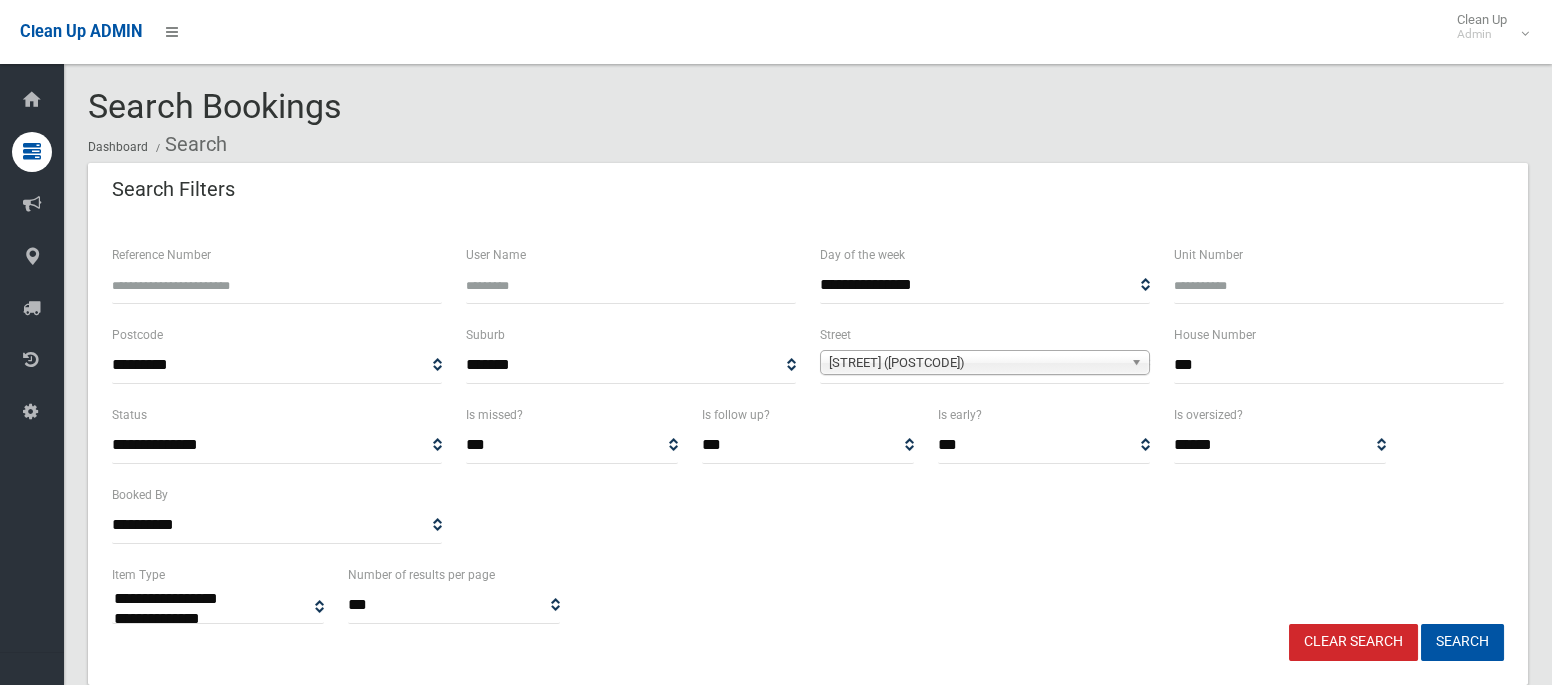 type 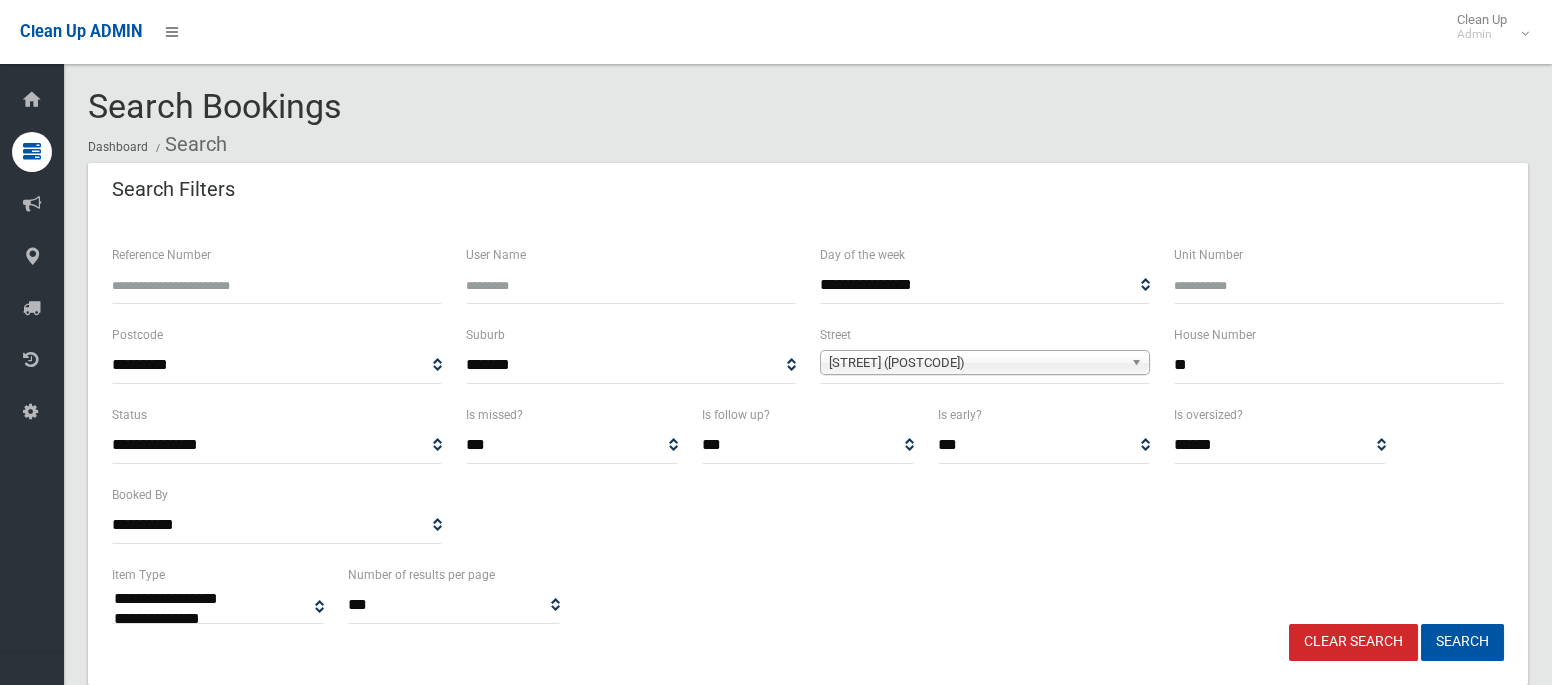 type on "*" 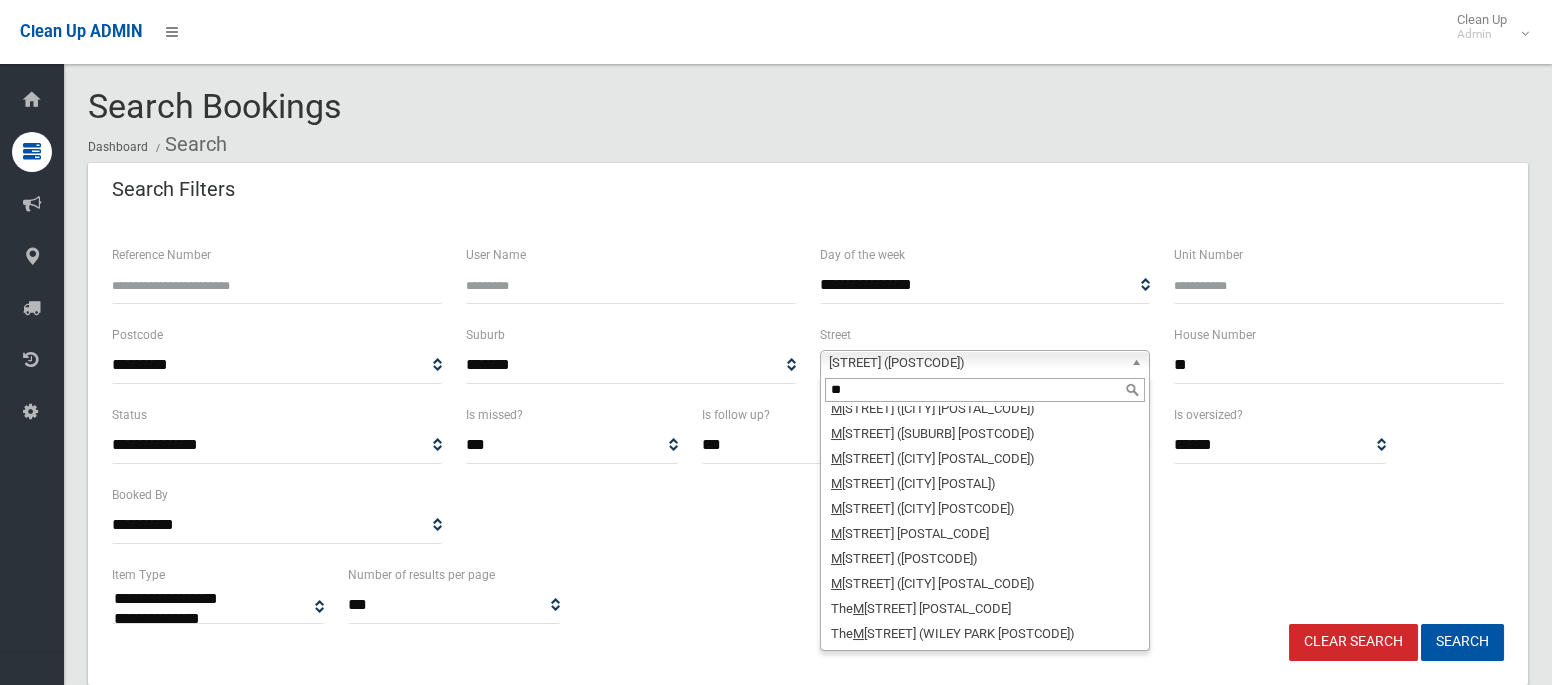 scroll, scrollTop: 0, scrollLeft: 0, axis: both 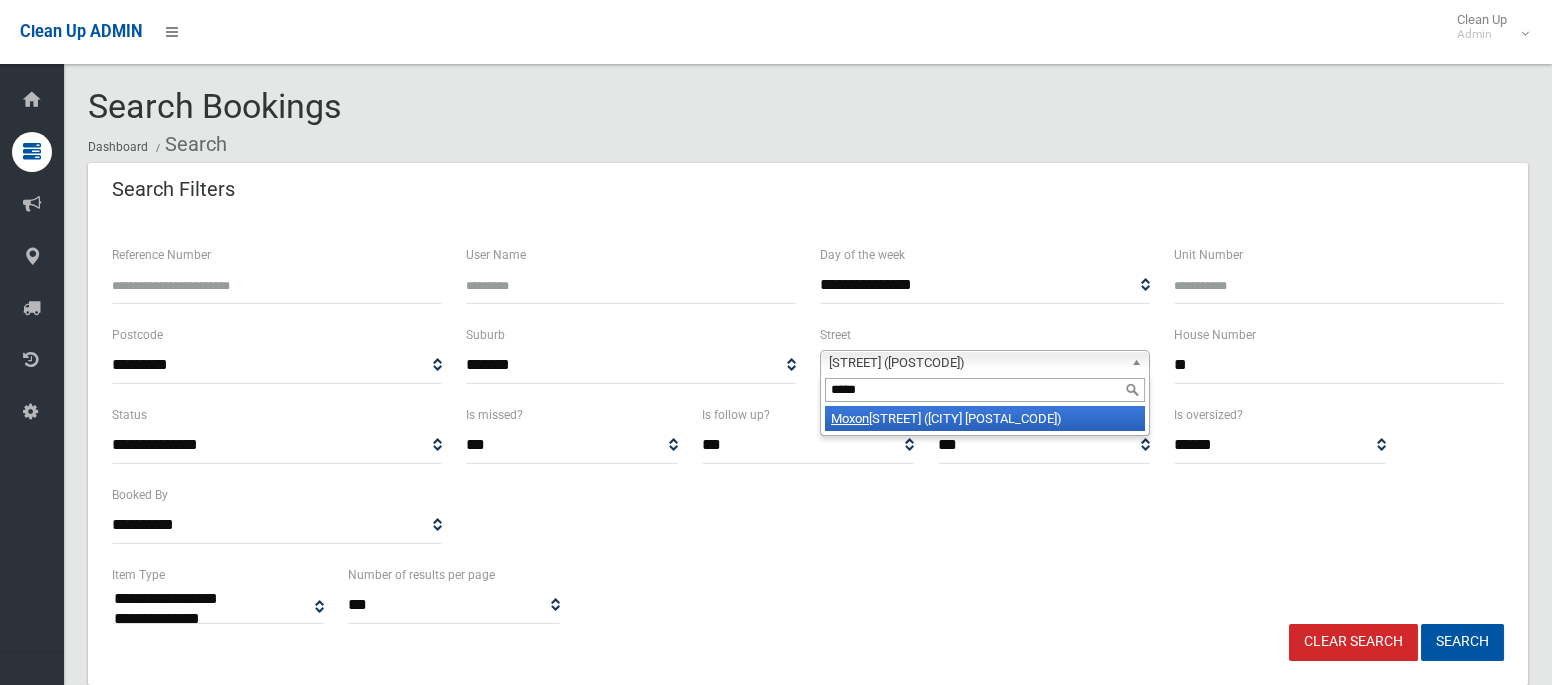 type on "*****" 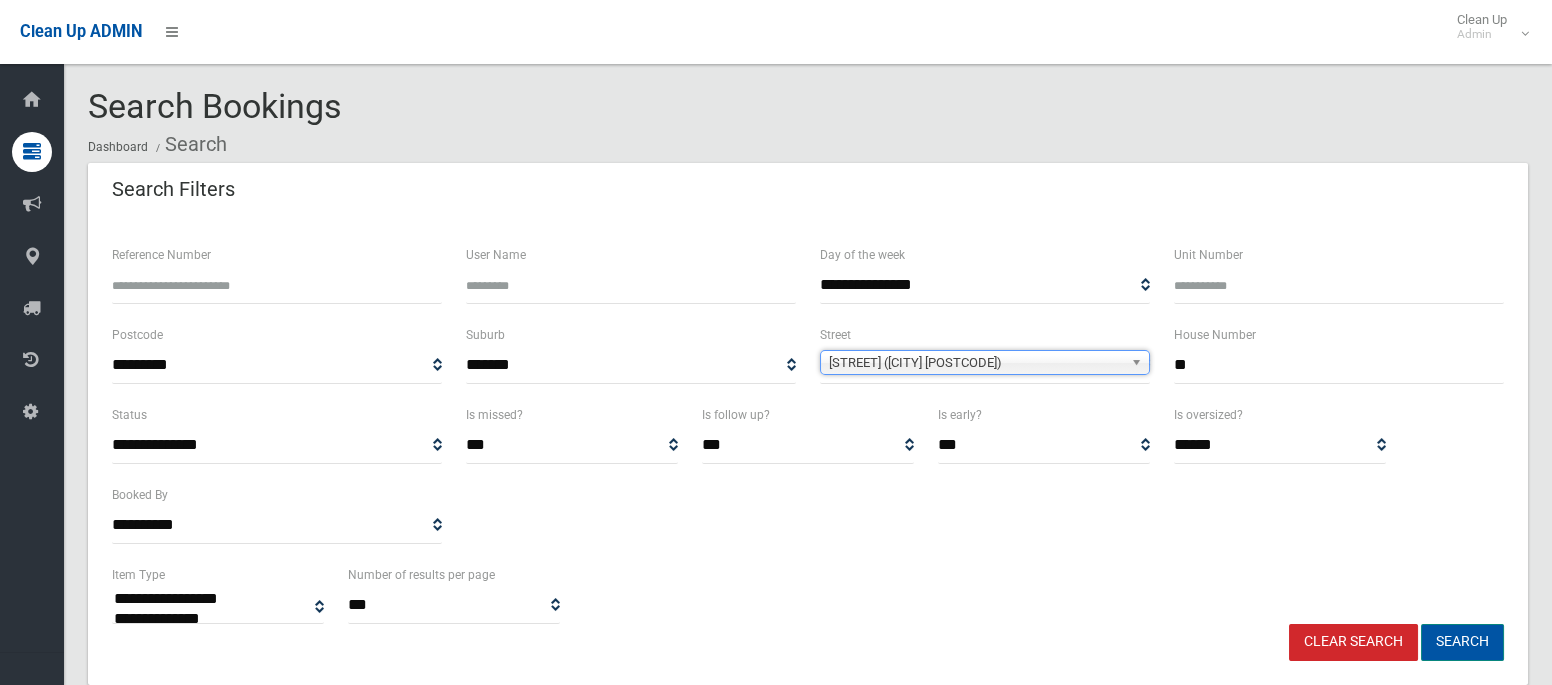 click on "Search" at bounding box center (1462, 642) 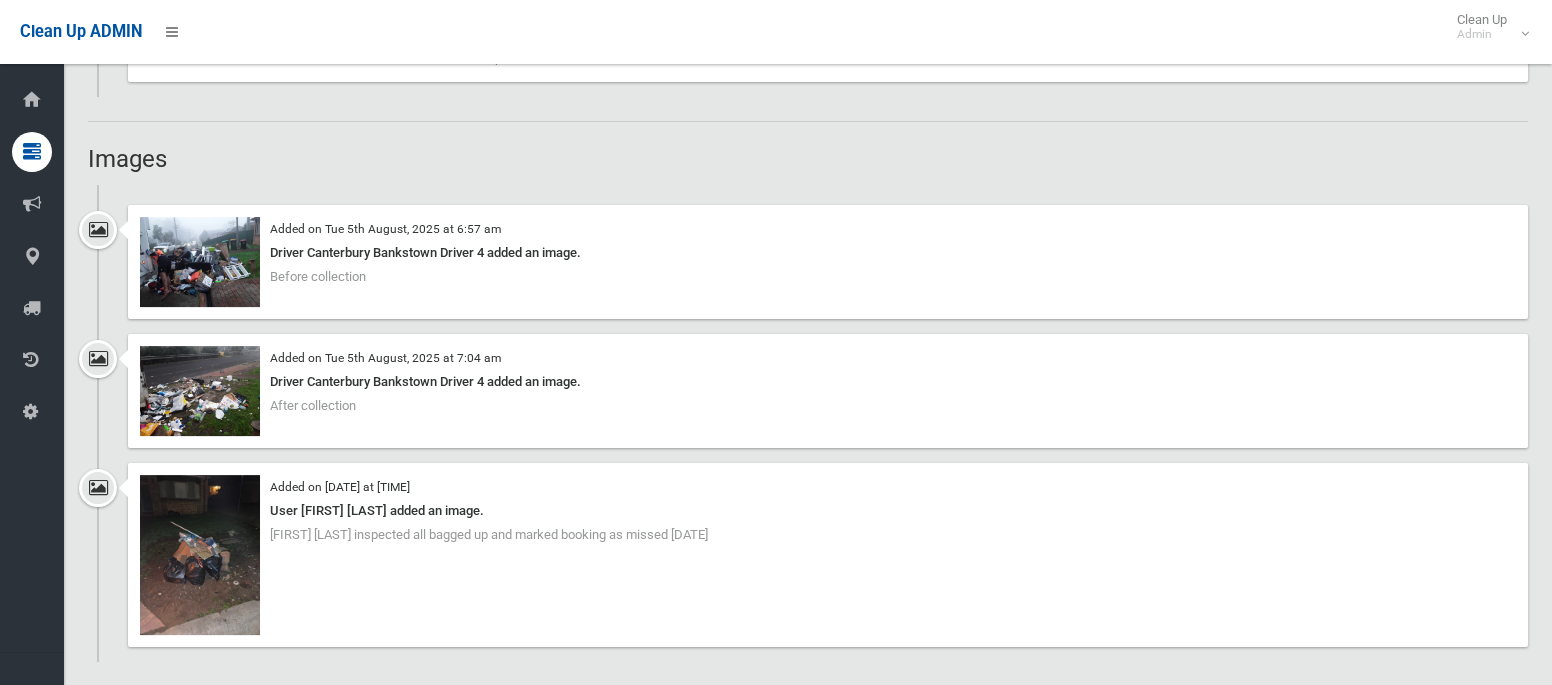 scroll, scrollTop: 1598, scrollLeft: 0, axis: vertical 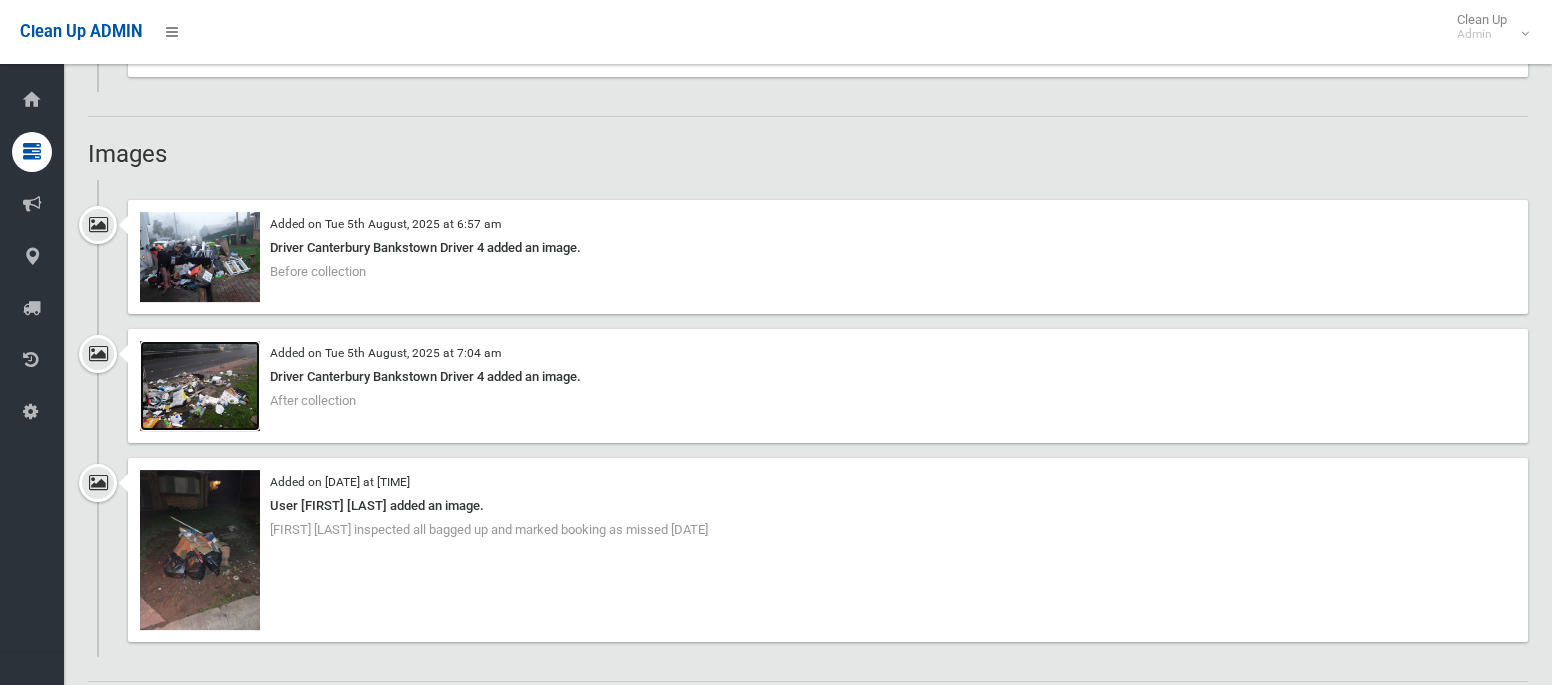 click at bounding box center (200, 386) 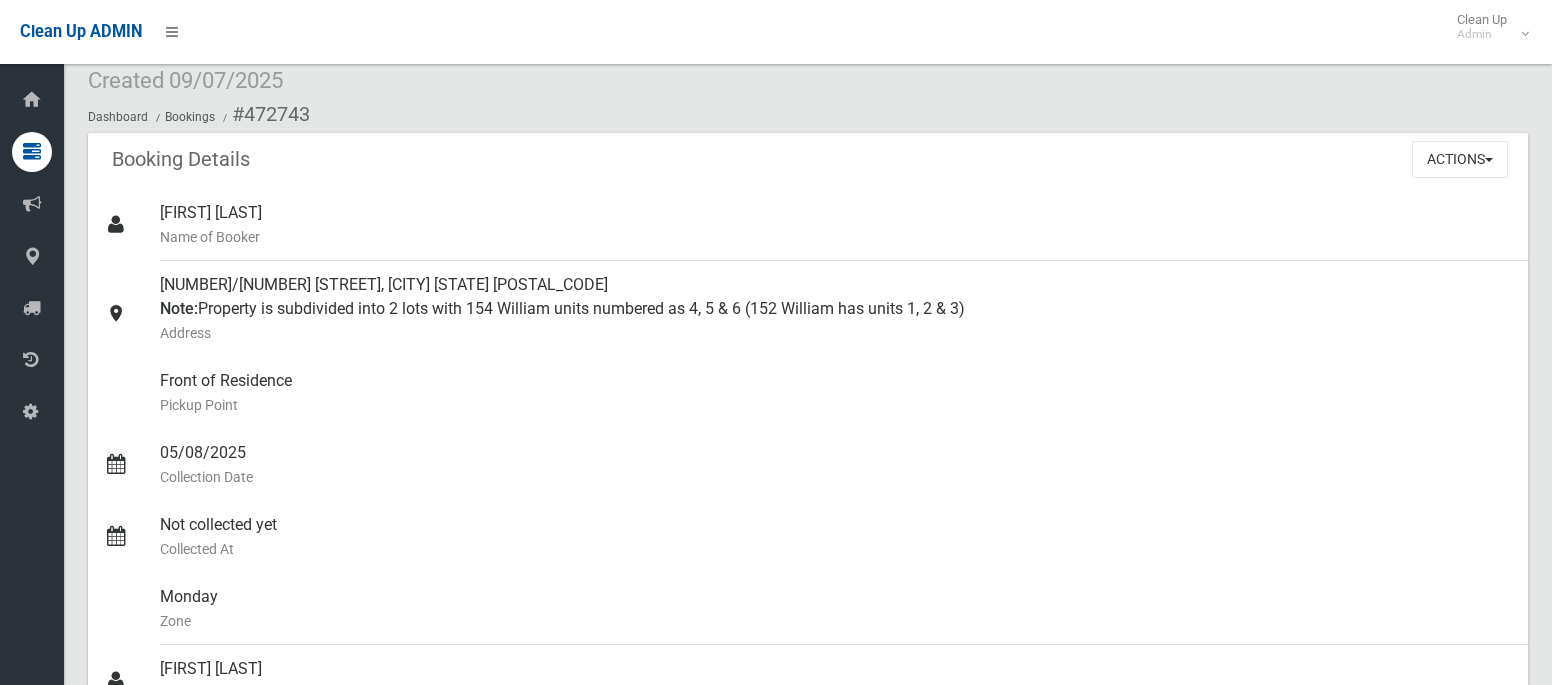 scroll, scrollTop: 0, scrollLeft: 0, axis: both 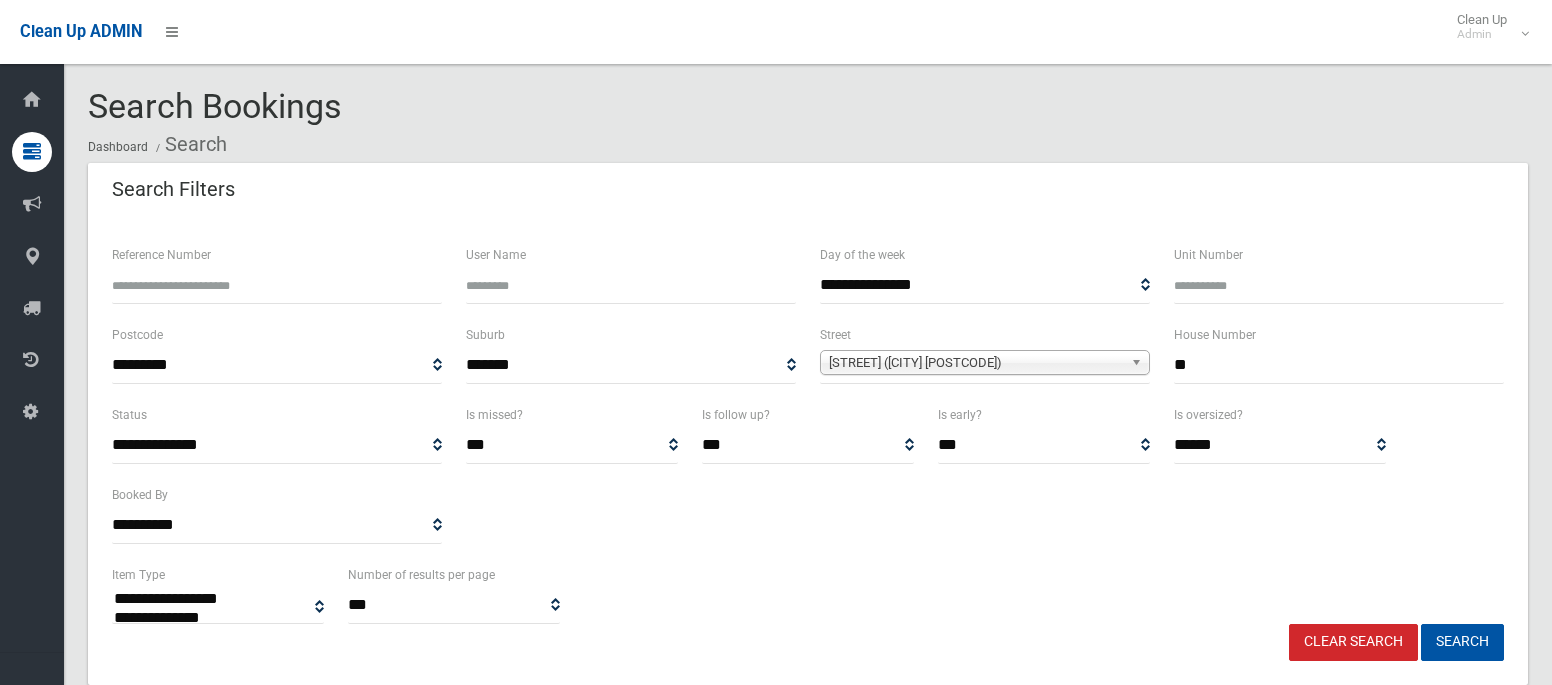 select 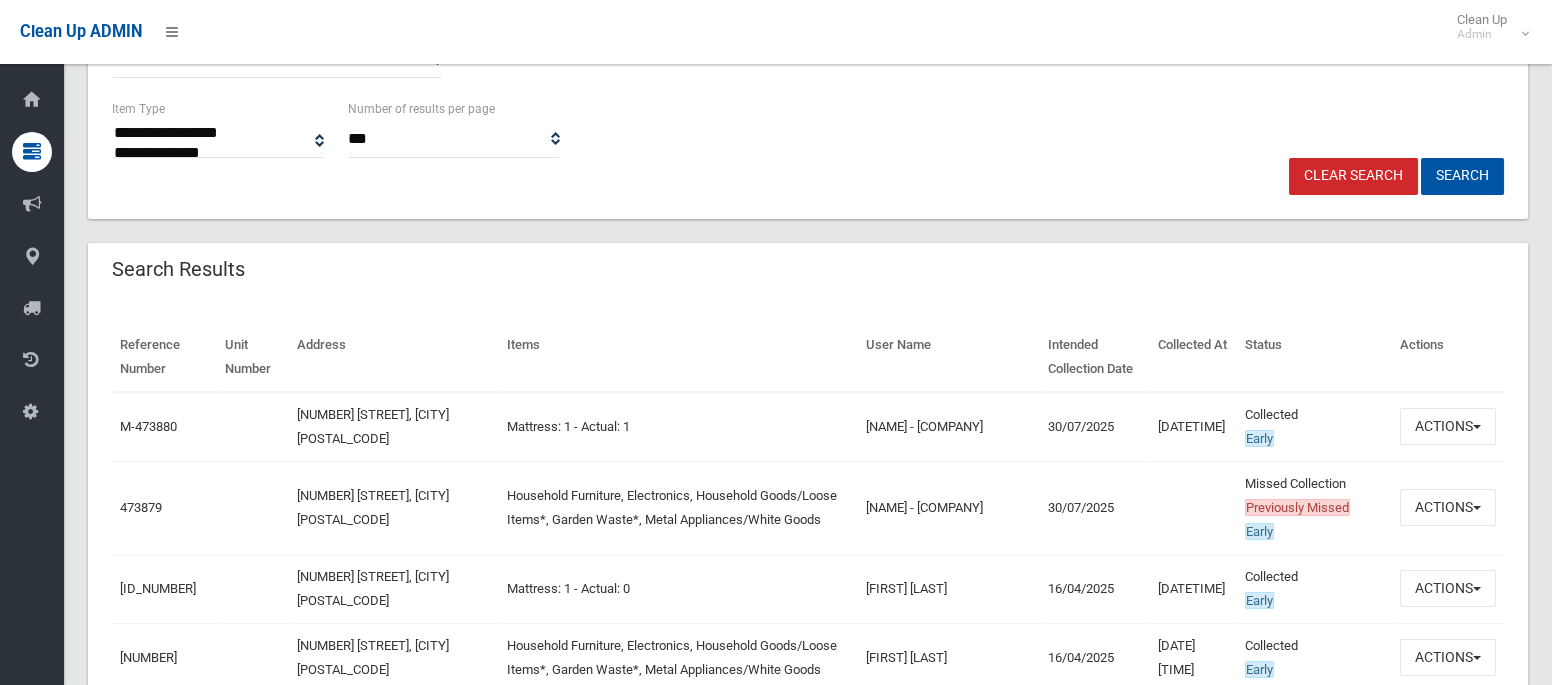 scroll, scrollTop: 469, scrollLeft: 0, axis: vertical 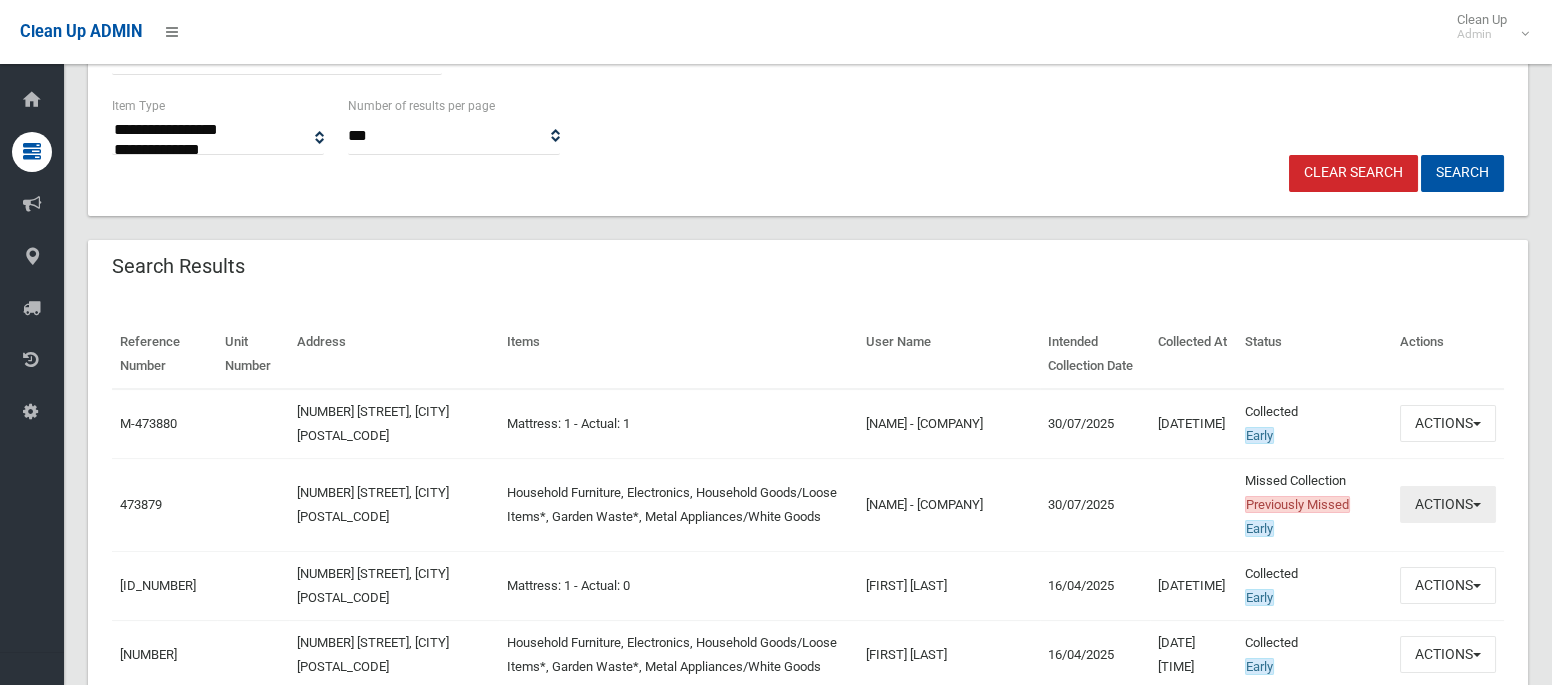 click on "Actions" at bounding box center (1448, 504) 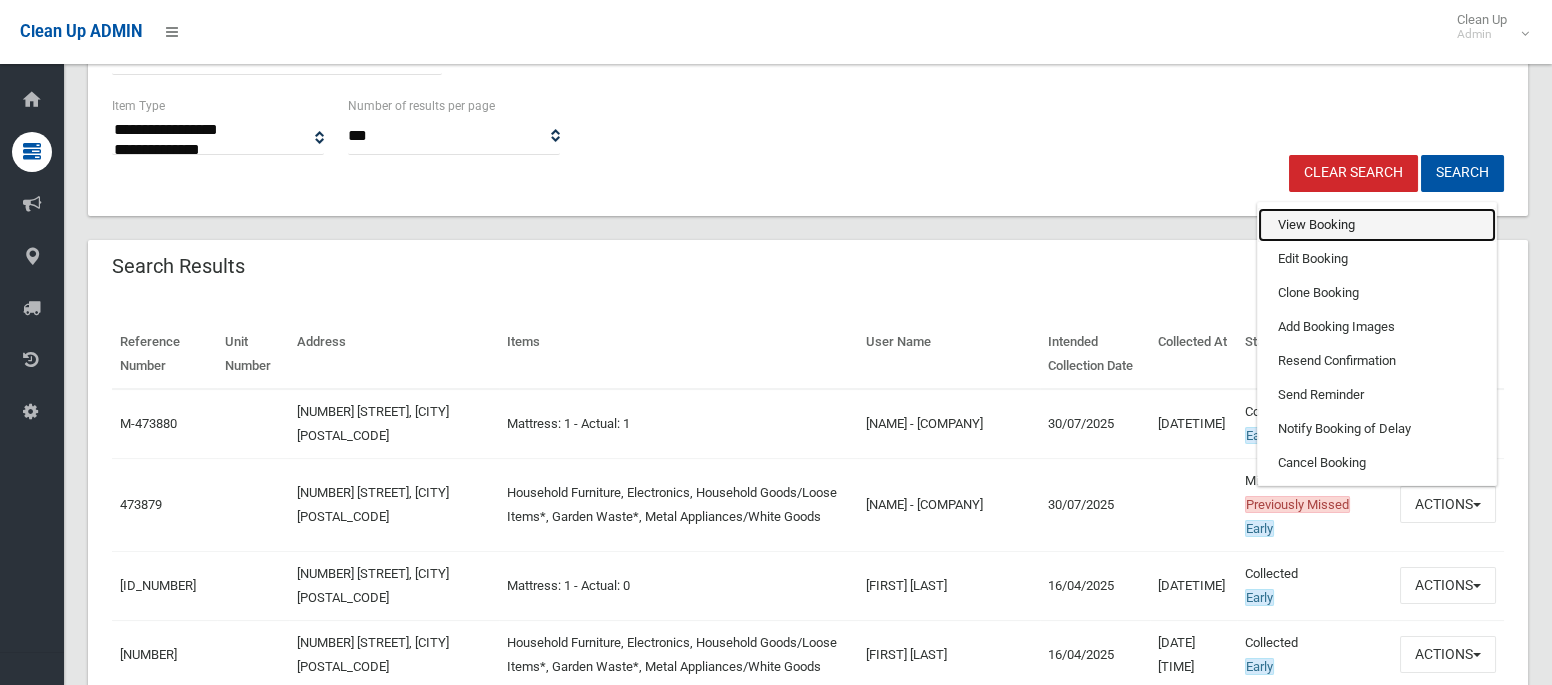click on "View Booking" at bounding box center [1377, 225] 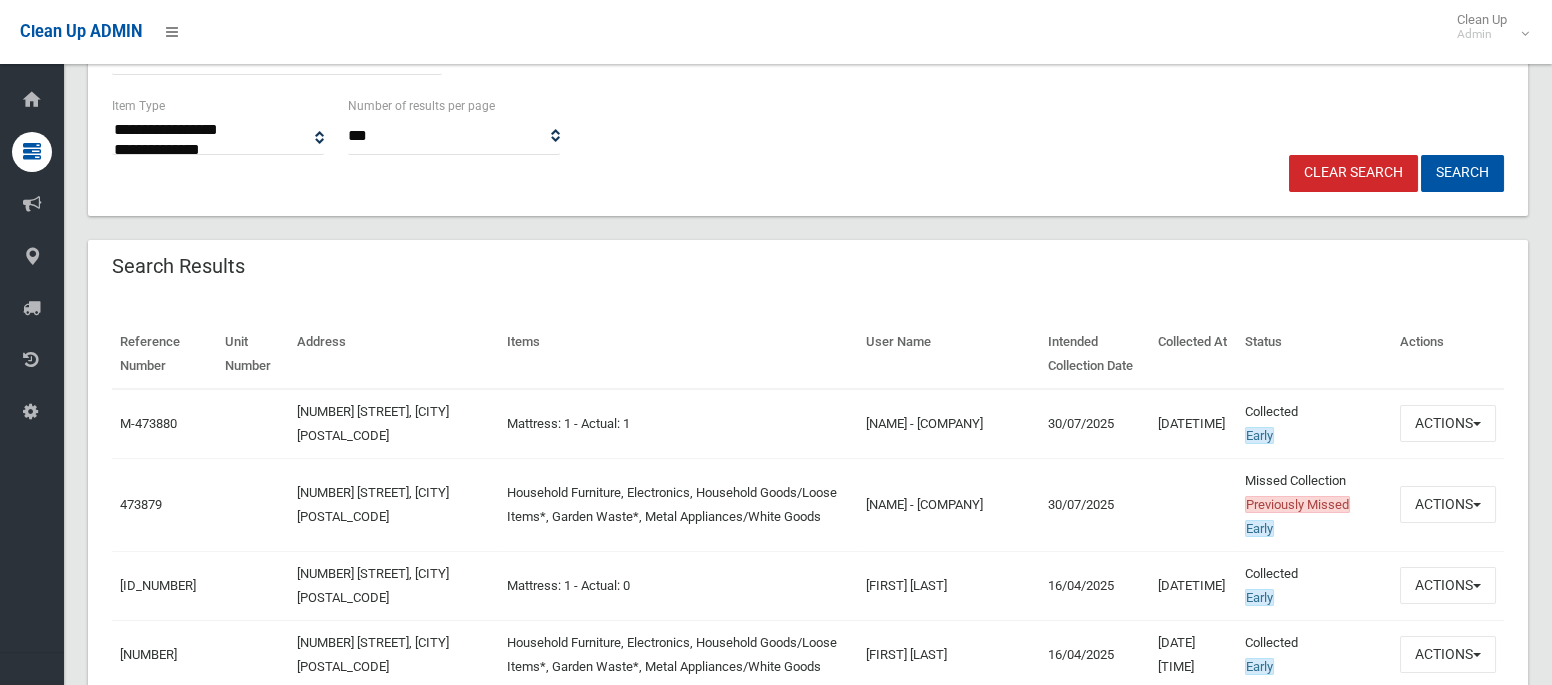 scroll, scrollTop: 0, scrollLeft: 0, axis: both 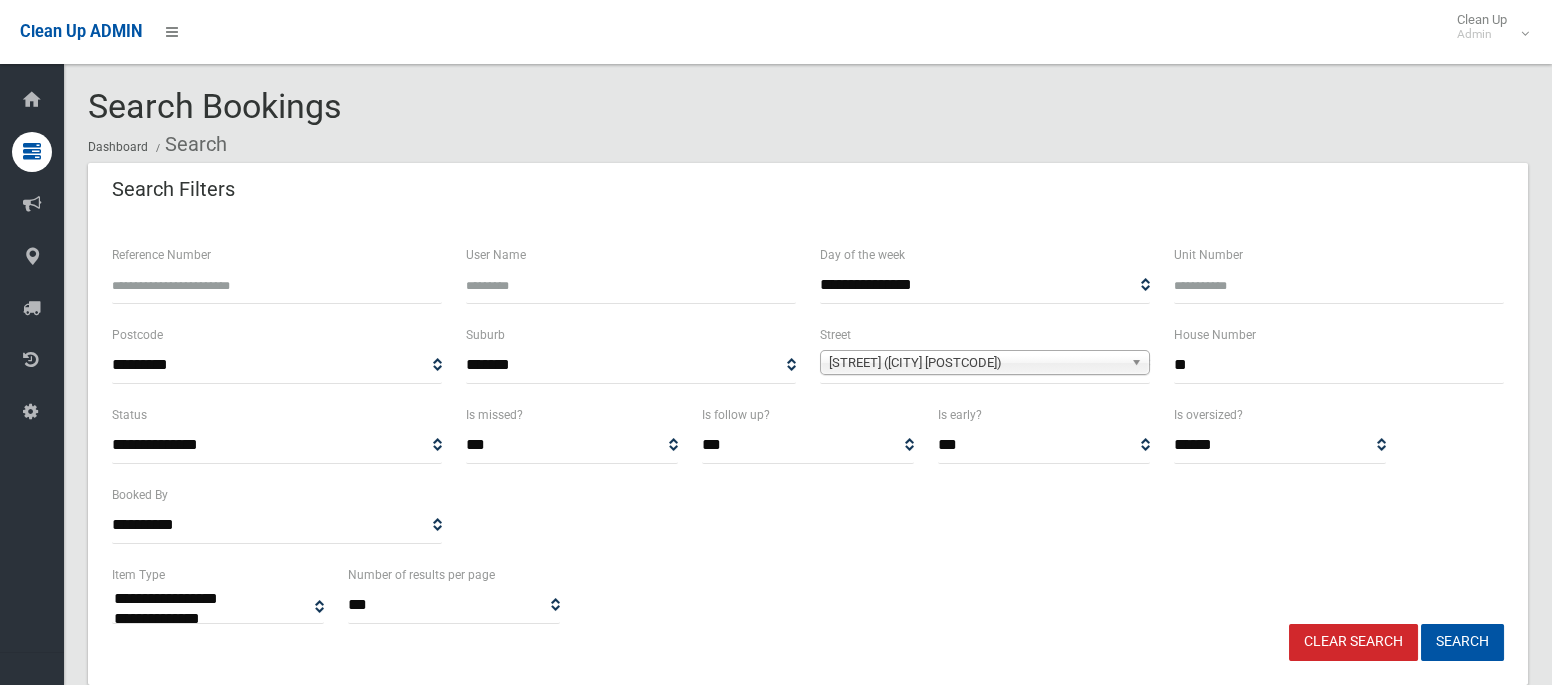 click on "**" at bounding box center (1339, 365) 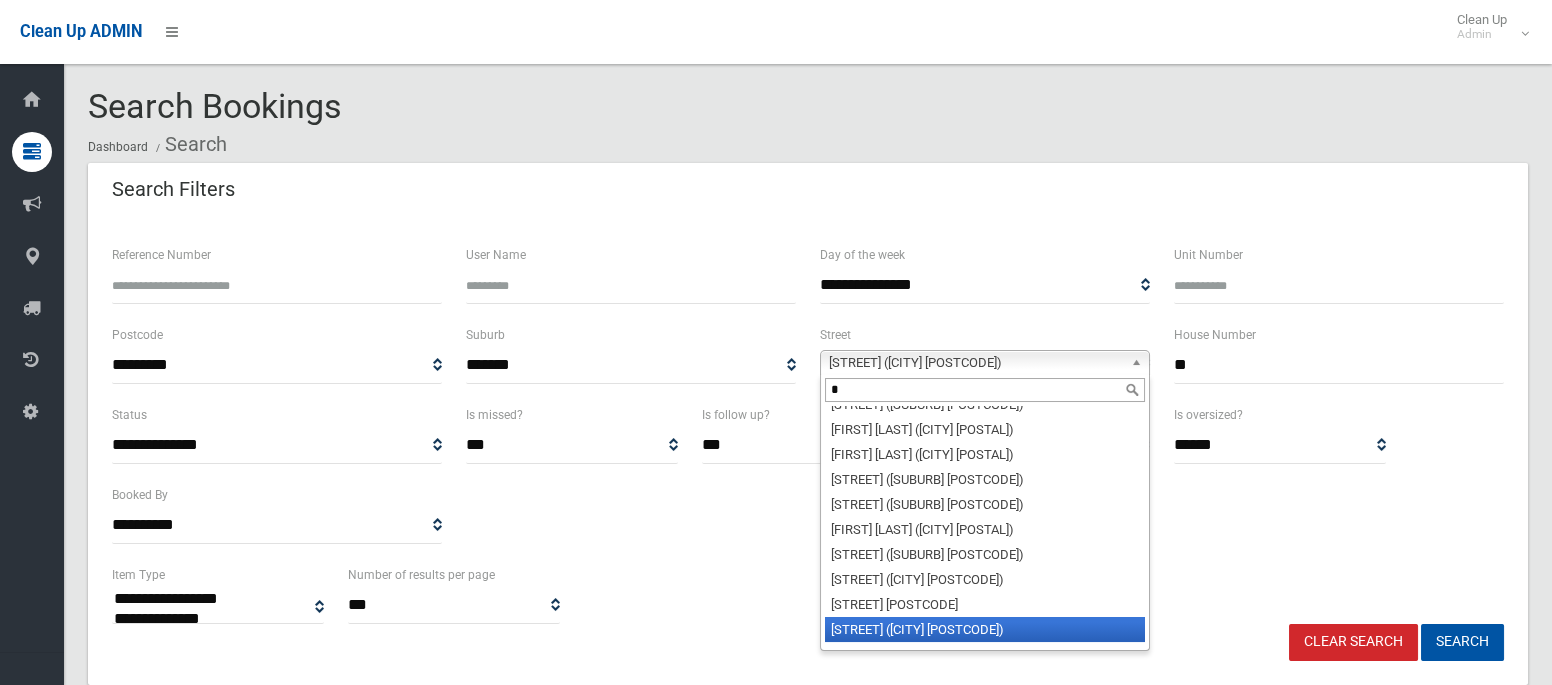 scroll, scrollTop: 0, scrollLeft: 0, axis: both 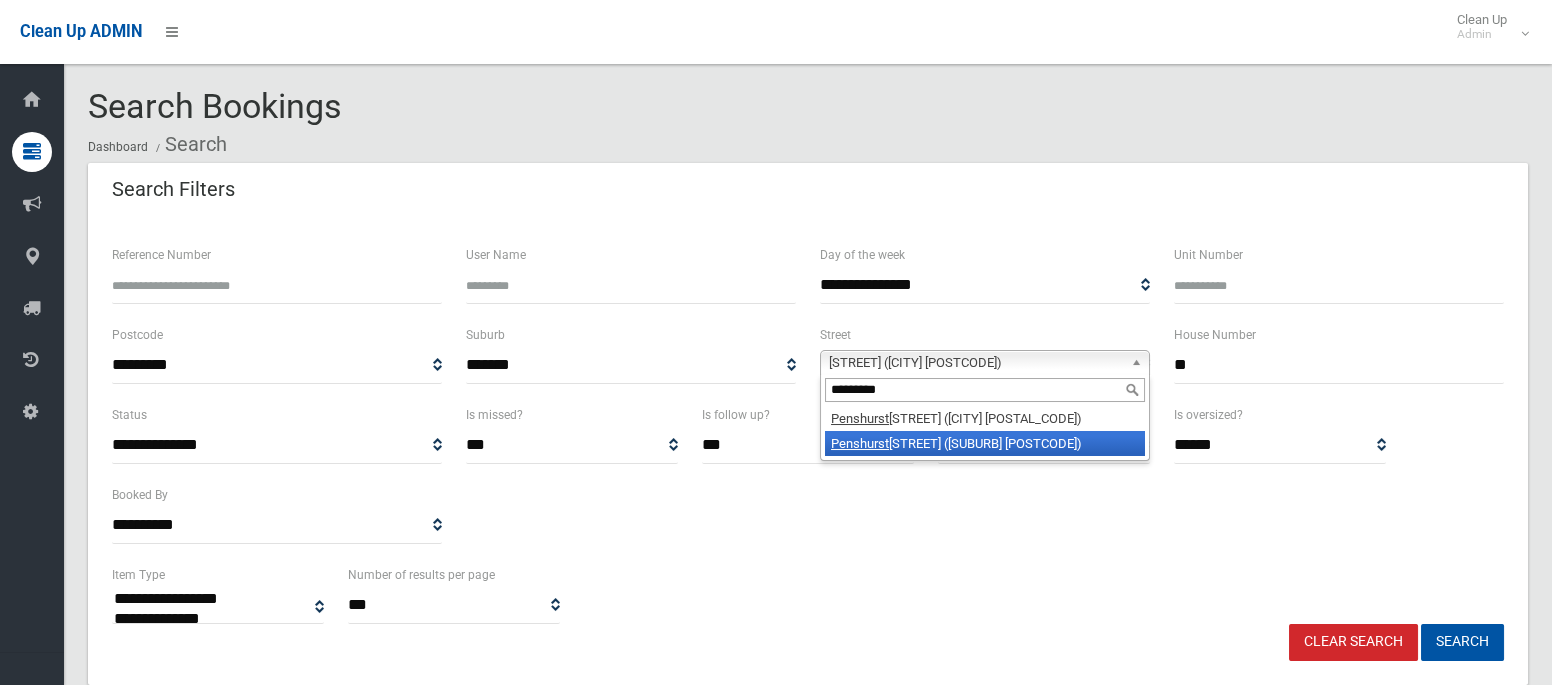 type on "*********" 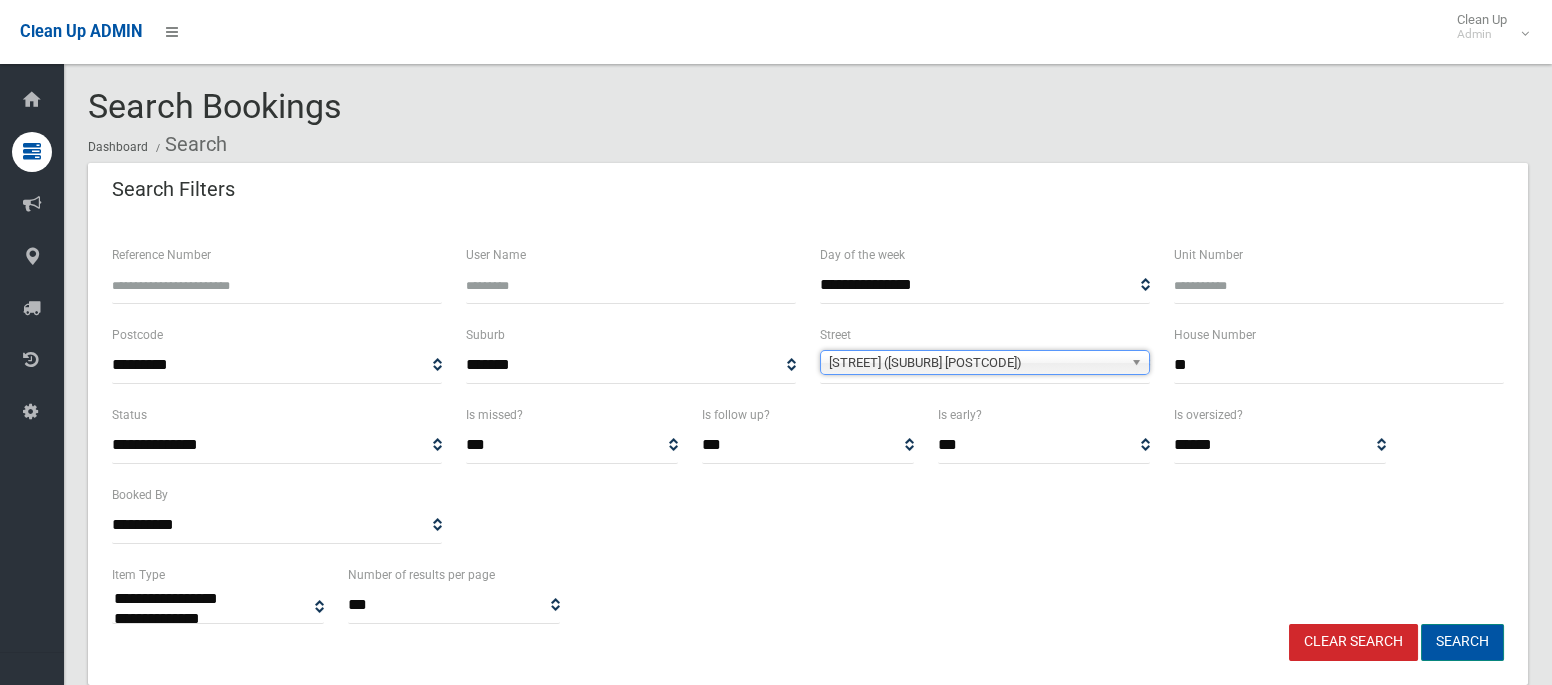 click on "Search" at bounding box center (1462, 642) 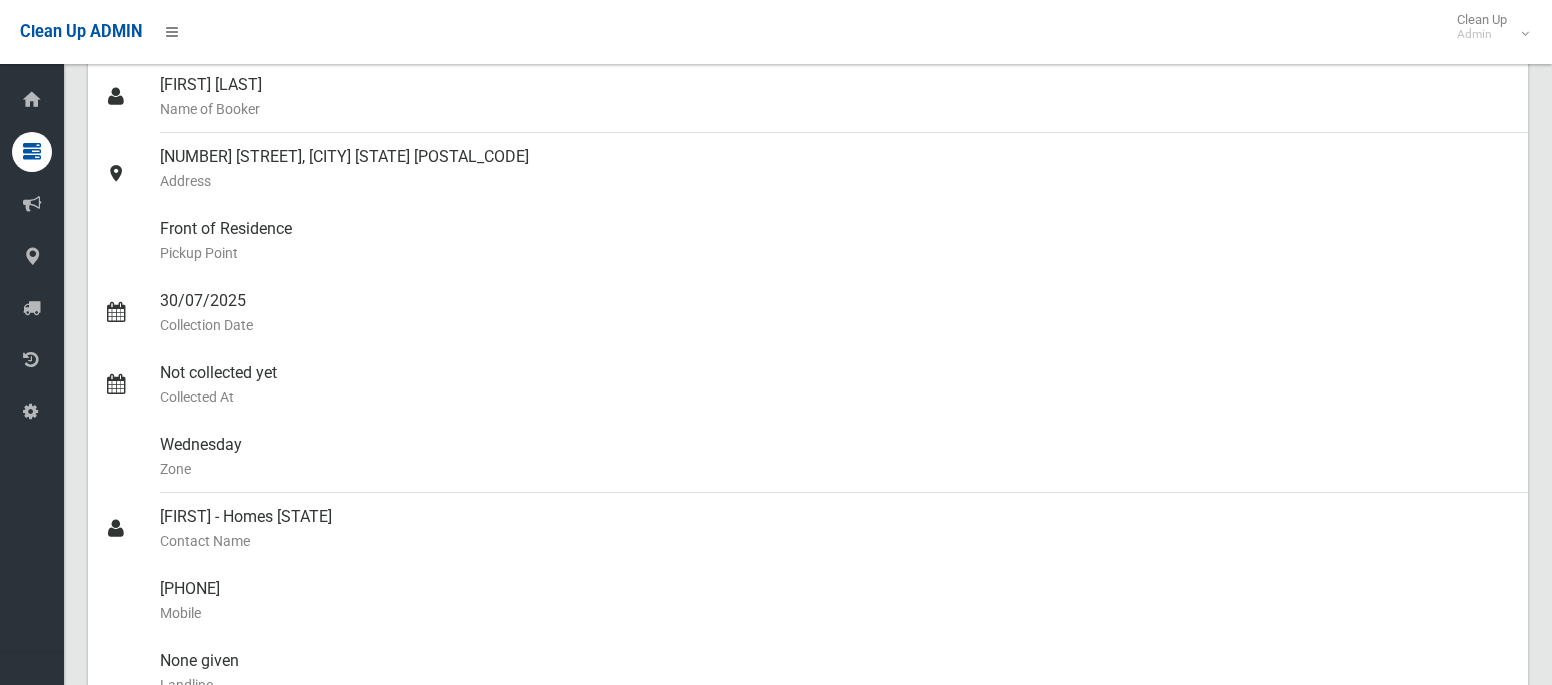 scroll, scrollTop: 0, scrollLeft: 0, axis: both 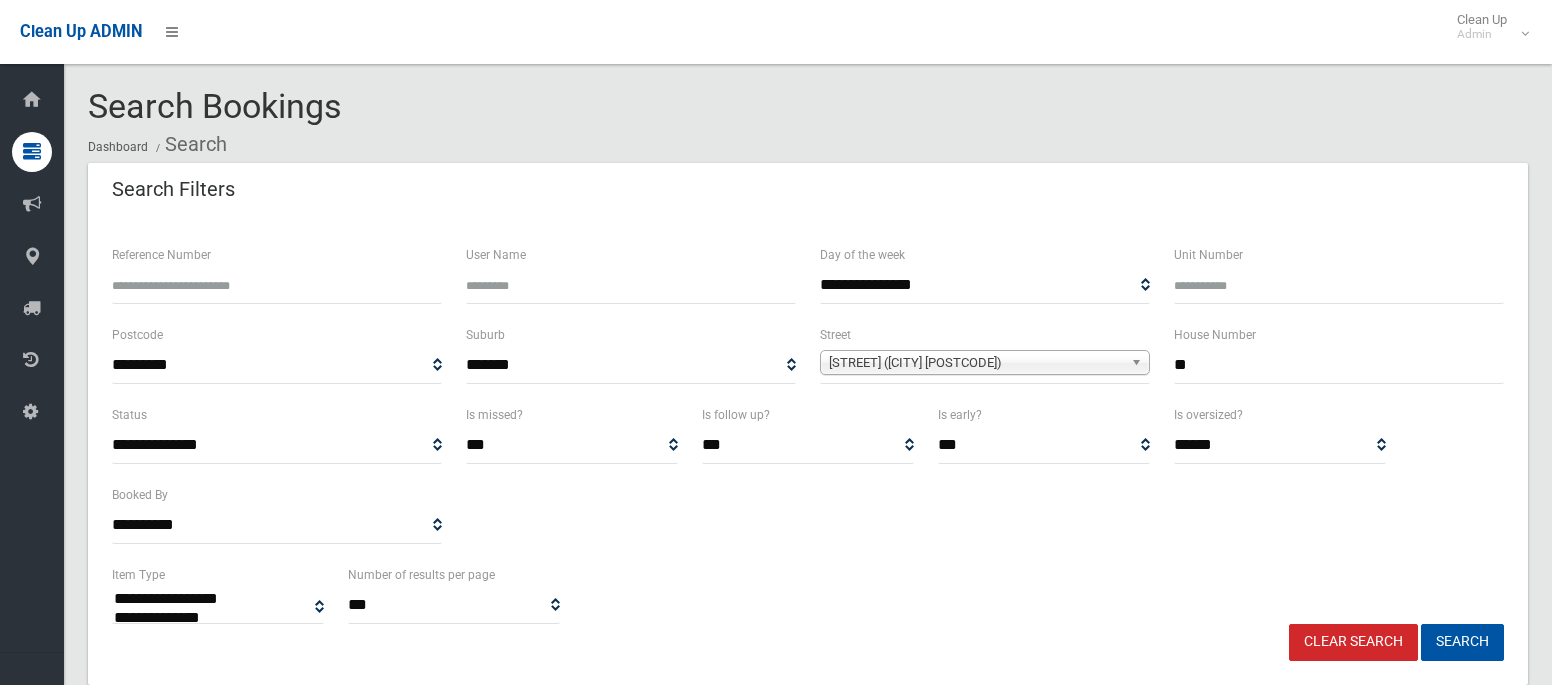 select 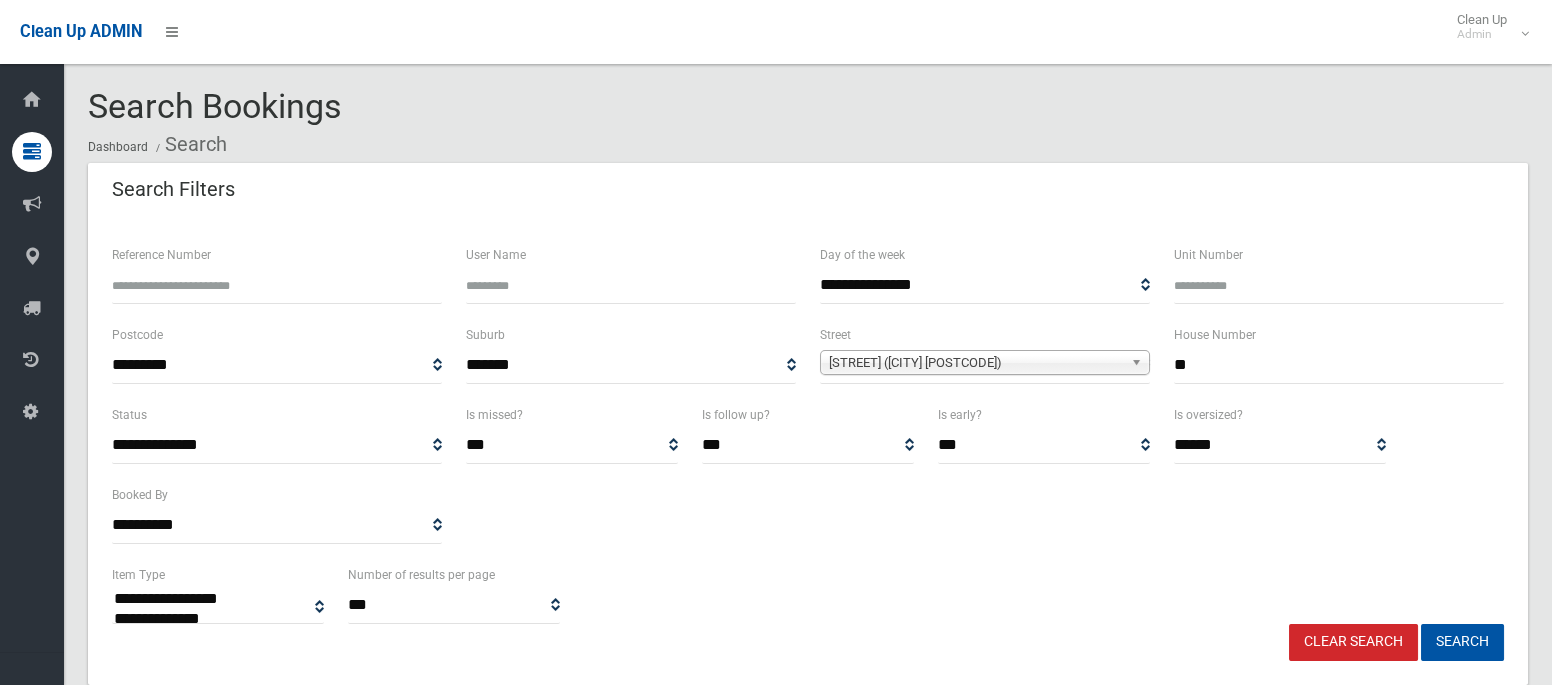 scroll, scrollTop: 542, scrollLeft: 0, axis: vertical 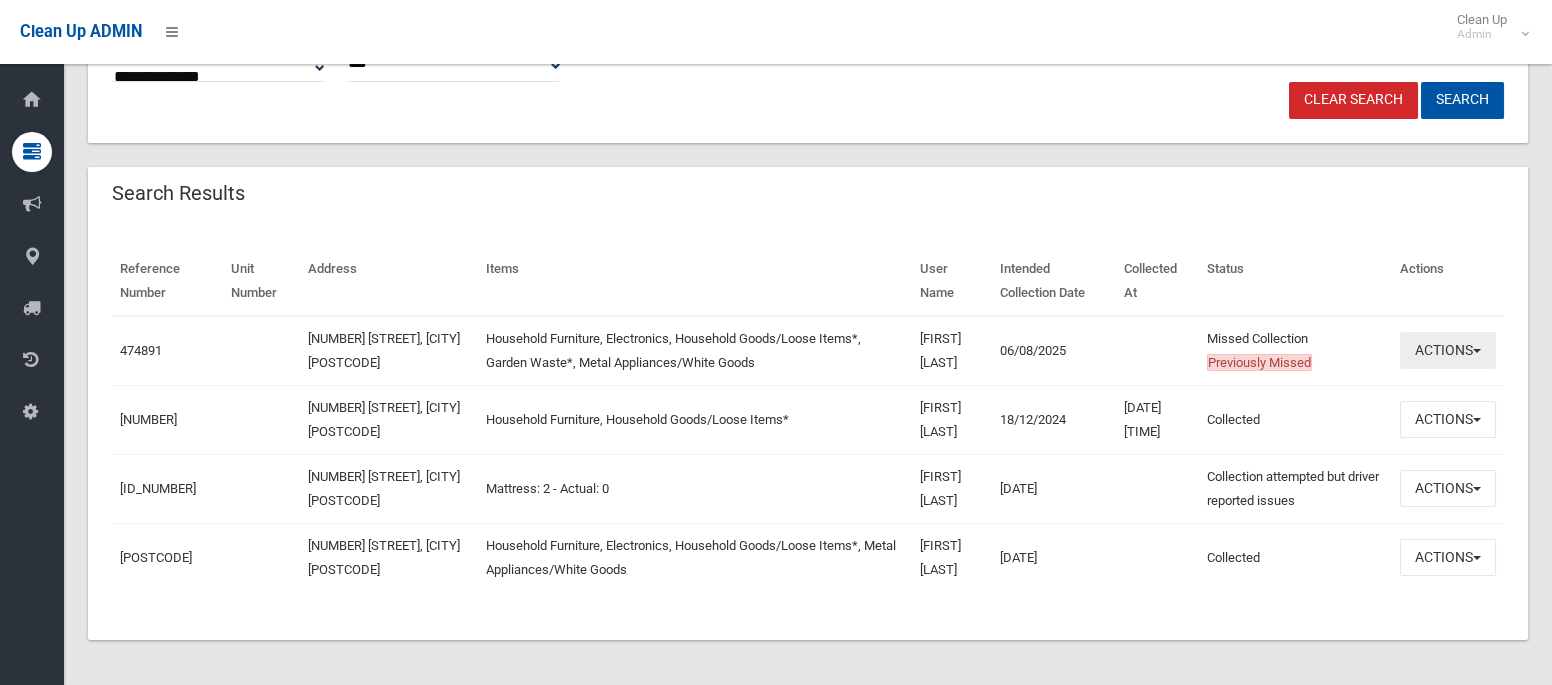 click on "Actions" at bounding box center (1448, 350) 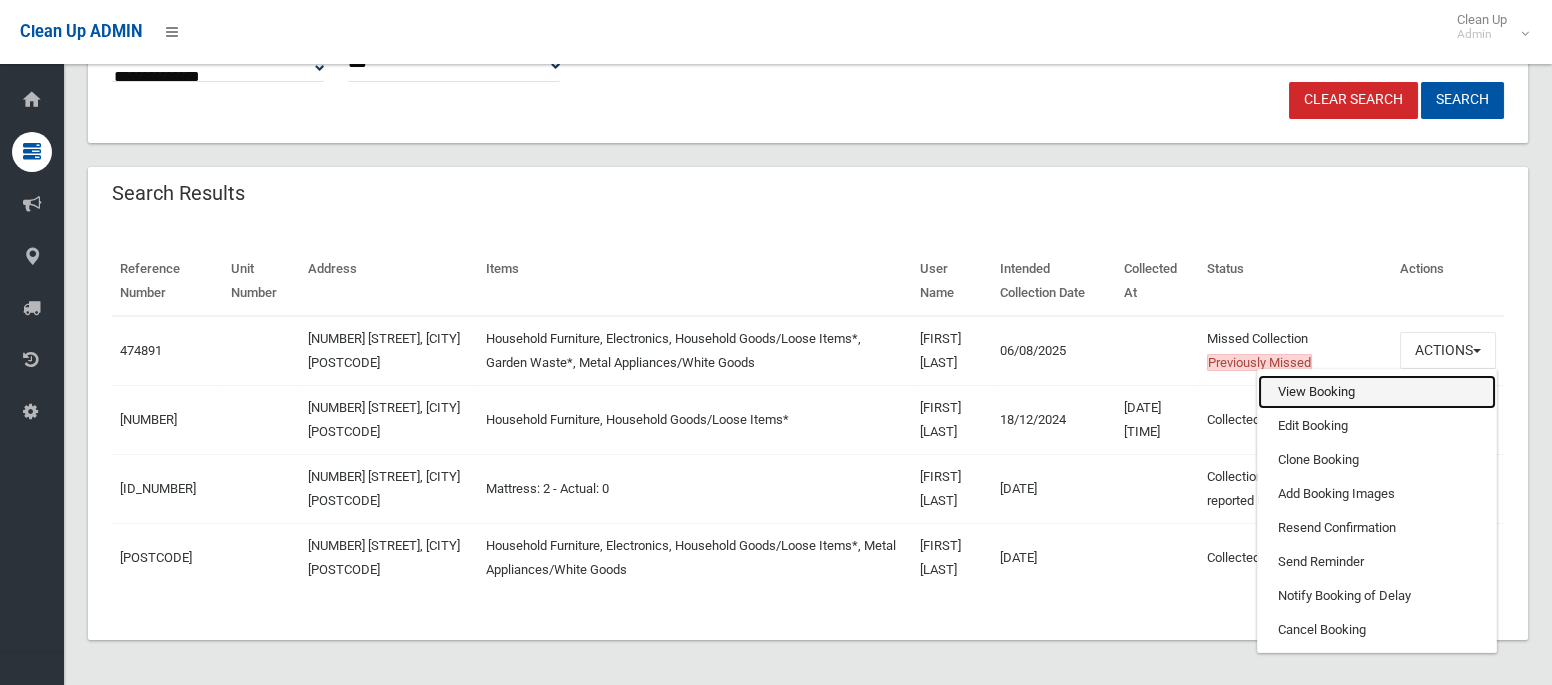click on "View Booking" at bounding box center [1377, 392] 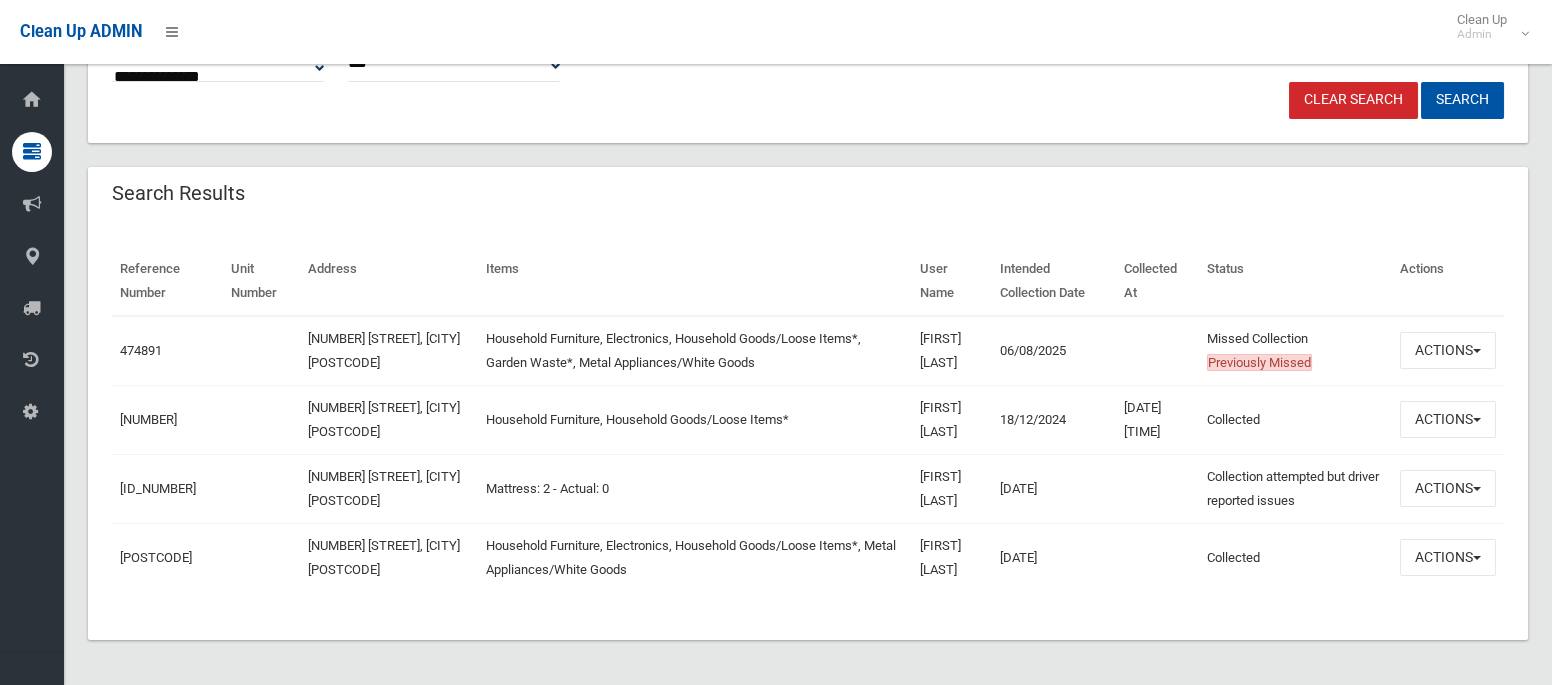 scroll, scrollTop: 0, scrollLeft: 0, axis: both 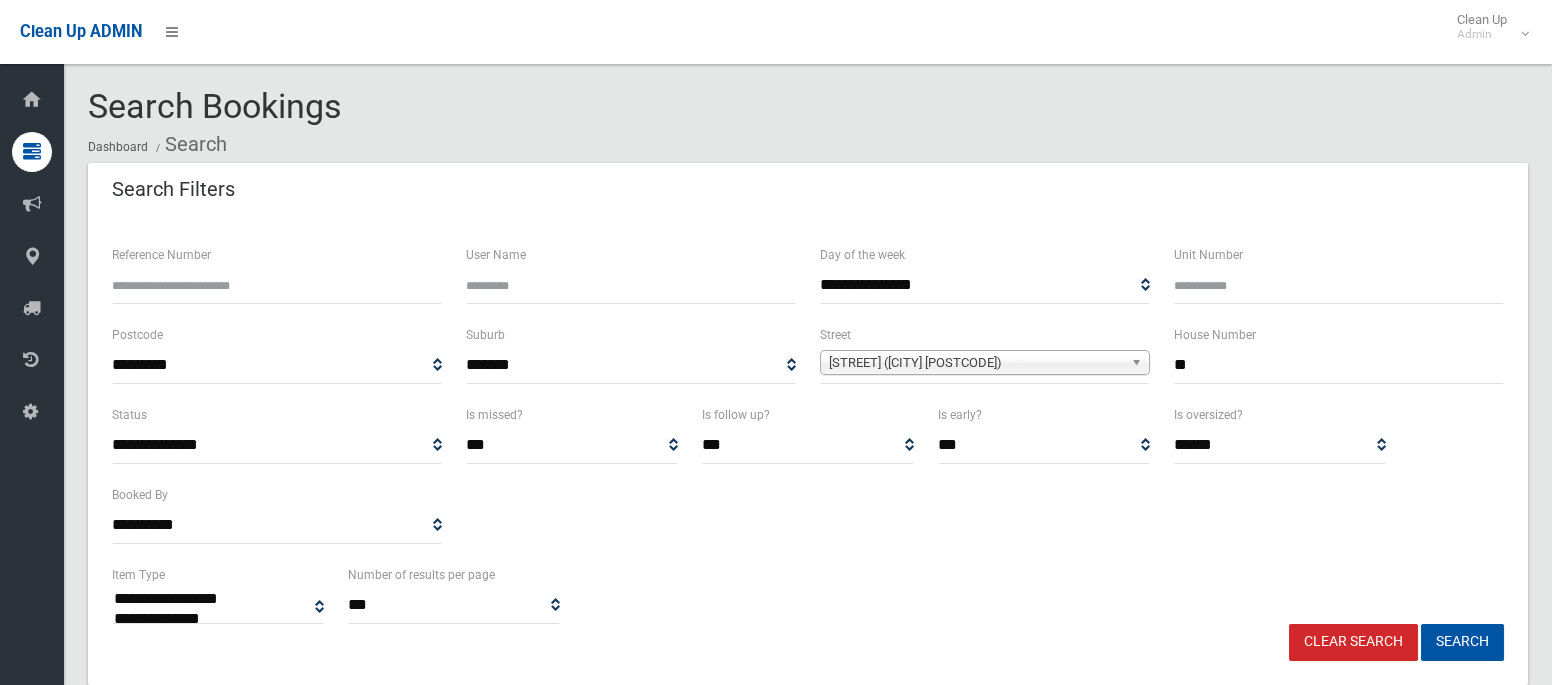 click on "**" at bounding box center (1339, 365) 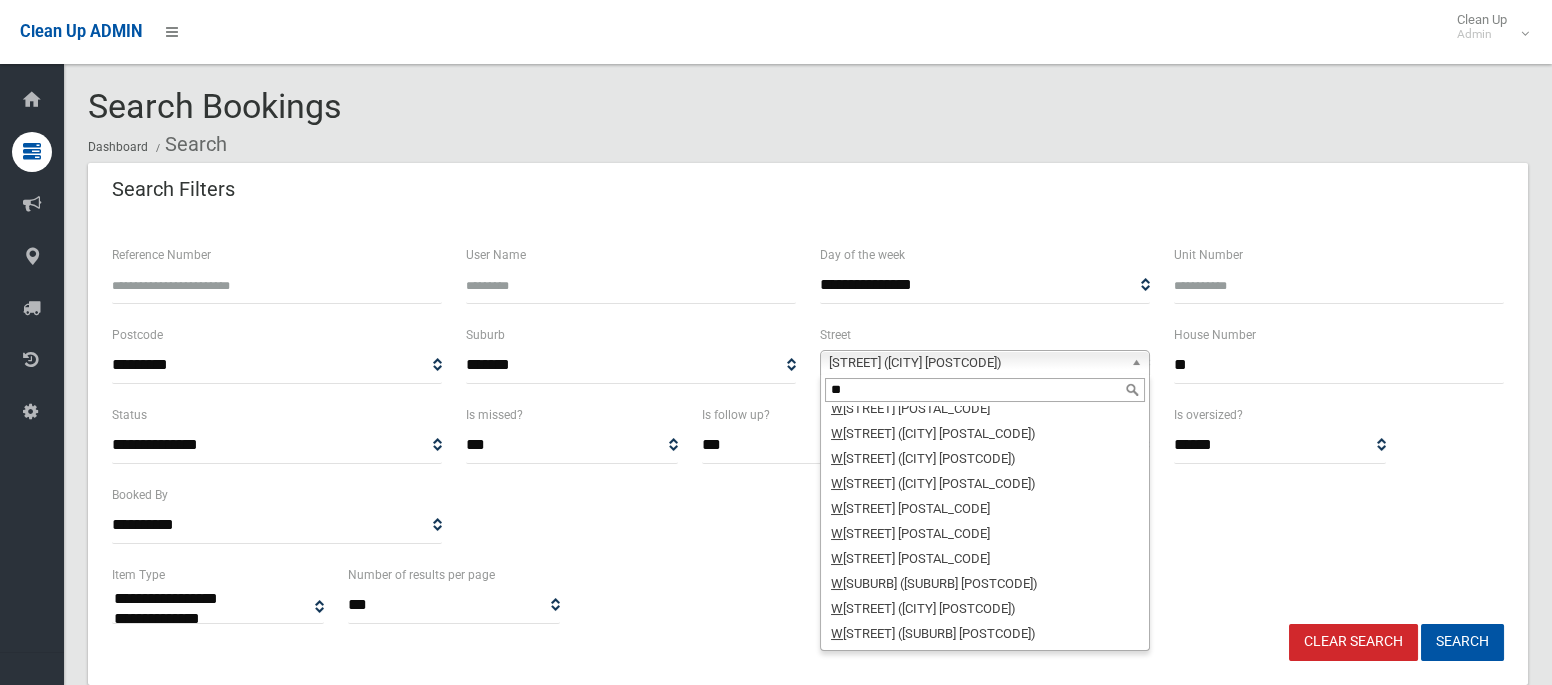 scroll, scrollTop: 0, scrollLeft: 0, axis: both 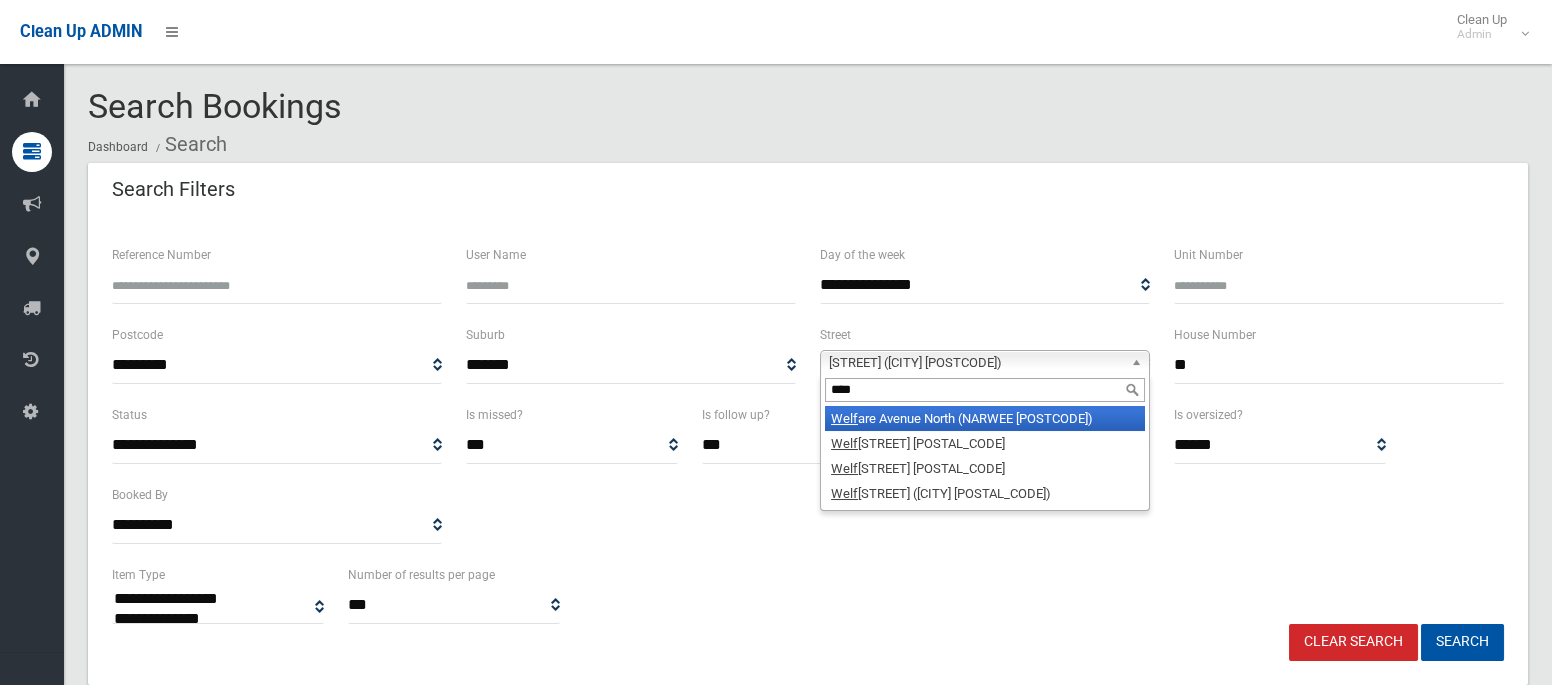 click on "****" at bounding box center (985, 390) 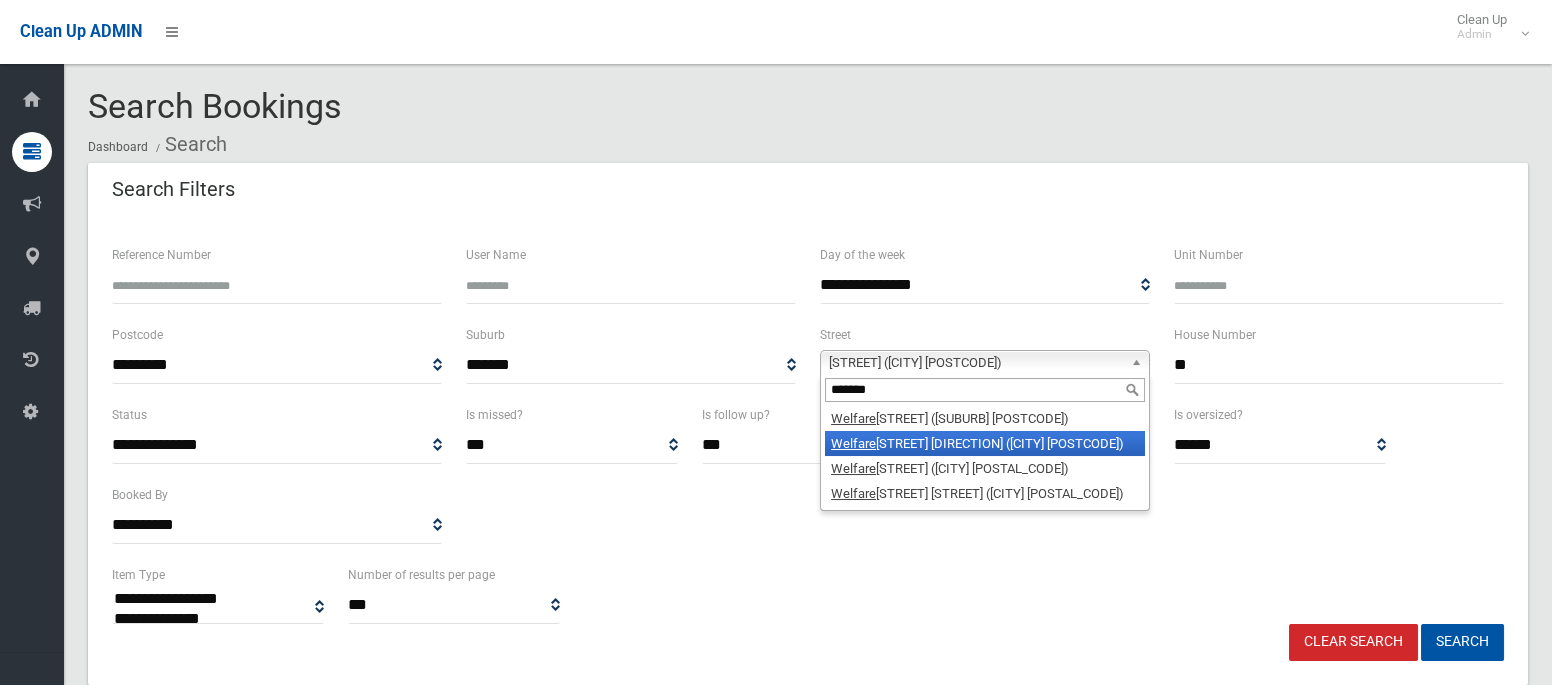 type on "*******" 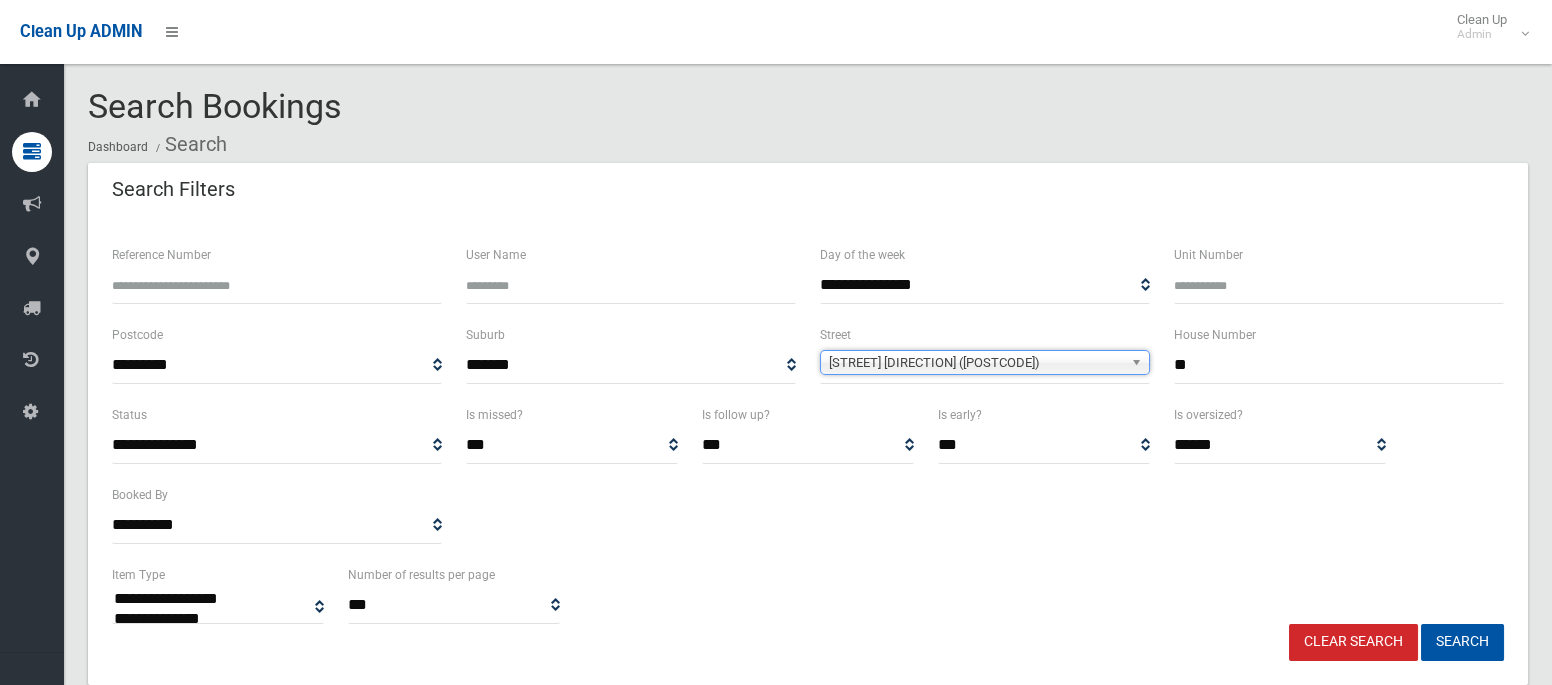 click on "Welfare Avenue North (BEVERLY HILLS 2209)" at bounding box center [976, 363] 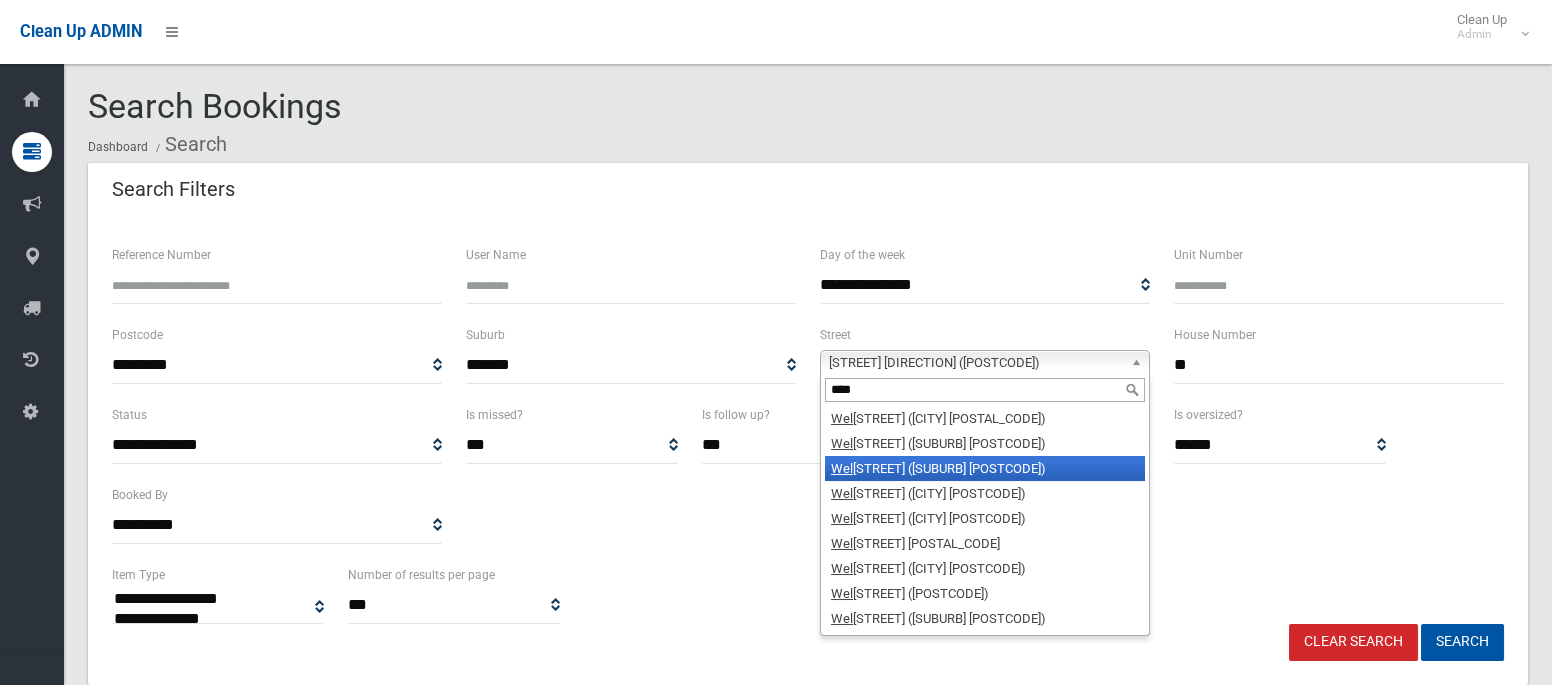 scroll, scrollTop: 0, scrollLeft: 0, axis: both 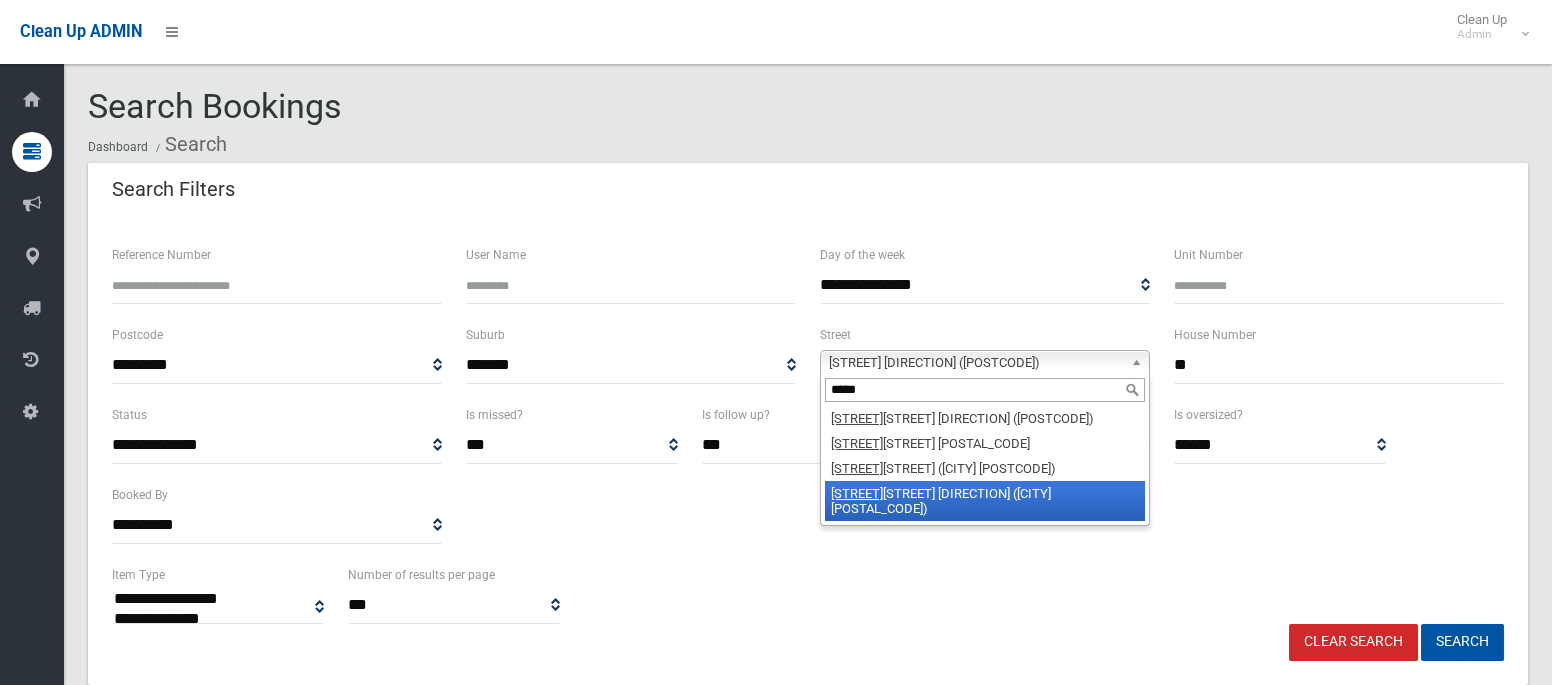 type on "*****" 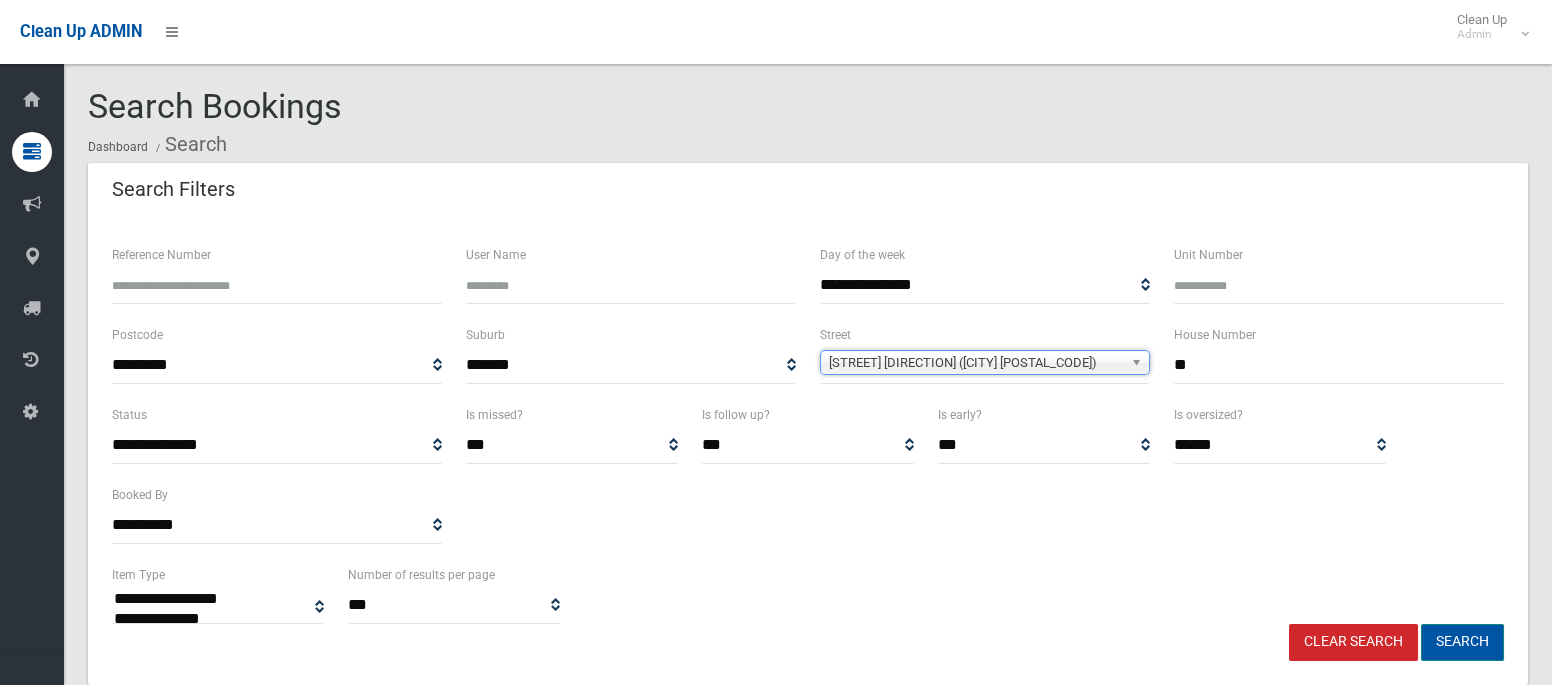 click on "Search" at bounding box center [1462, 642] 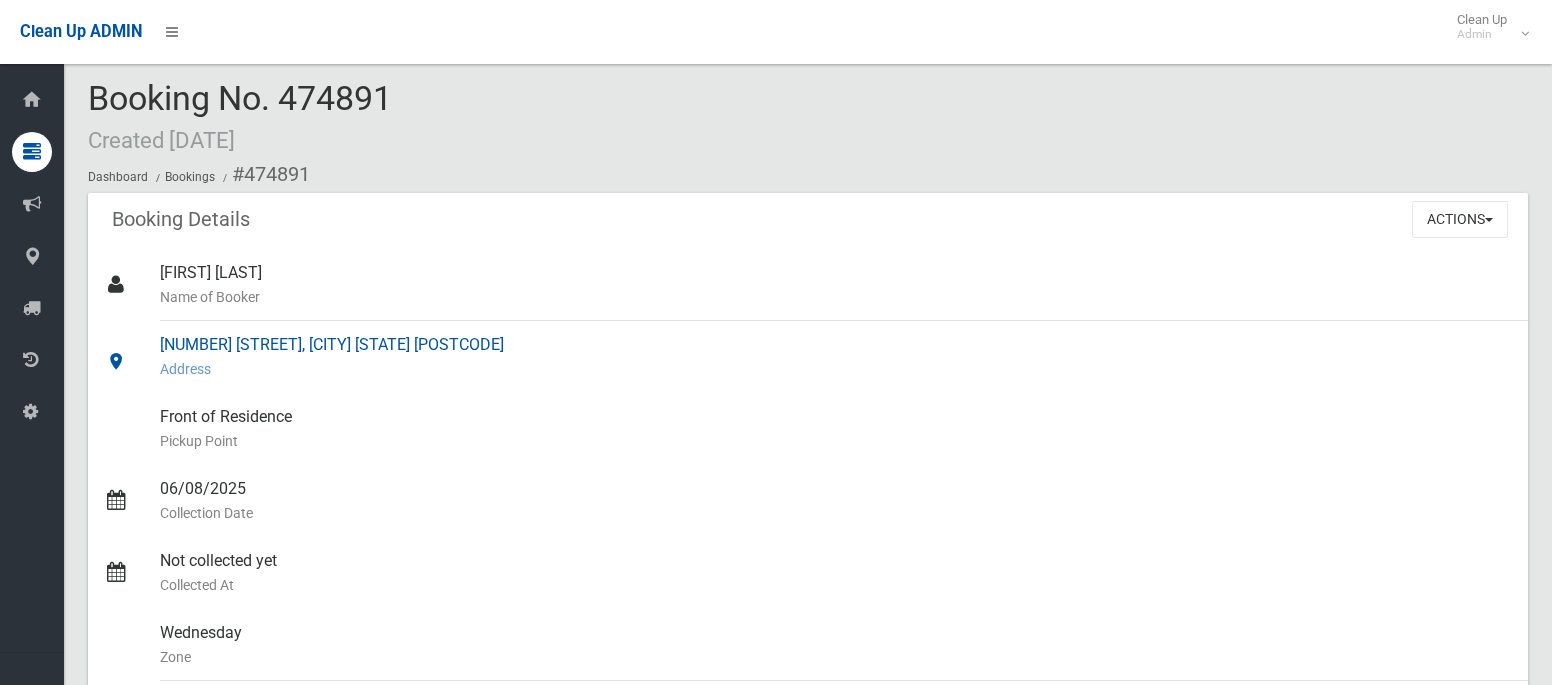scroll, scrollTop: 0, scrollLeft: 0, axis: both 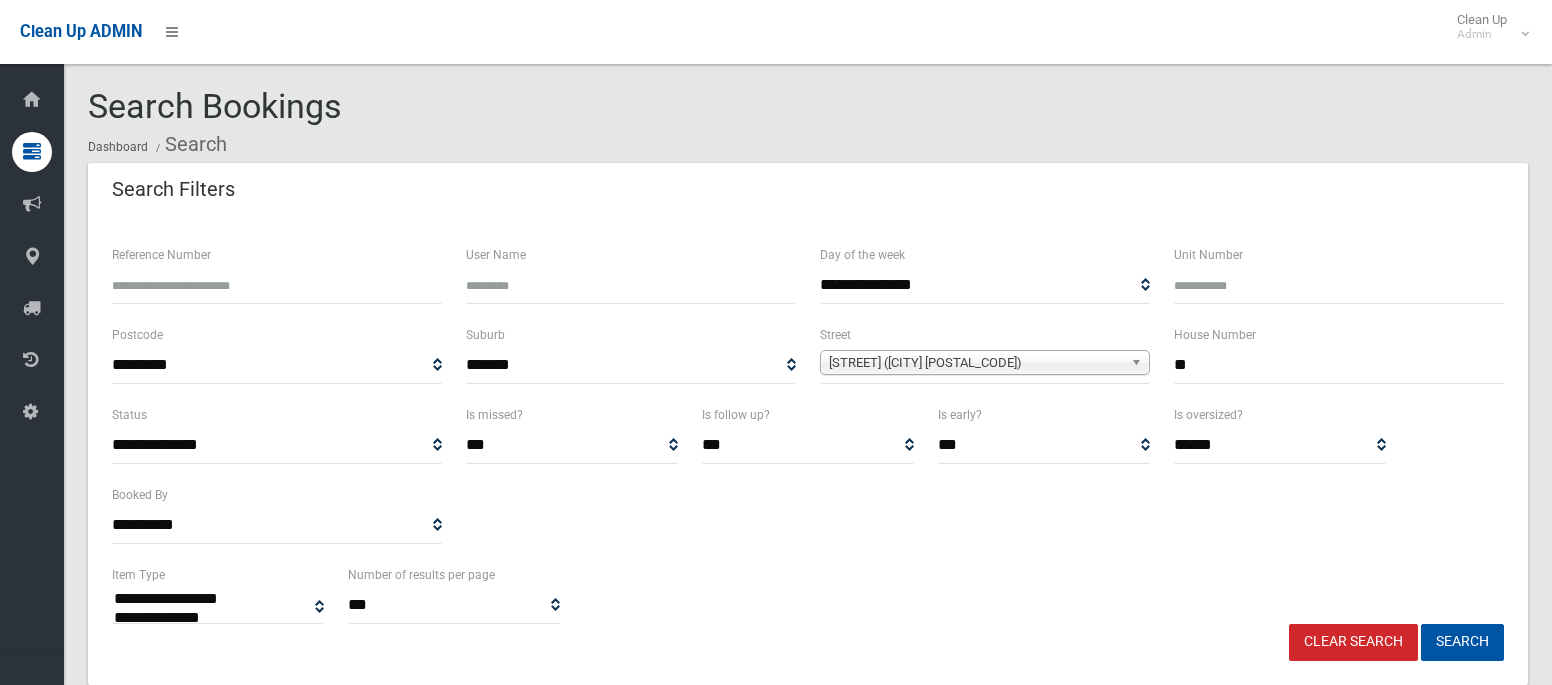 select 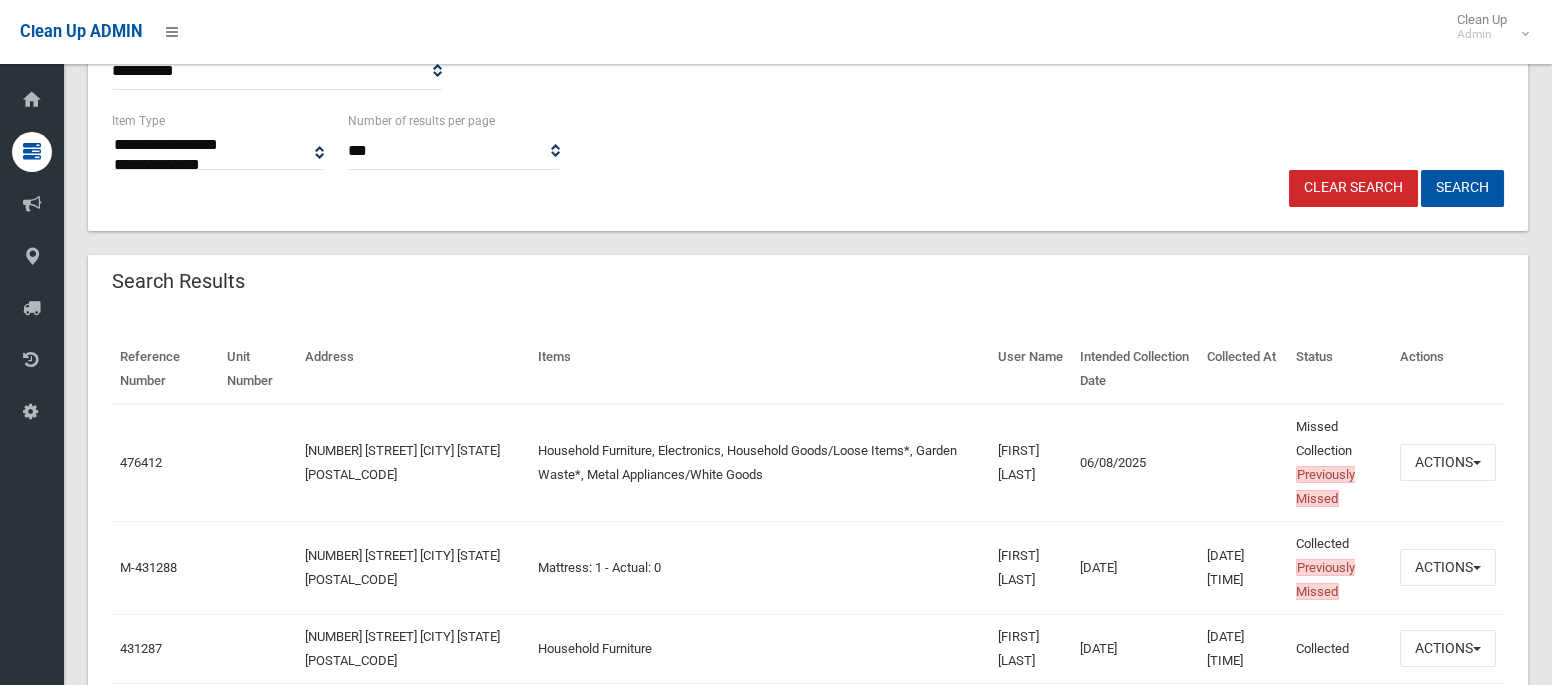 scroll, scrollTop: 459, scrollLeft: 0, axis: vertical 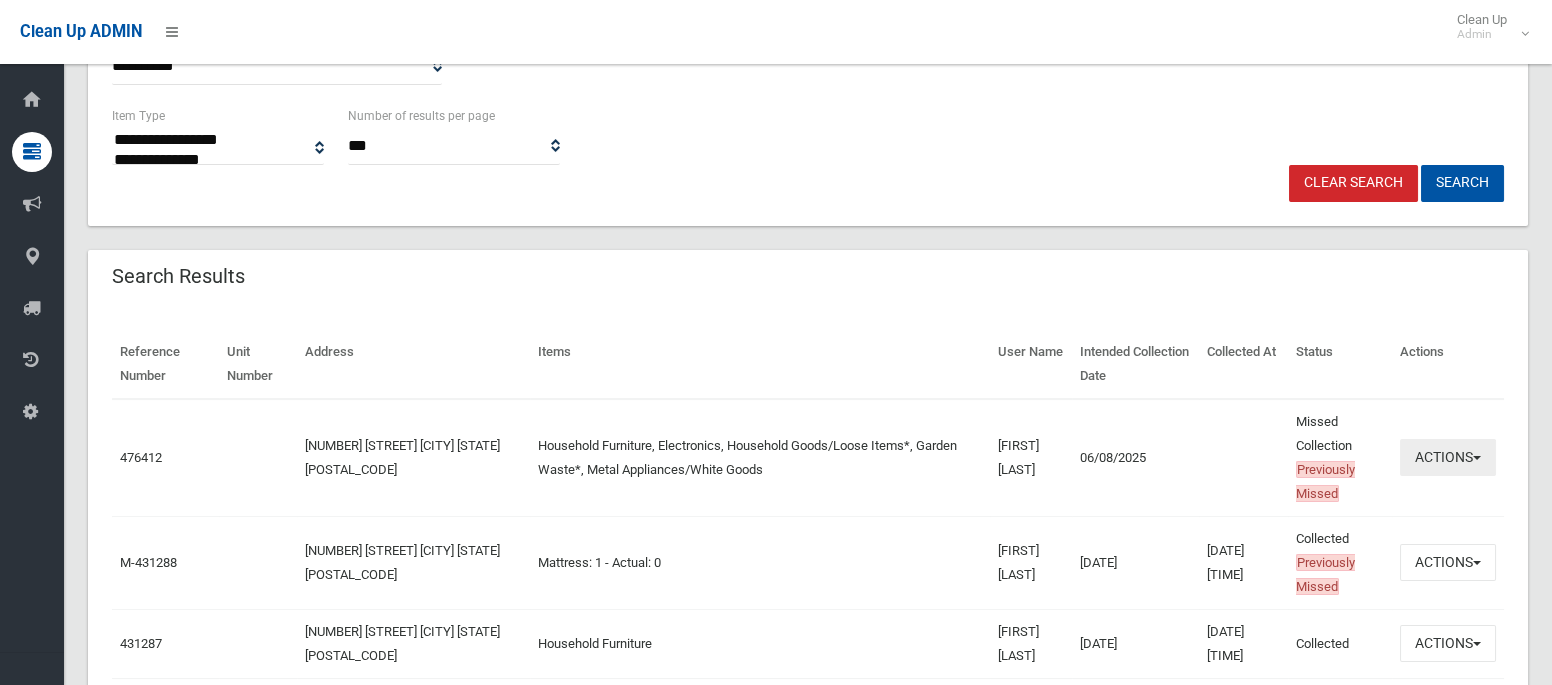 click on "Actions" at bounding box center (1448, 457) 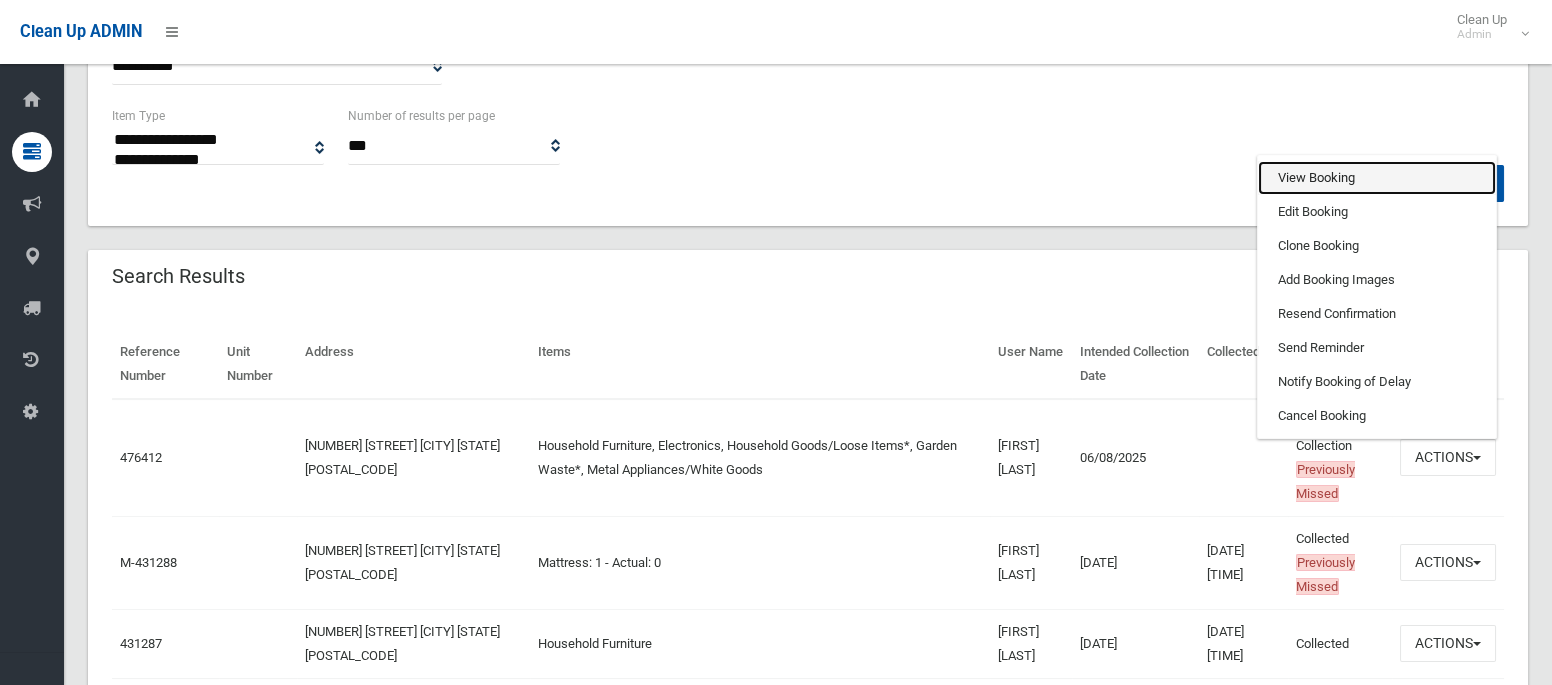 click on "View Booking" at bounding box center [1377, 178] 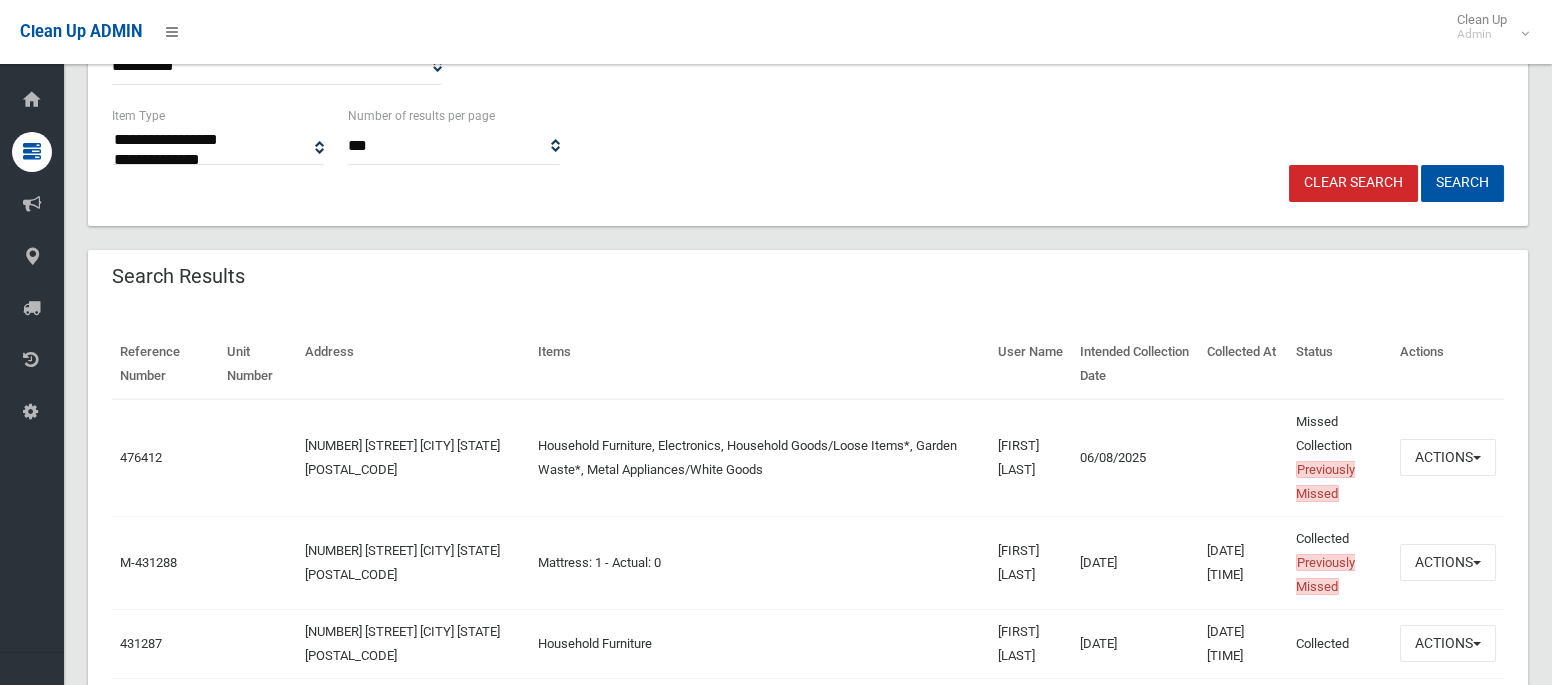 scroll, scrollTop: 0, scrollLeft: 0, axis: both 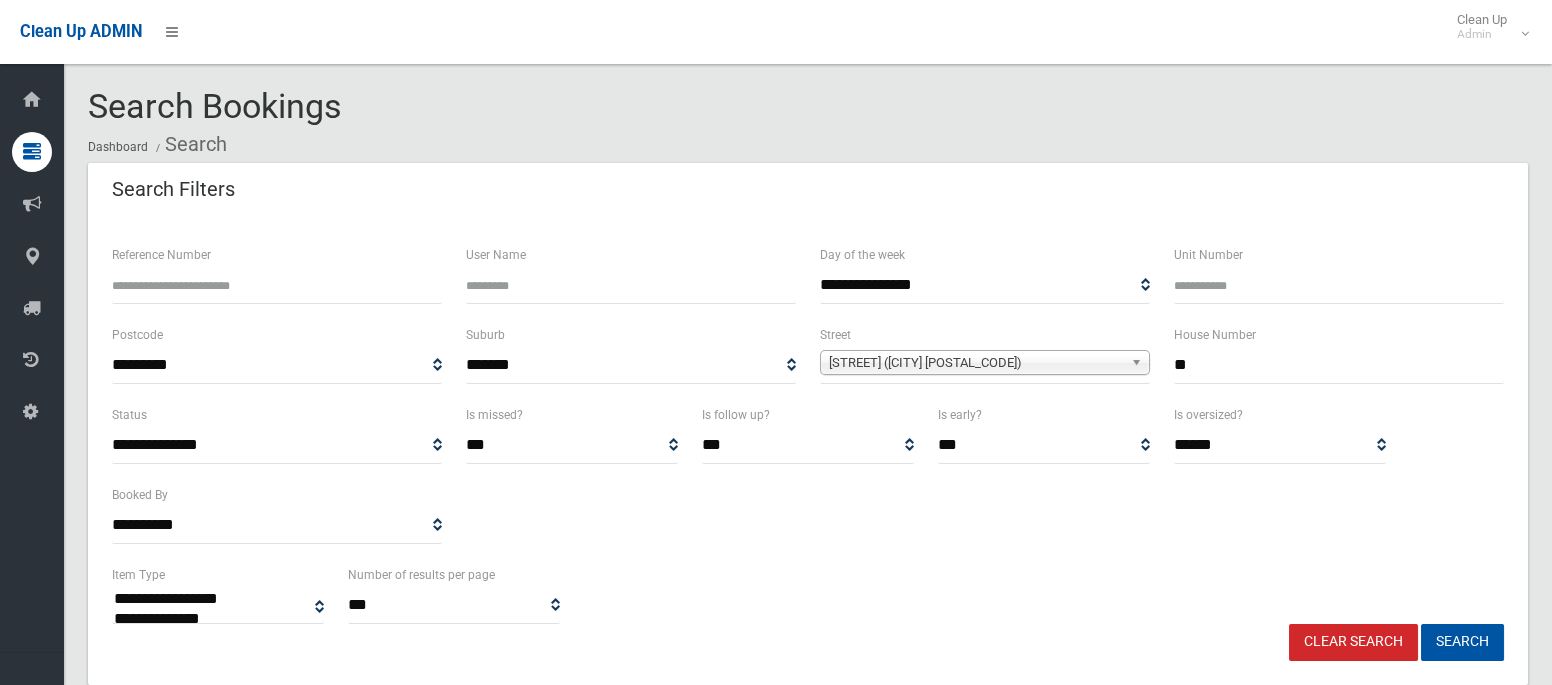 click on "**" at bounding box center [1339, 365] 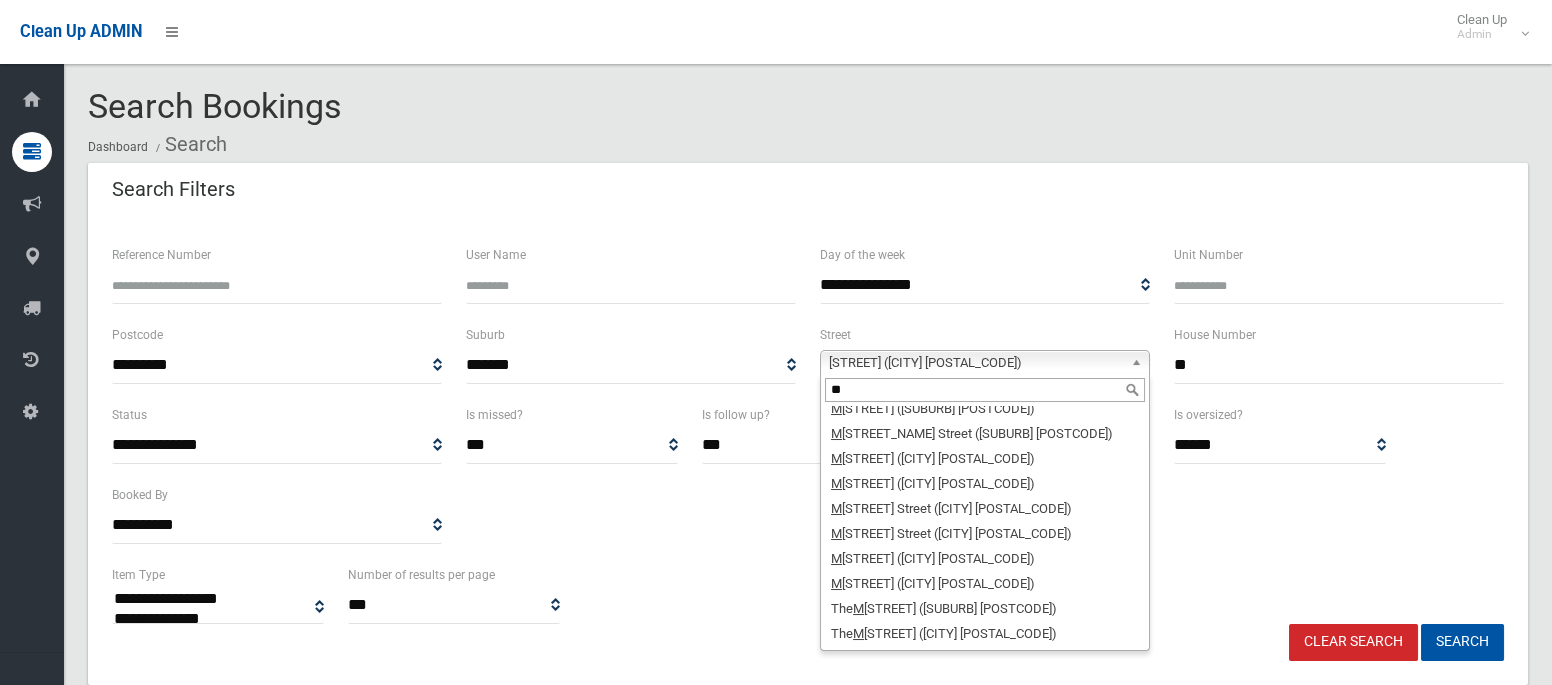 scroll, scrollTop: 0, scrollLeft: 0, axis: both 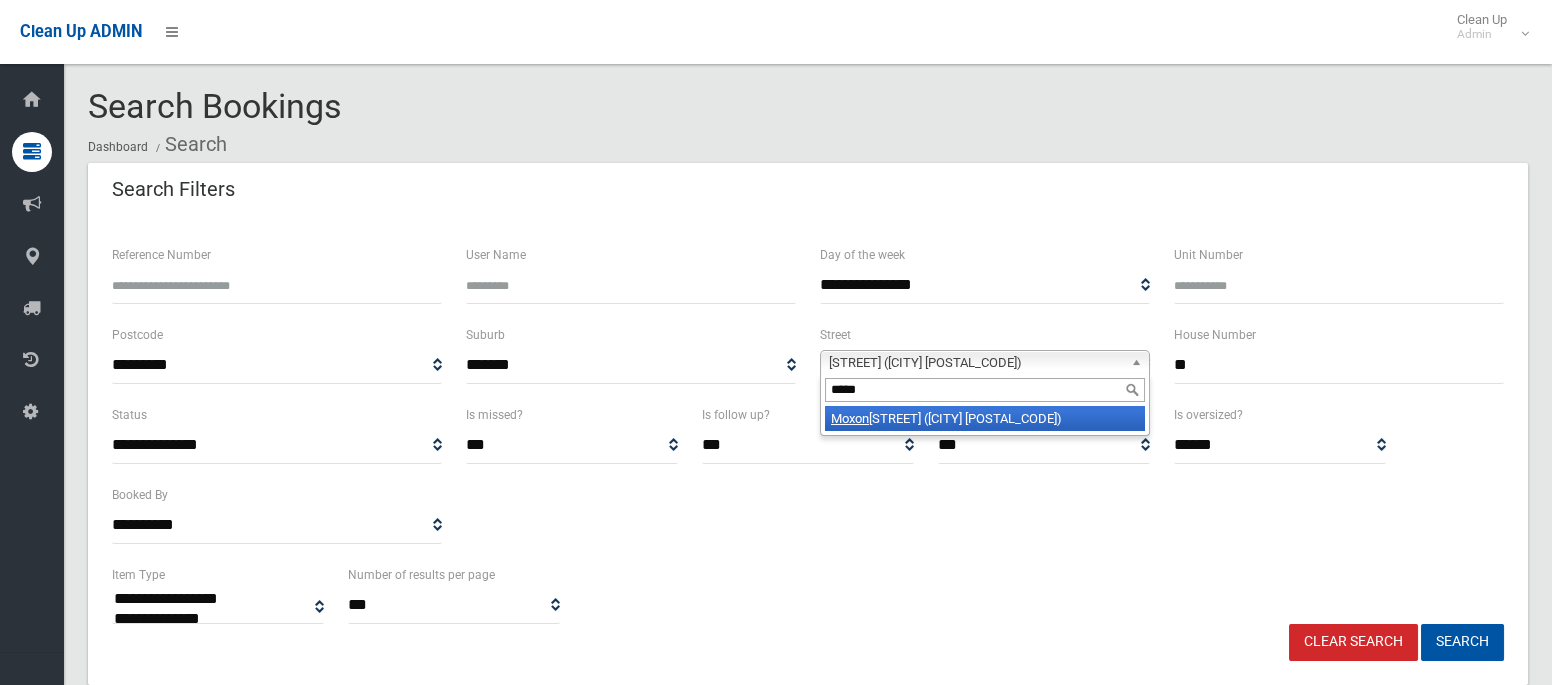 type on "*****" 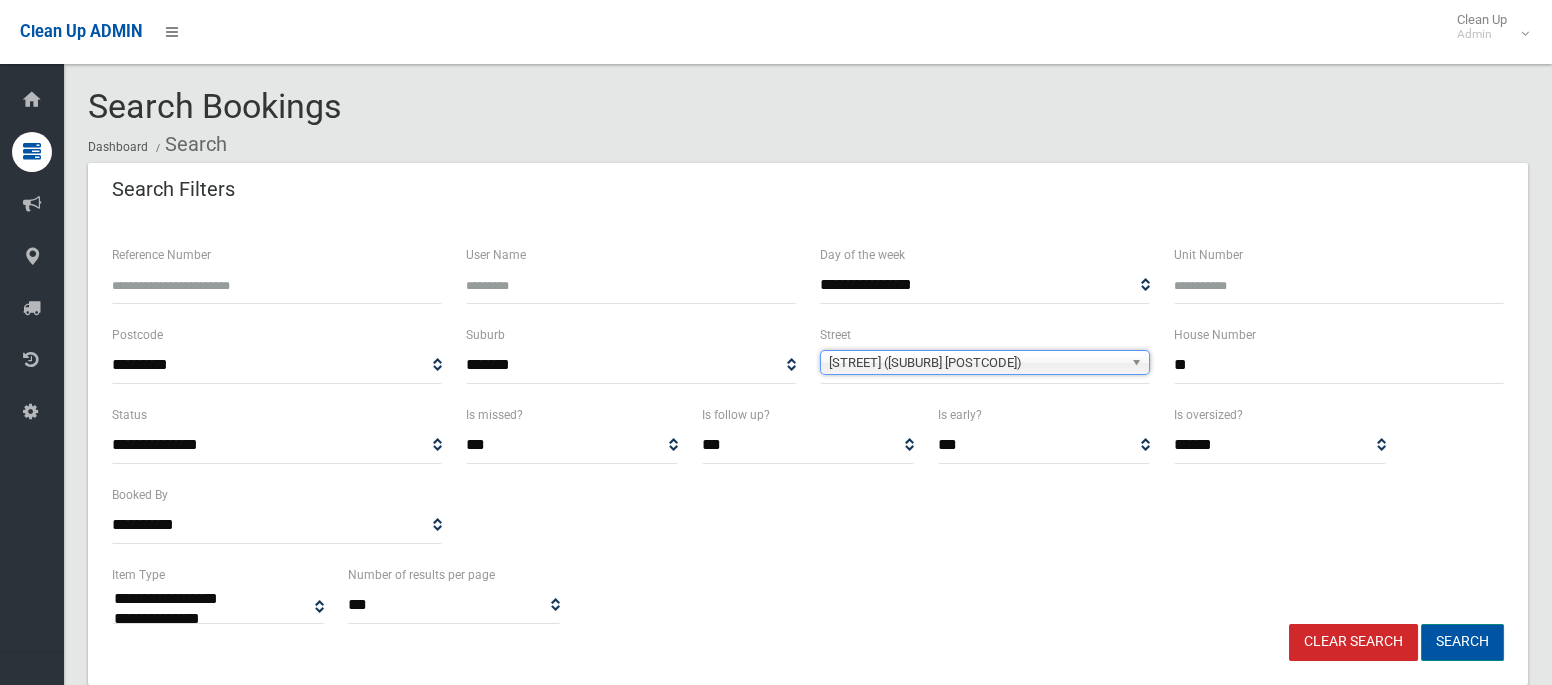 click on "Search" at bounding box center (1462, 642) 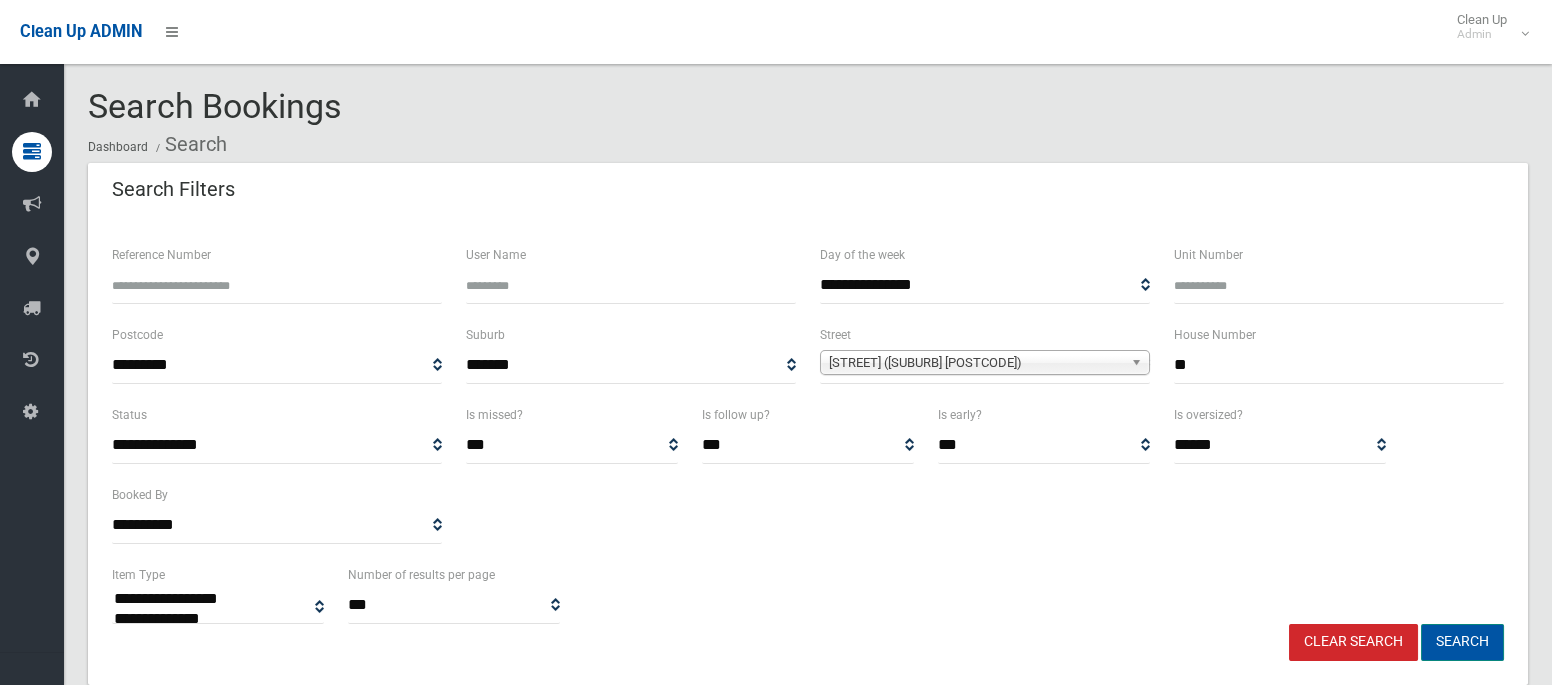 scroll, scrollTop: 296, scrollLeft: 0, axis: vertical 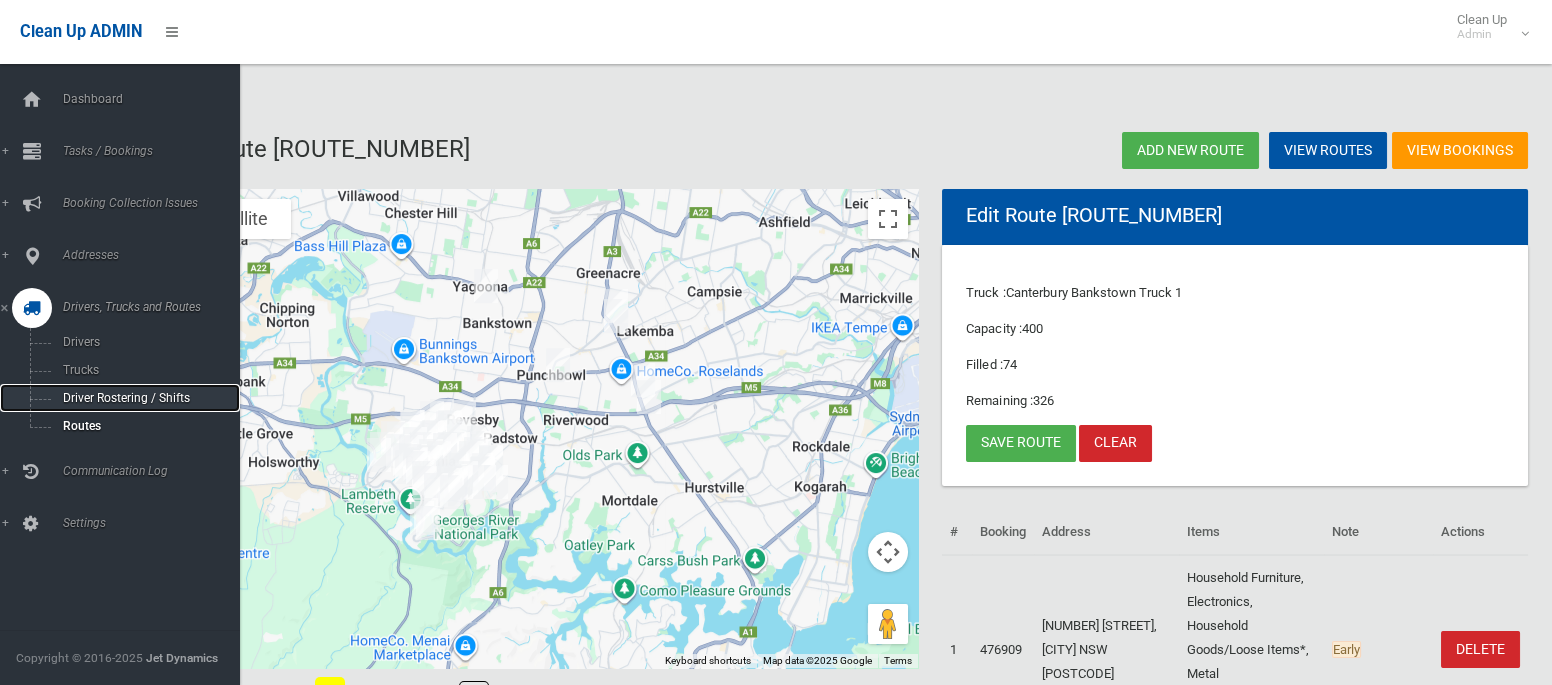 click on "Driver Rostering / Shifts" at bounding box center (140, 398) 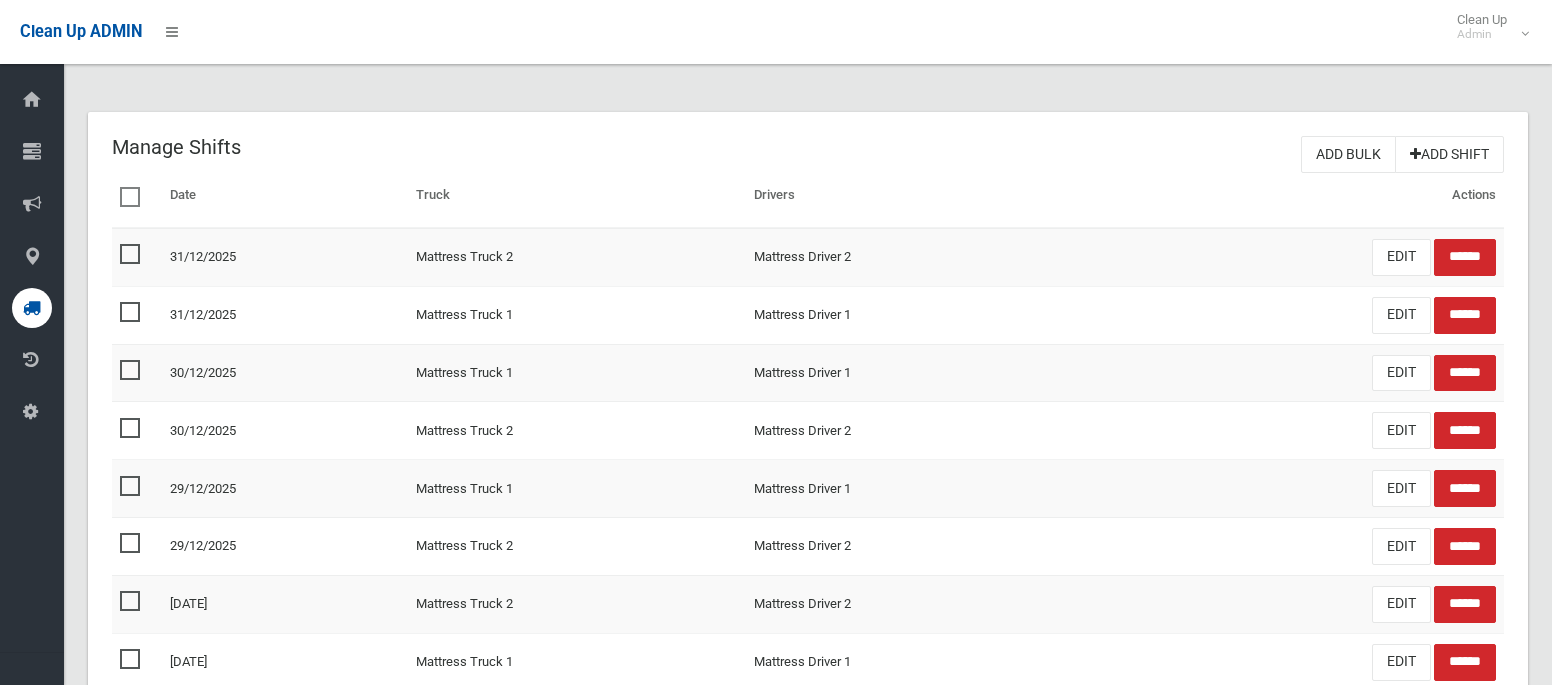 scroll, scrollTop: 0, scrollLeft: 0, axis: both 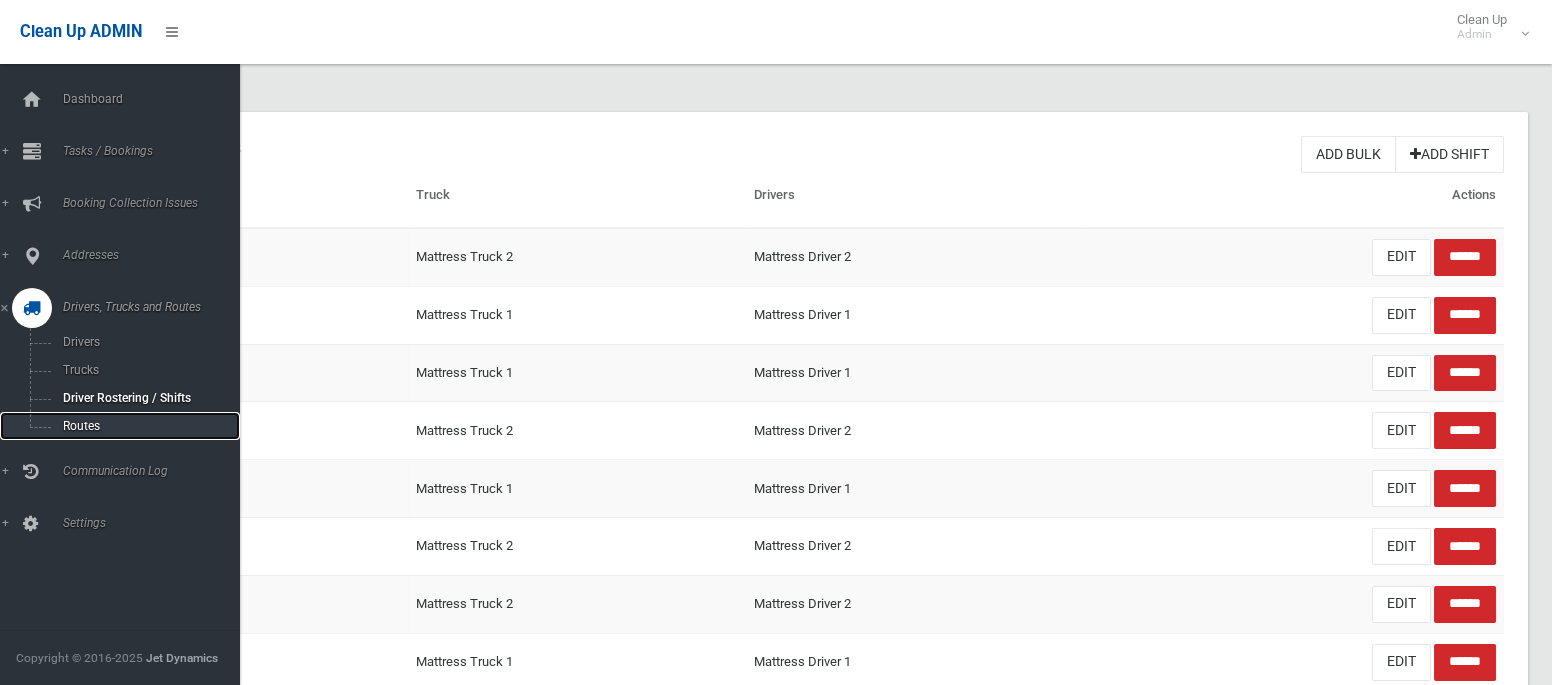 click on "Routes" at bounding box center (140, 426) 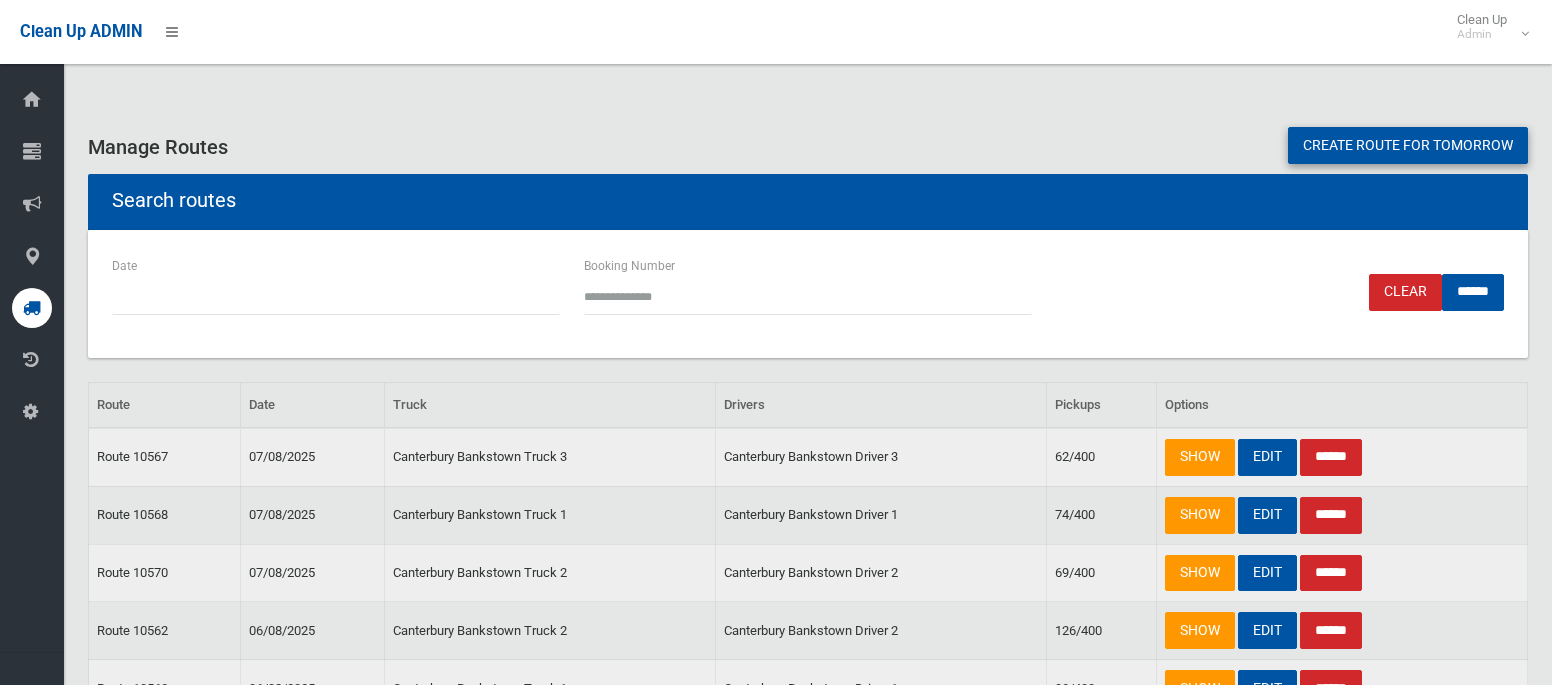scroll, scrollTop: 0, scrollLeft: 0, axis: both 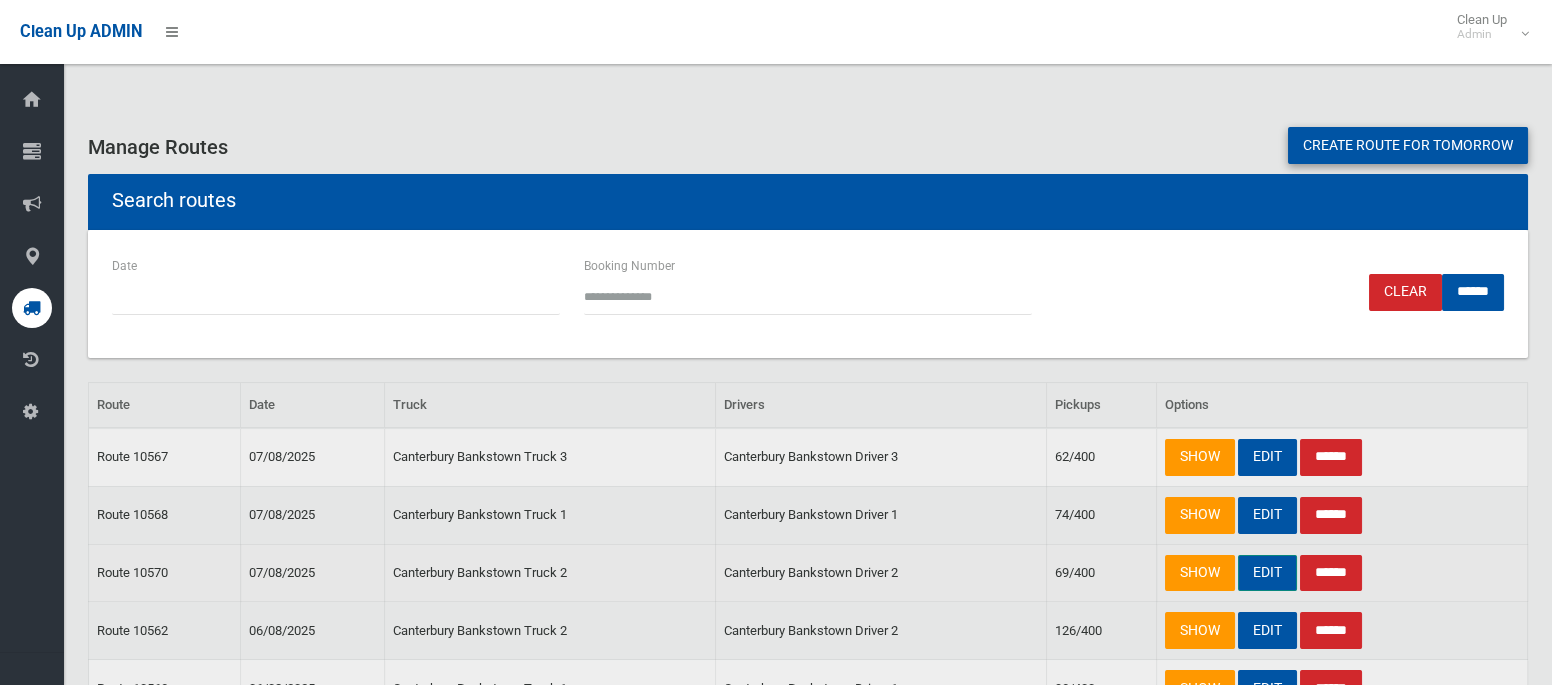 click on "EDIT" at bounding box center (1267, 573) 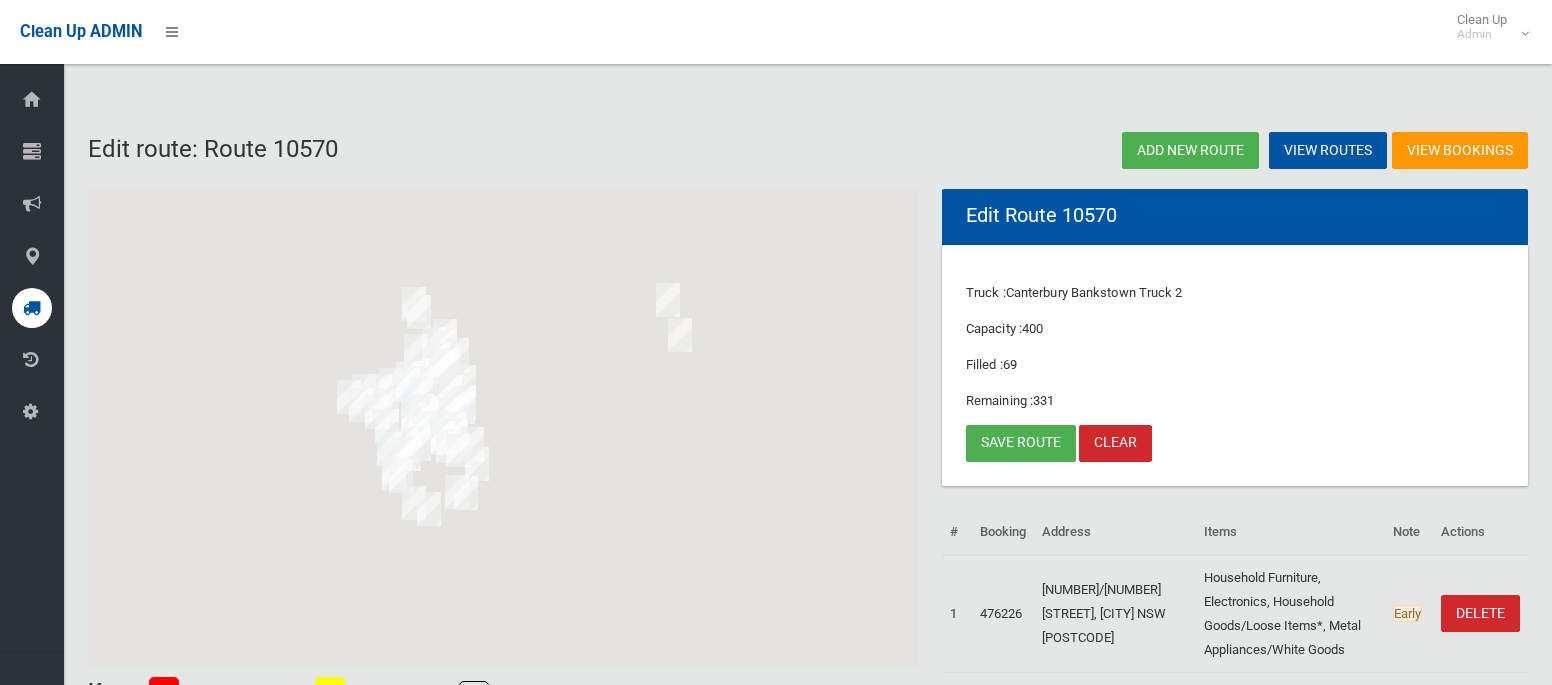 scroll, scrollTop: 0, scrollLeft: 0, axis: both 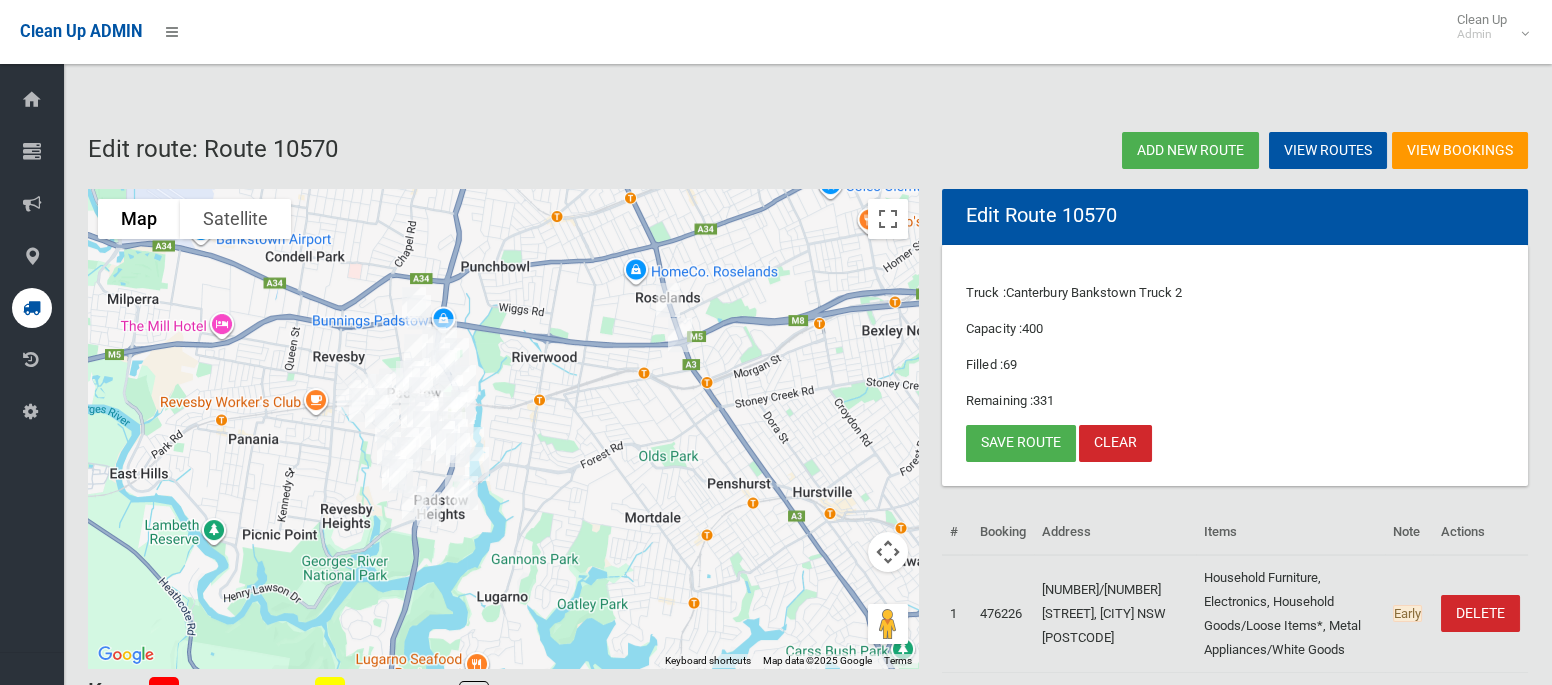 click at bounding box center [680, 335] 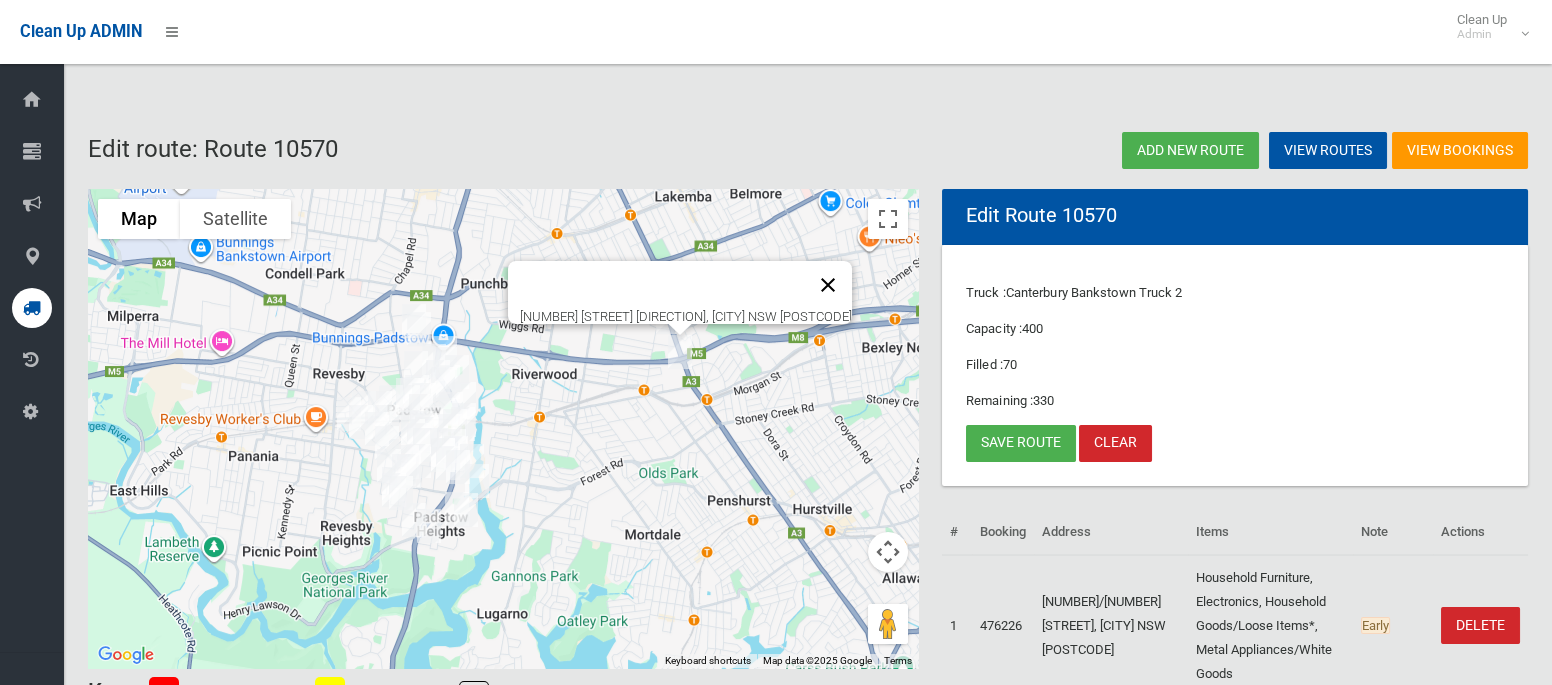 click at bounding box center [828, 285] 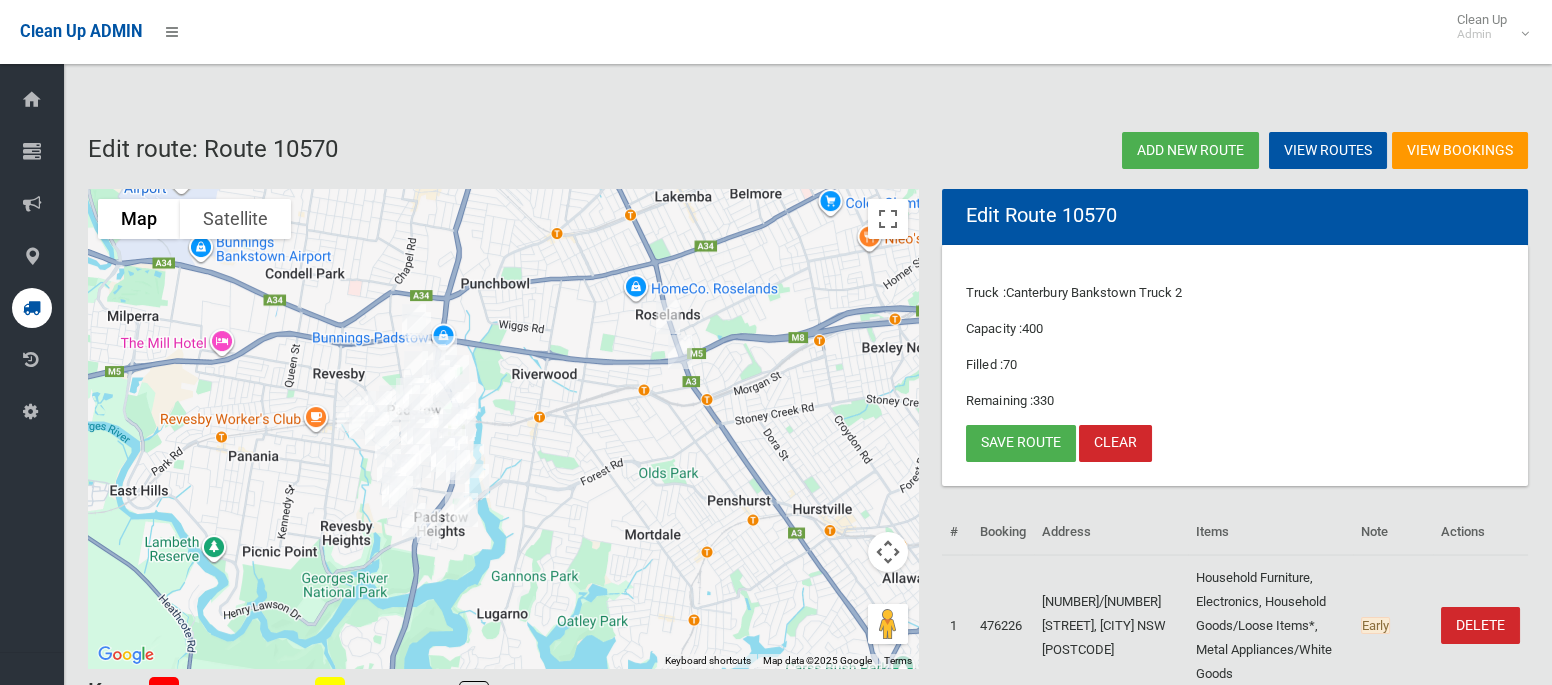 click at bounding box center [668, 317] 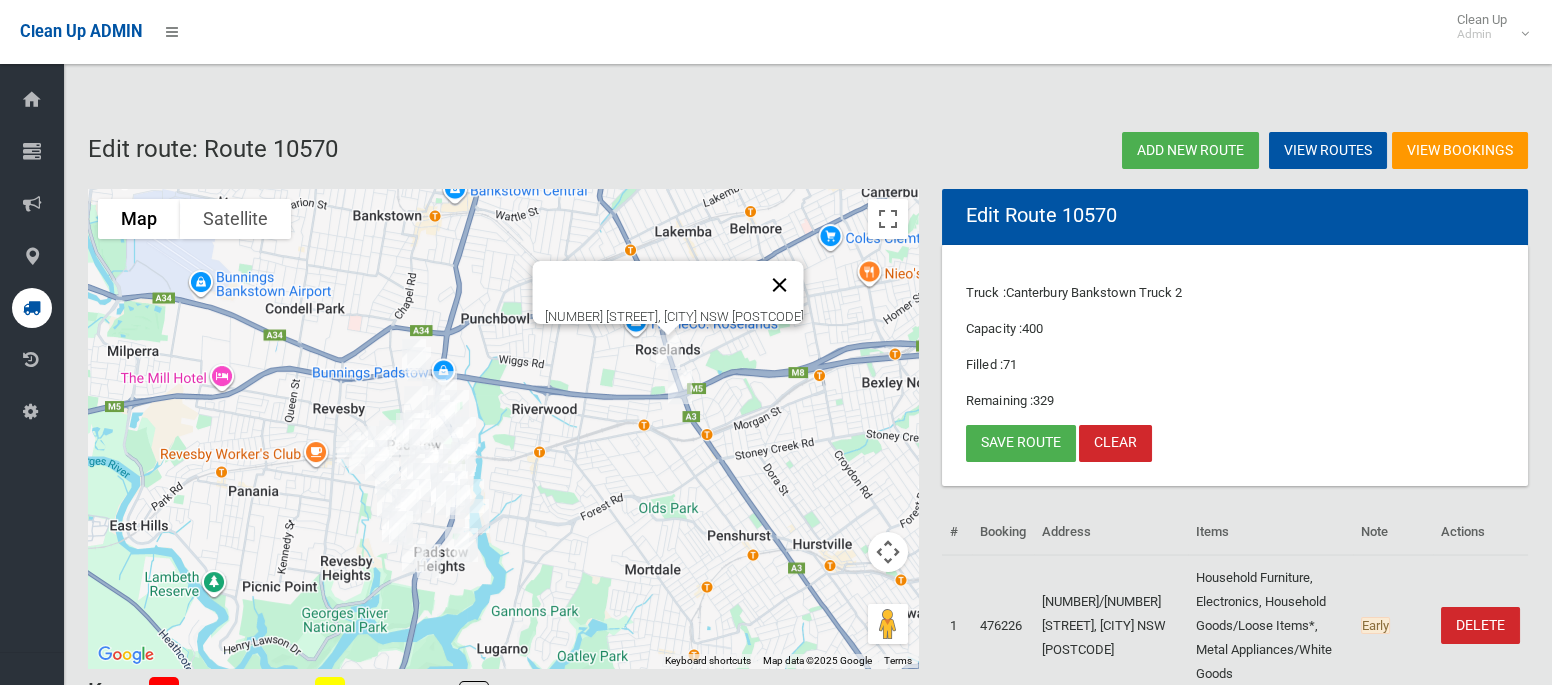 click at bounding box center (780, 285) 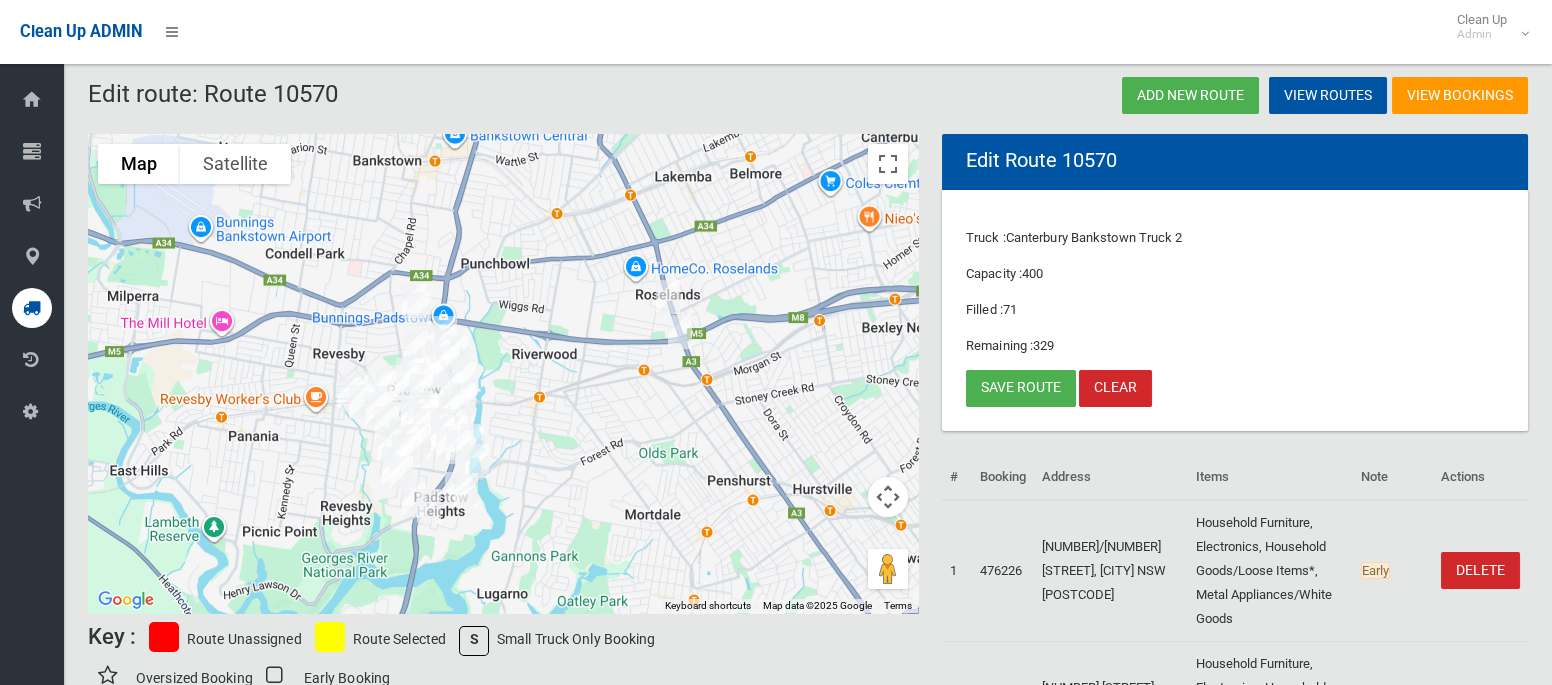 scroll, scrollTop: 0, scrollLeft: 0, axis: both 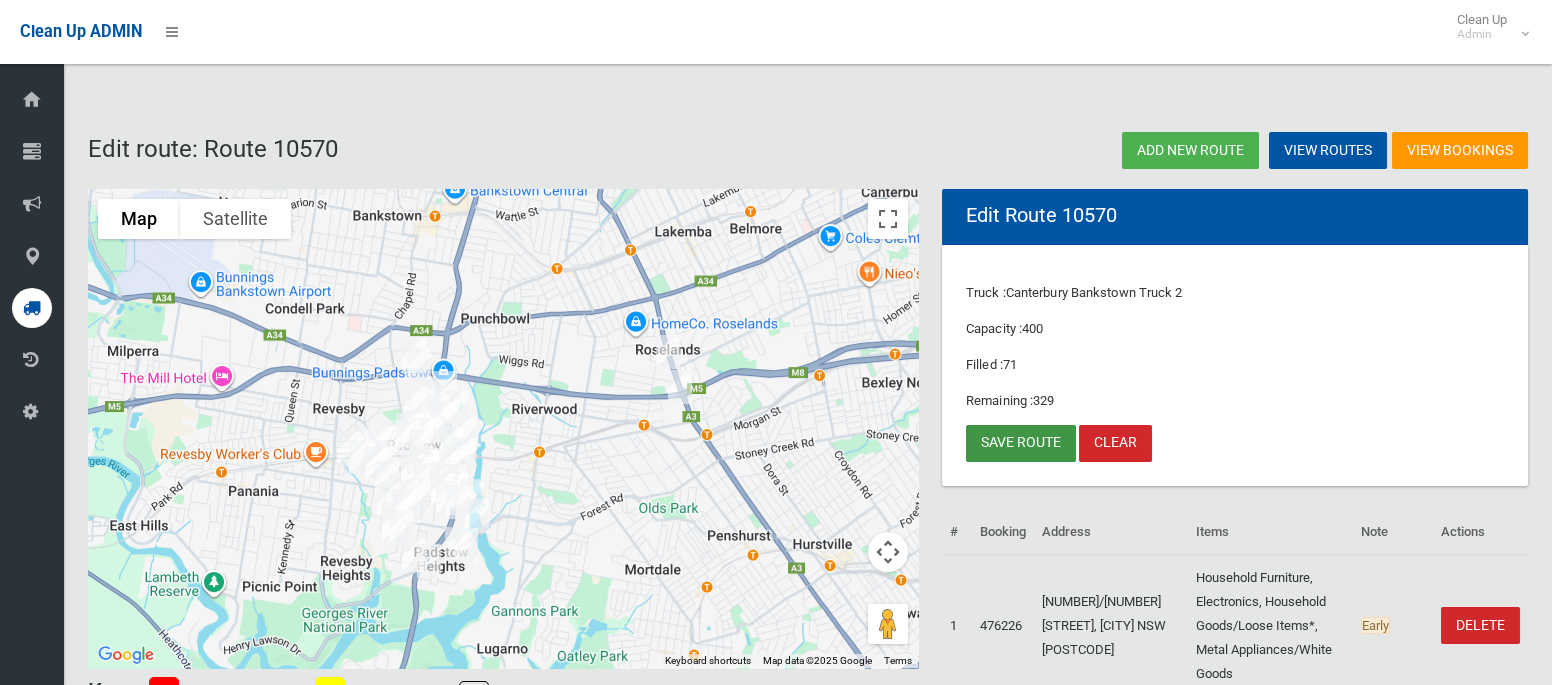 click on "Save route" at bounding box center [1021, 443] 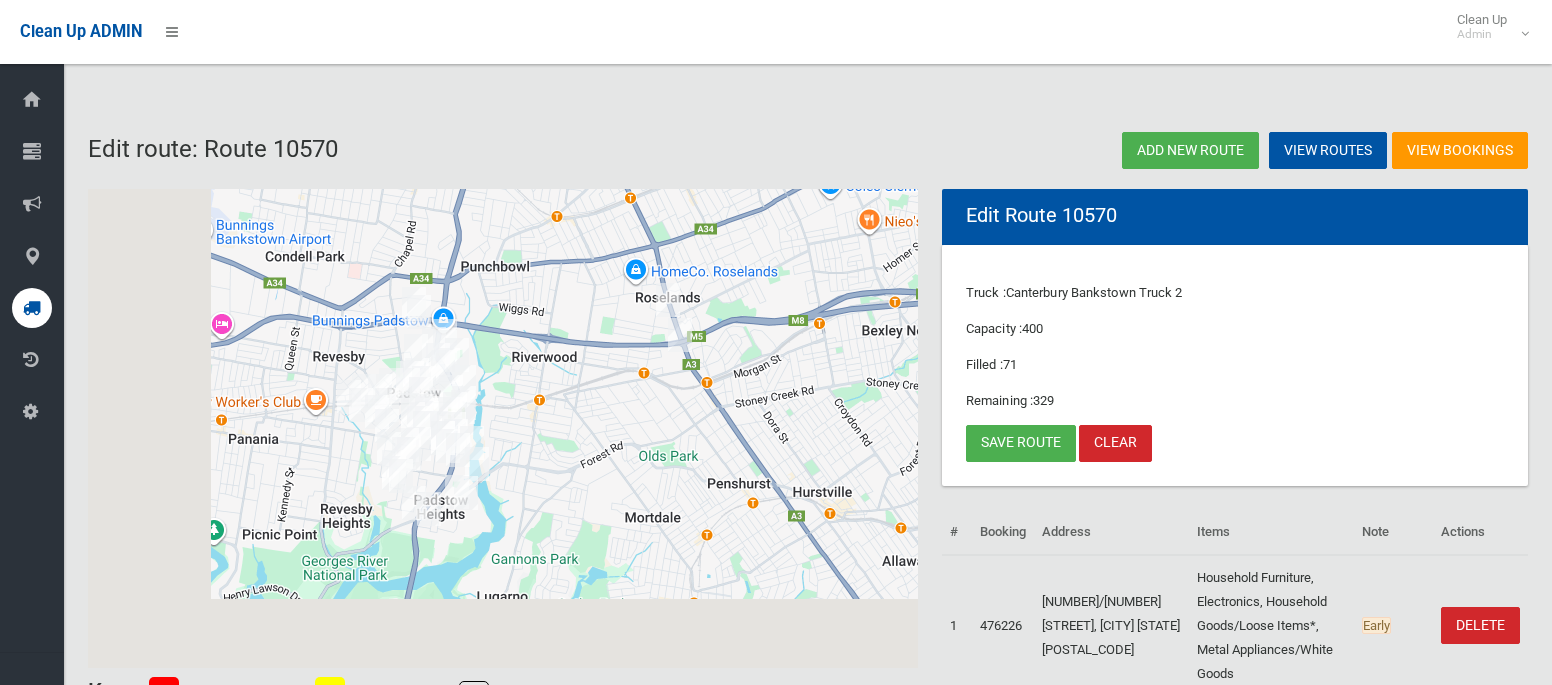 scroll, scrollTop: 0, scrollLeft: 0, axis: both 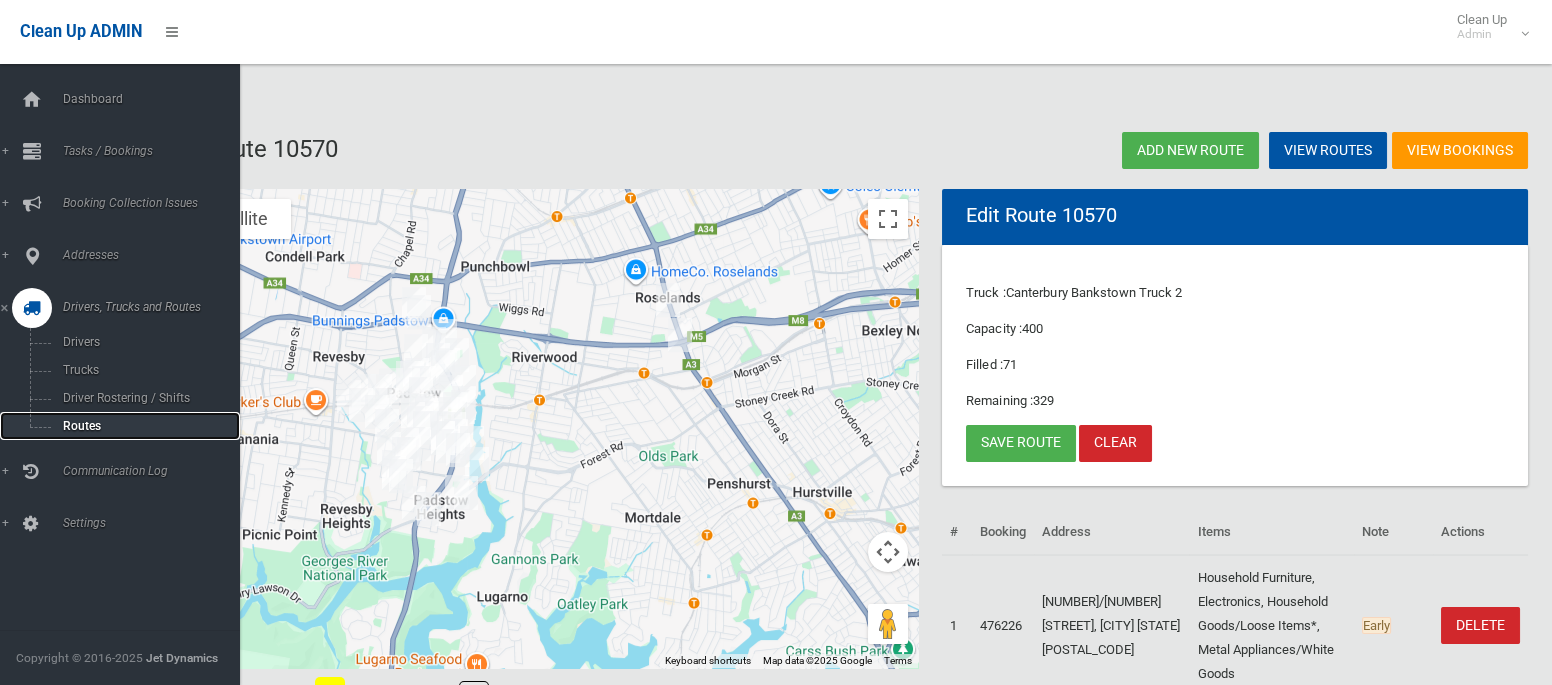 click on "Routes" at bounding box center [140, 426] 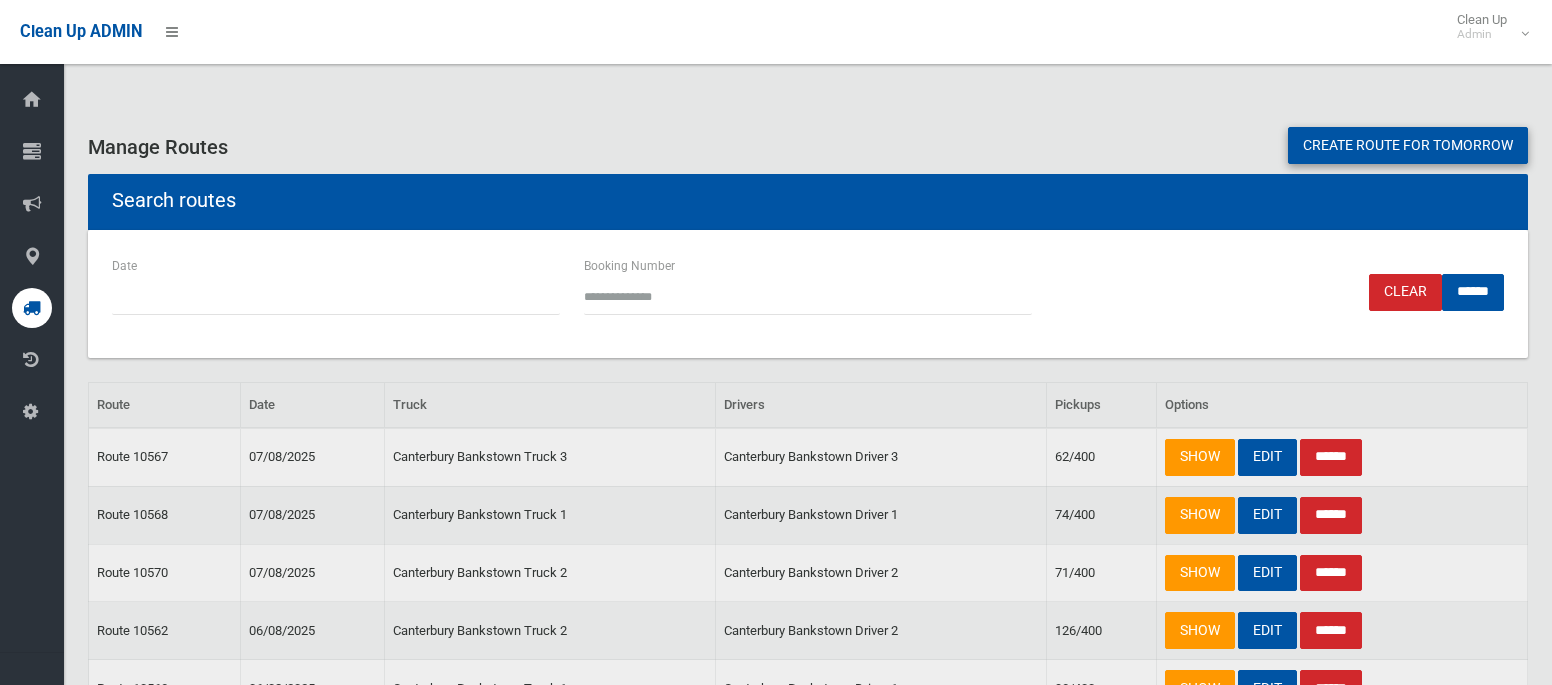 scroll, scrollTop: 0, scrollLeft: 0, axis: both 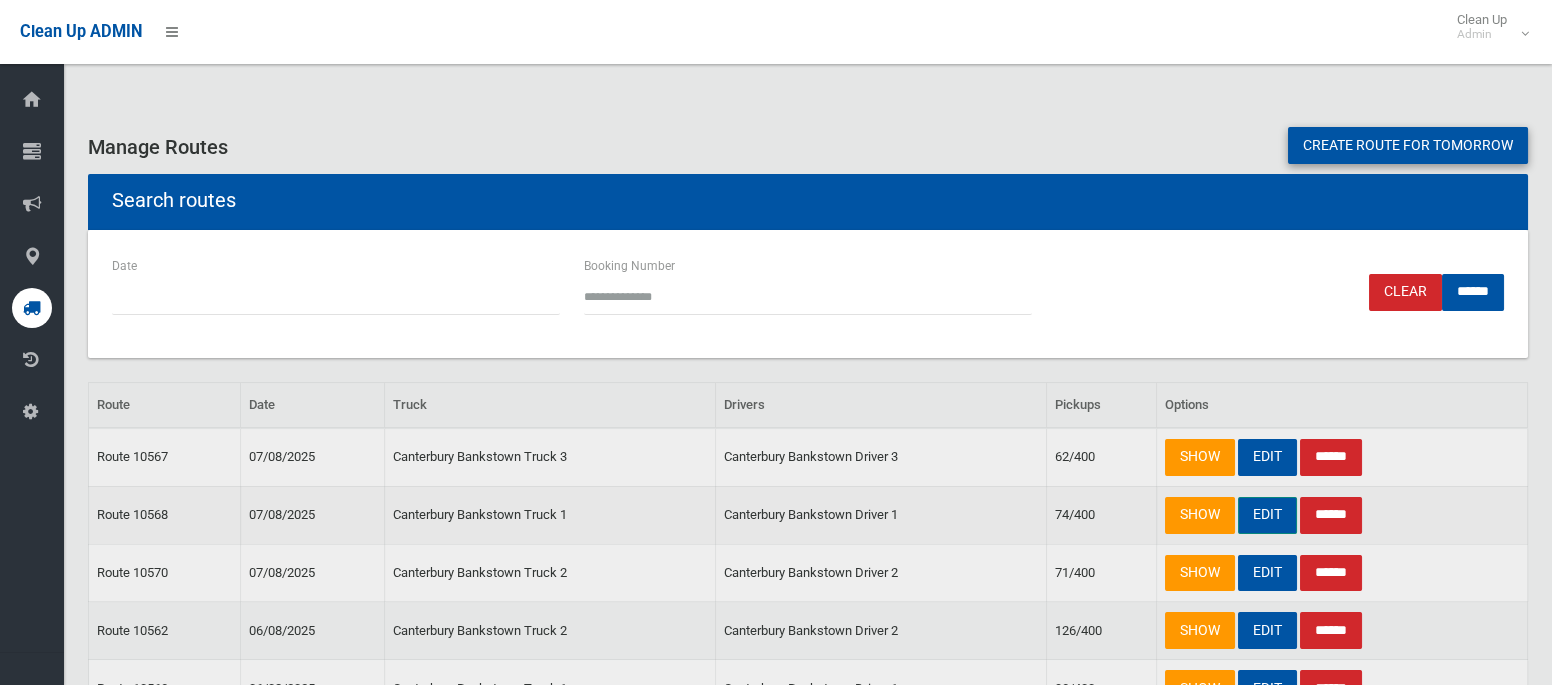 click on "EDIT" at bounding box center (1267, 515) 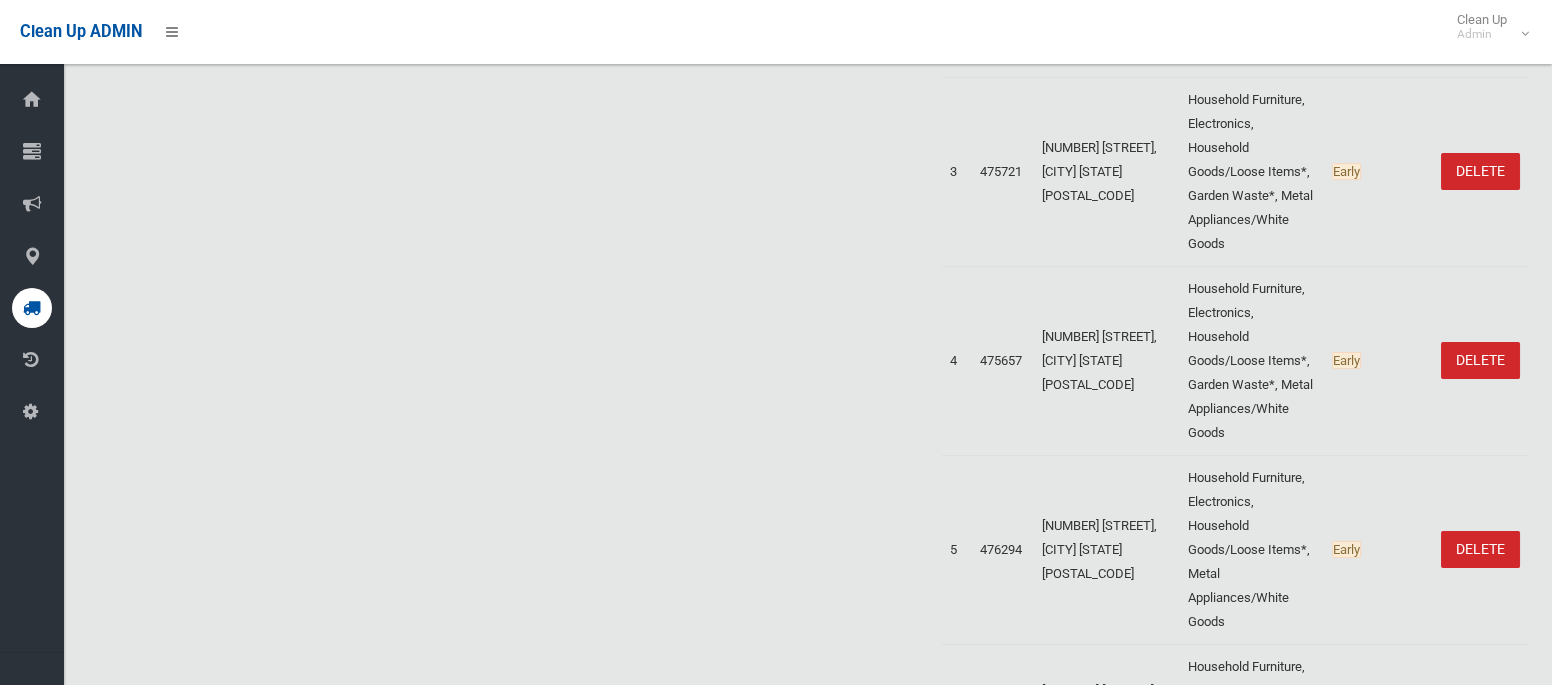 scroll, scrollTop: 0, scrollLeft: 0, axis: both 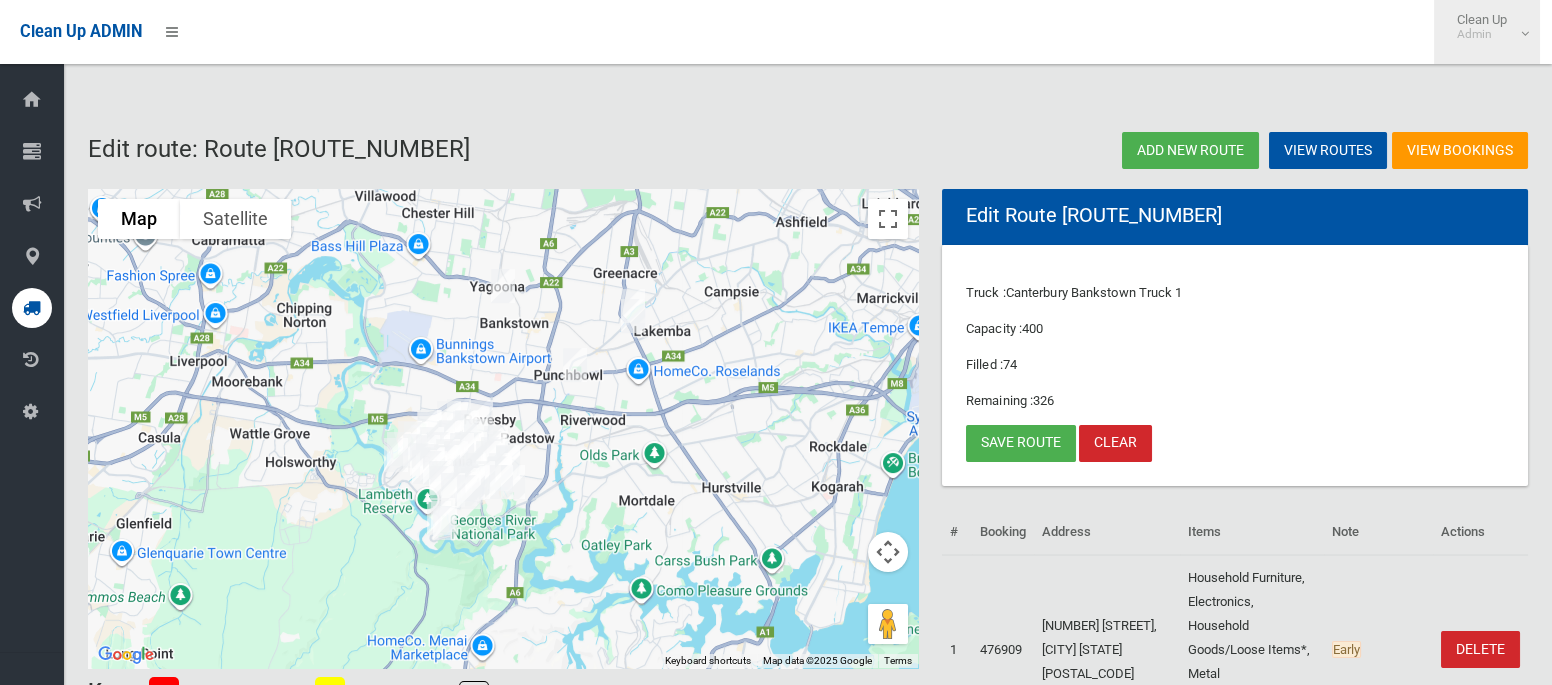 click on "Admin" at bounding box center [1482, 34] 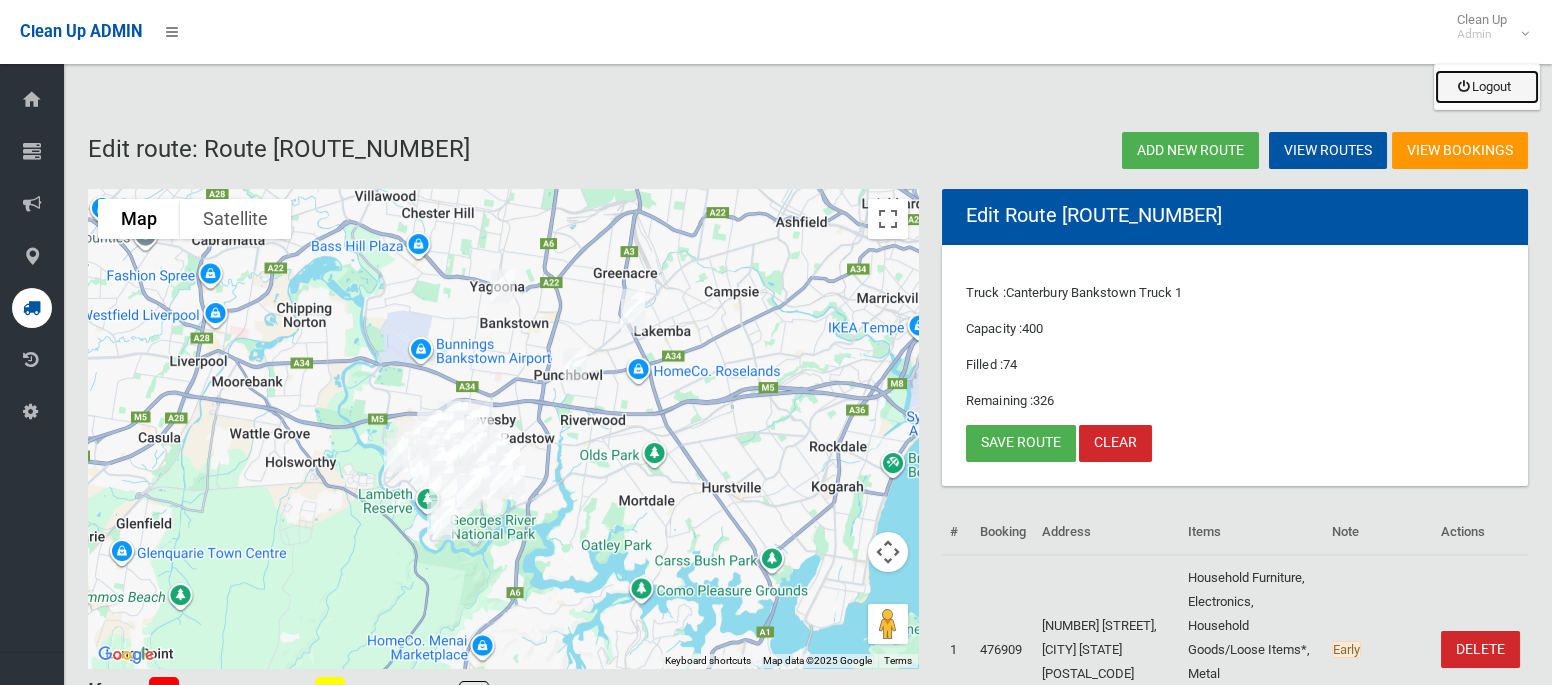 click on "Logout" at bounding box center [1487, 87] 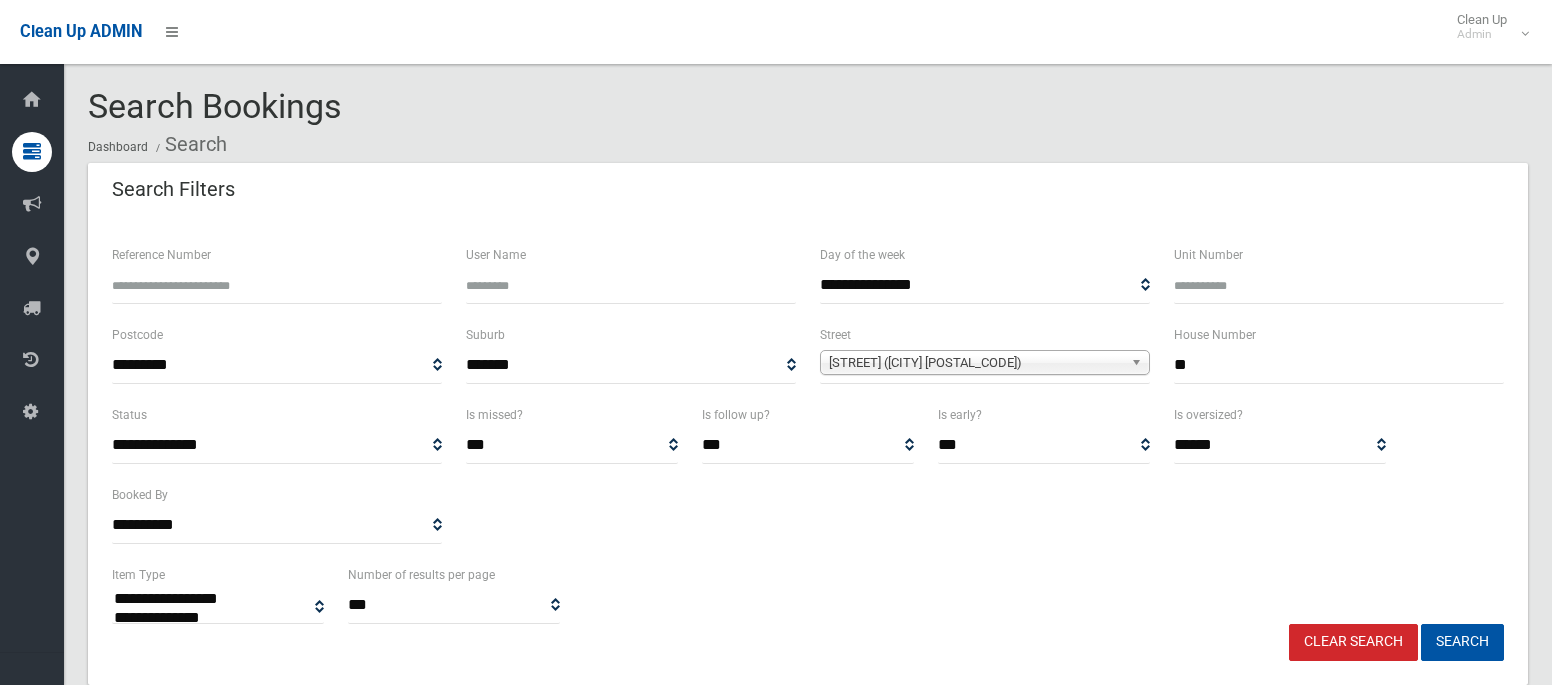 select 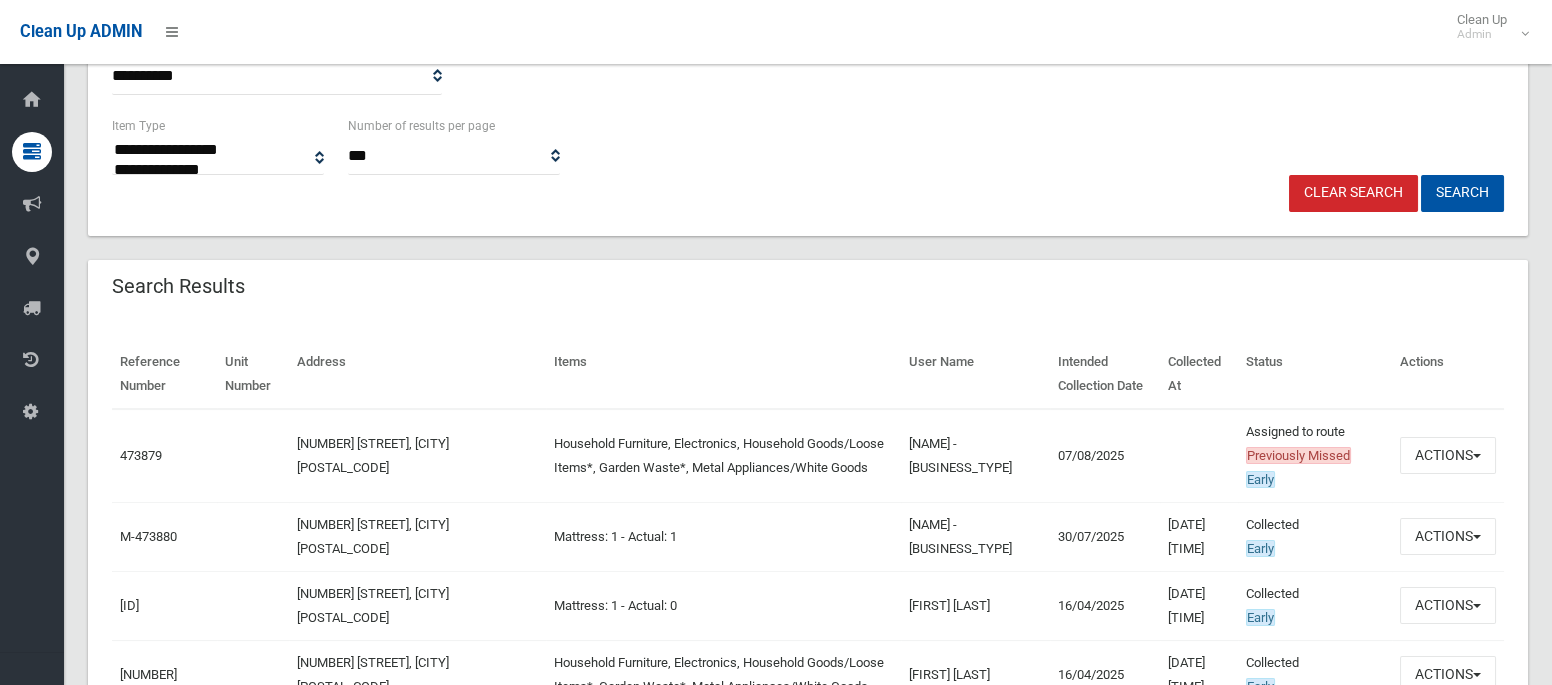scroll, scrollTop: 466, scrollLeft: 0, axis: vertical 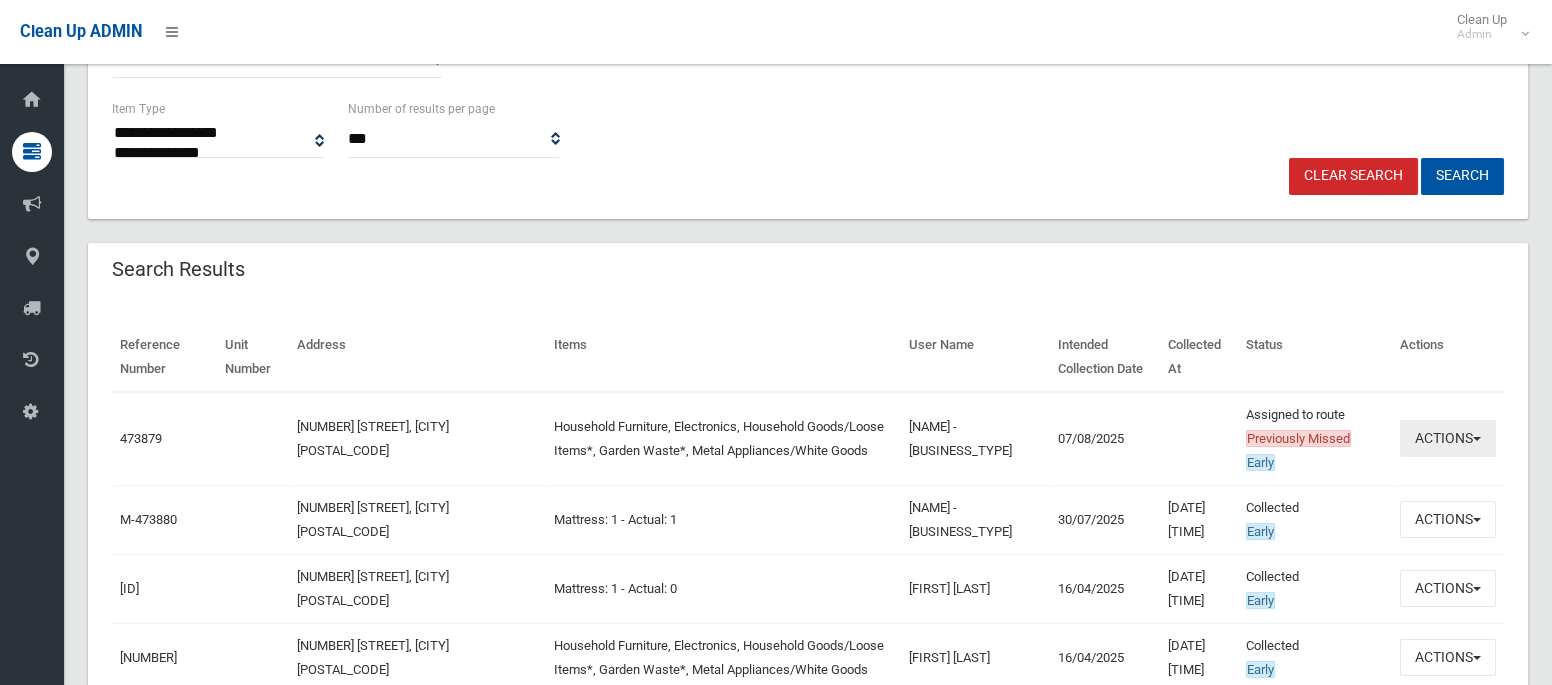click on "Actions" at bounding box center (1448, 438) 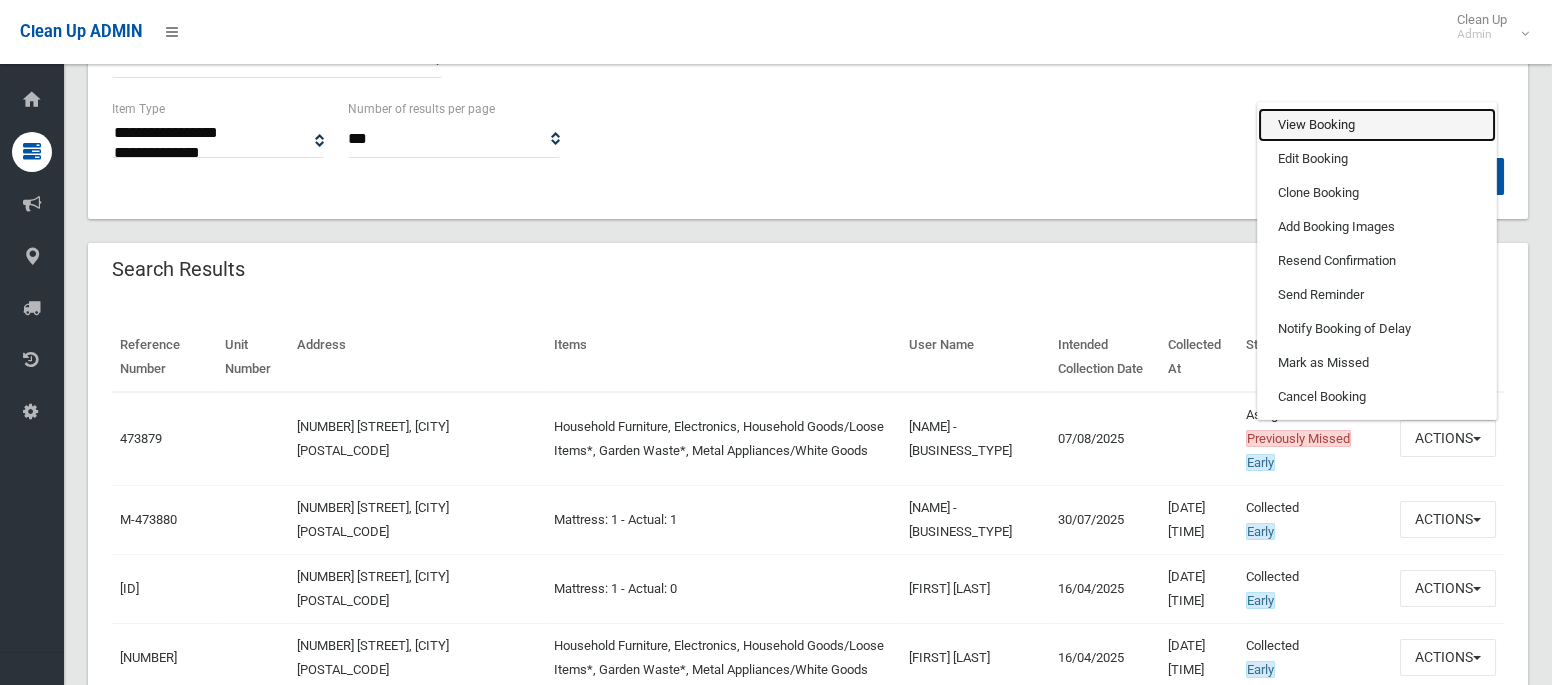 click on "View Booking" at bounding box center [1377, 125] 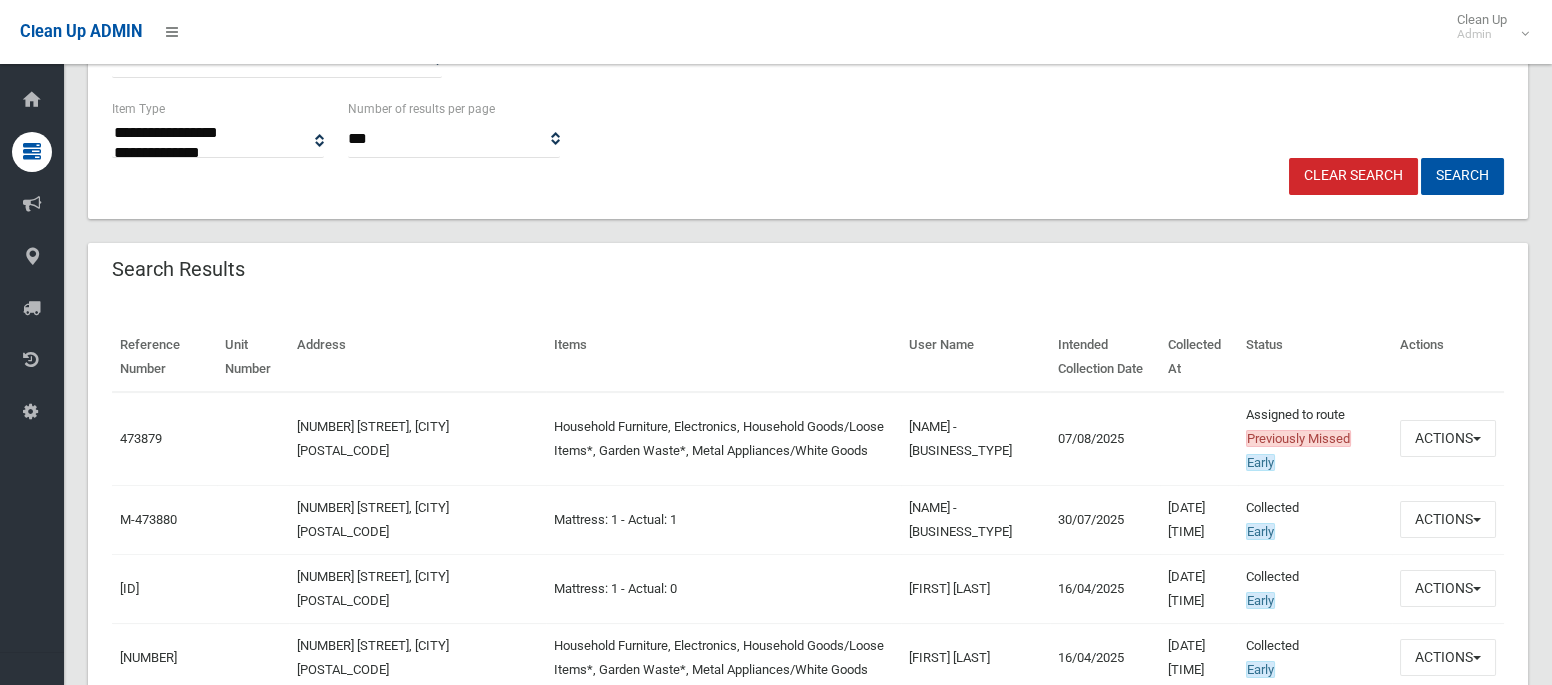 scroll, scrollTop: 0, scrollLeft: 0, axis: both 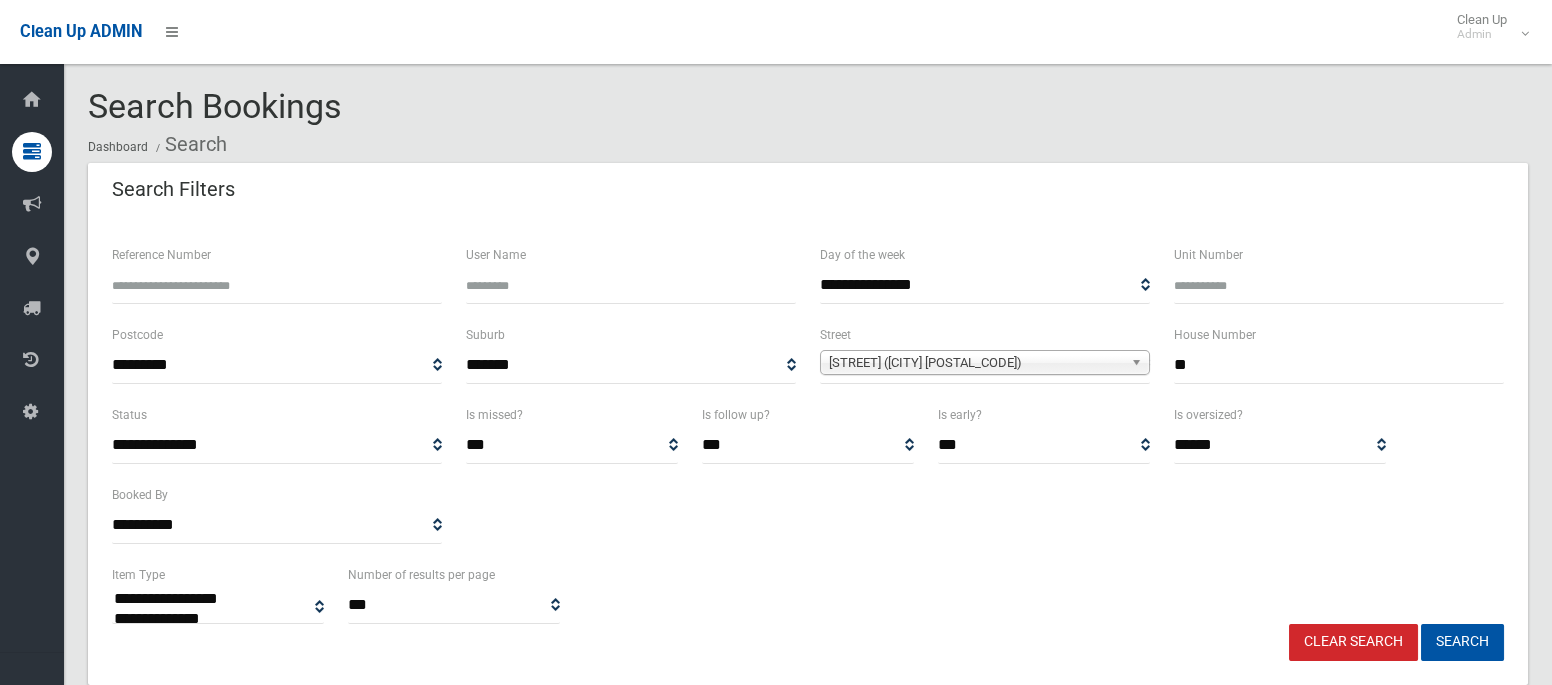 click on "Unit Number" at bounding box center (1339, 285) 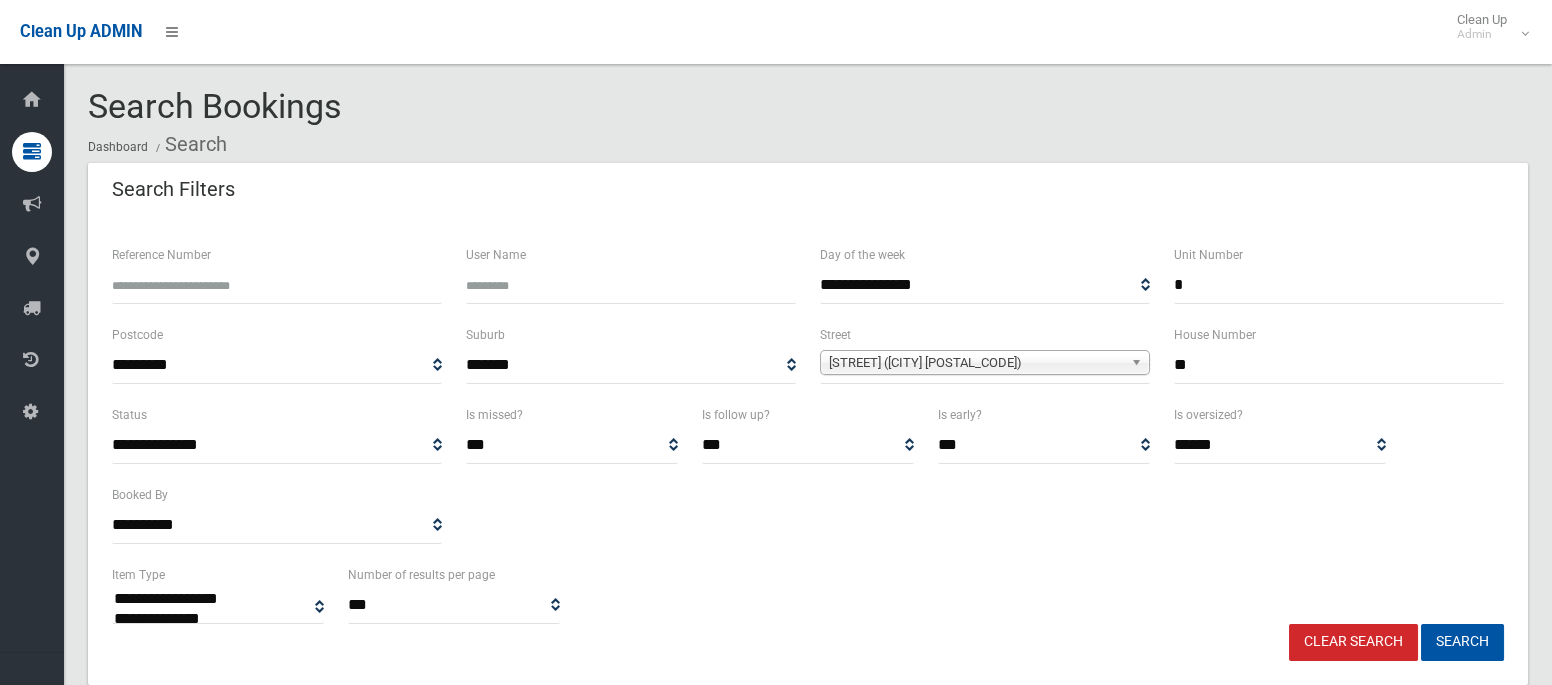 type on "*" 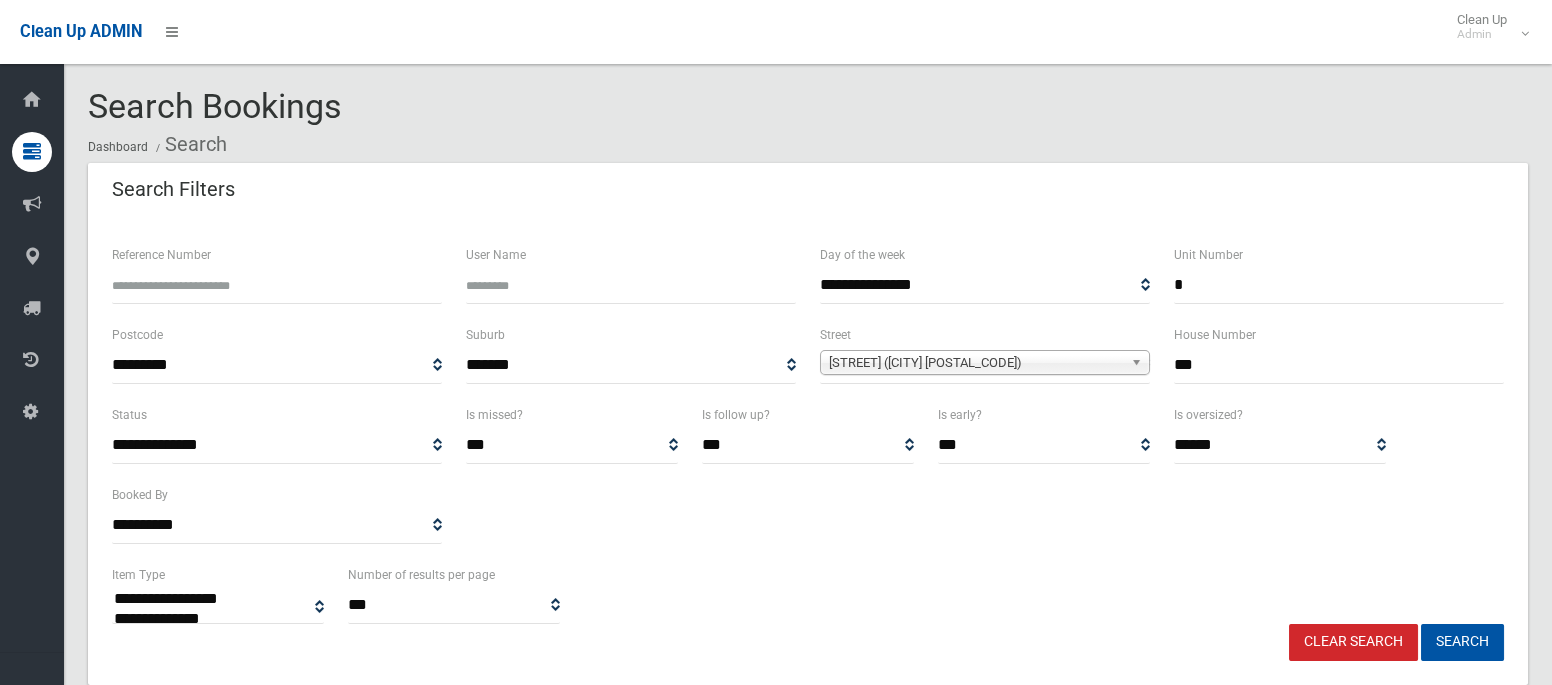 type on "***" 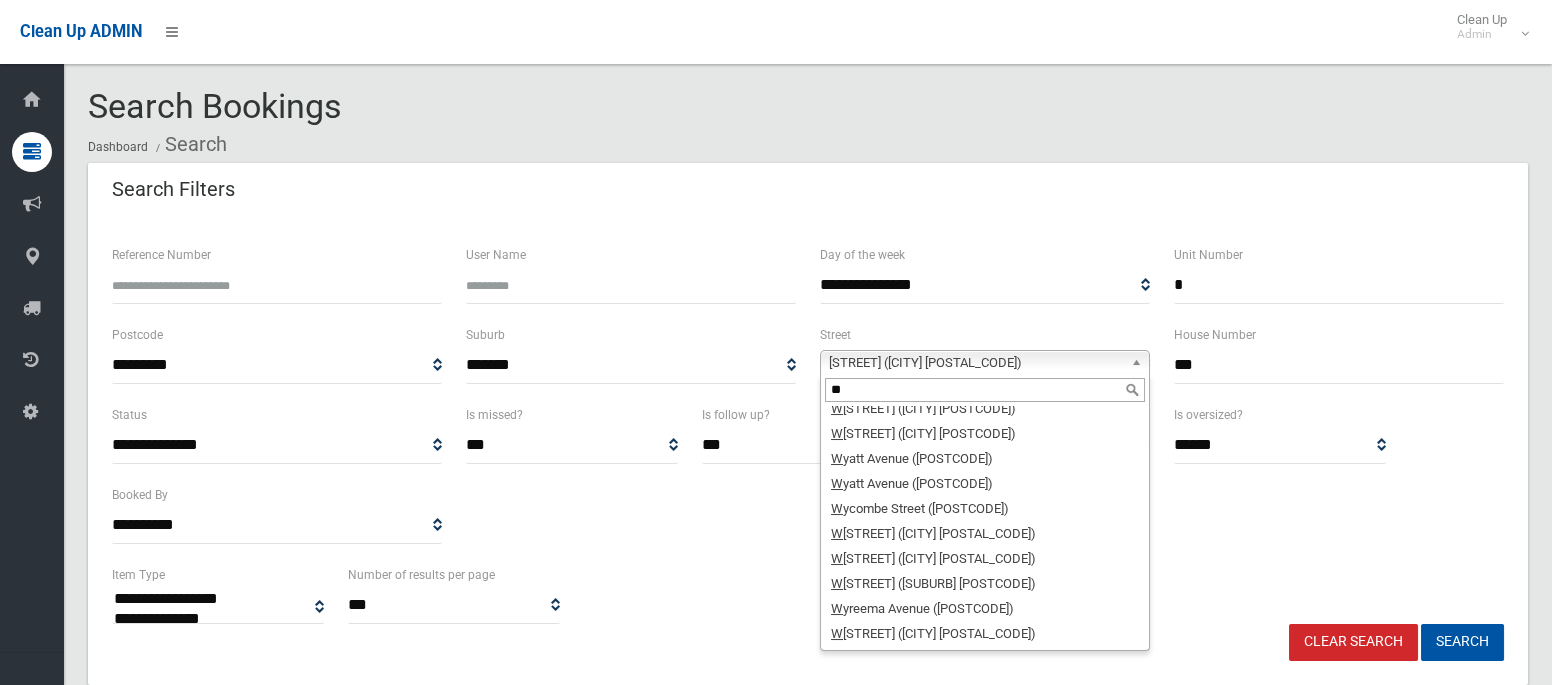 scroll, scrollTop: 0, scrollLeft: 0, axis: both 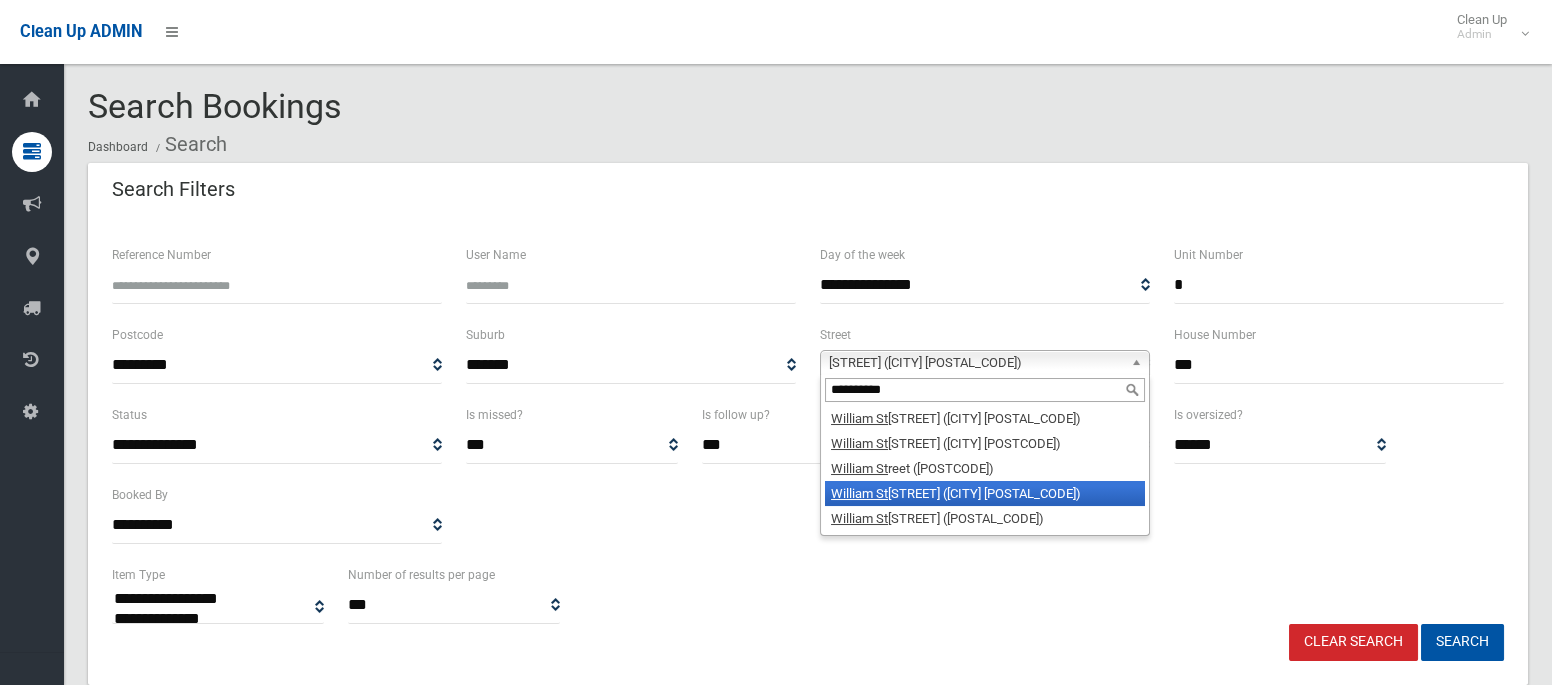 type on "**********" 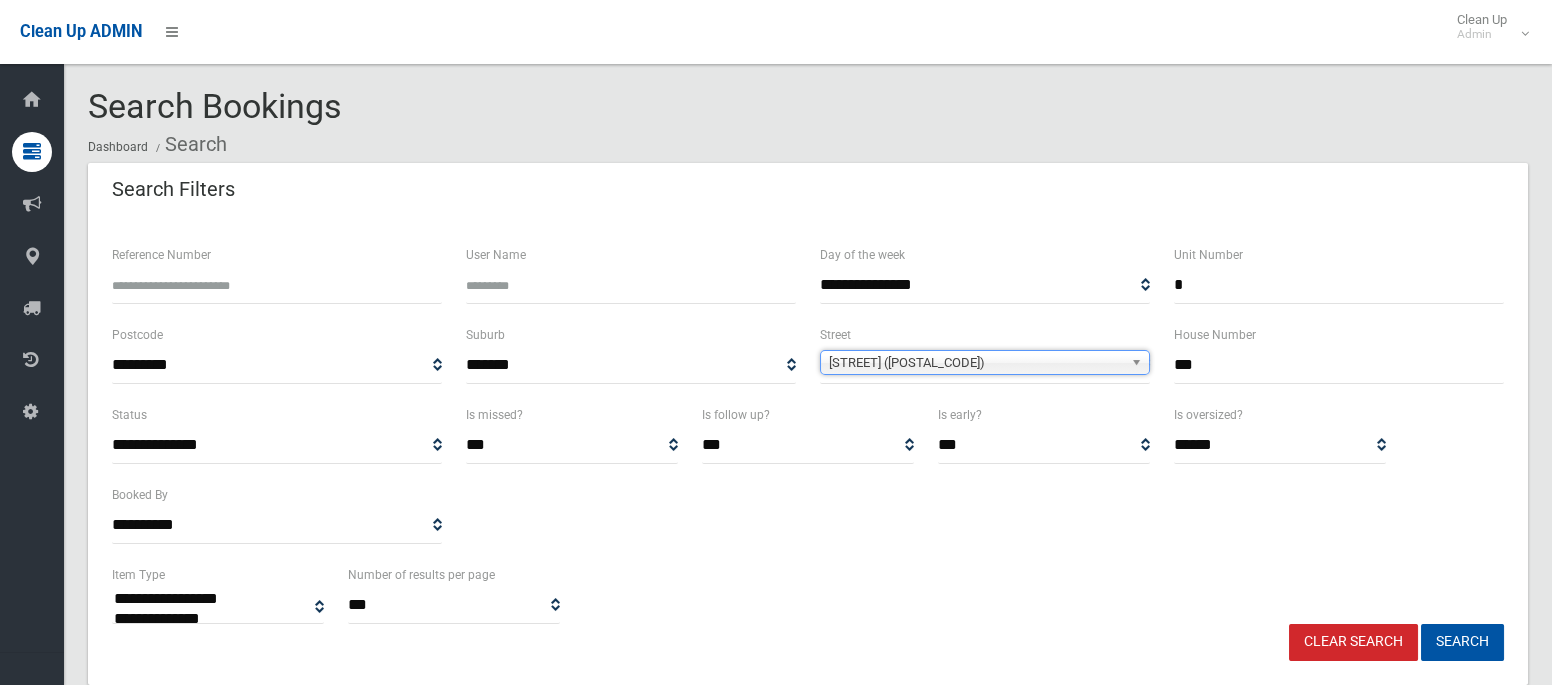 type 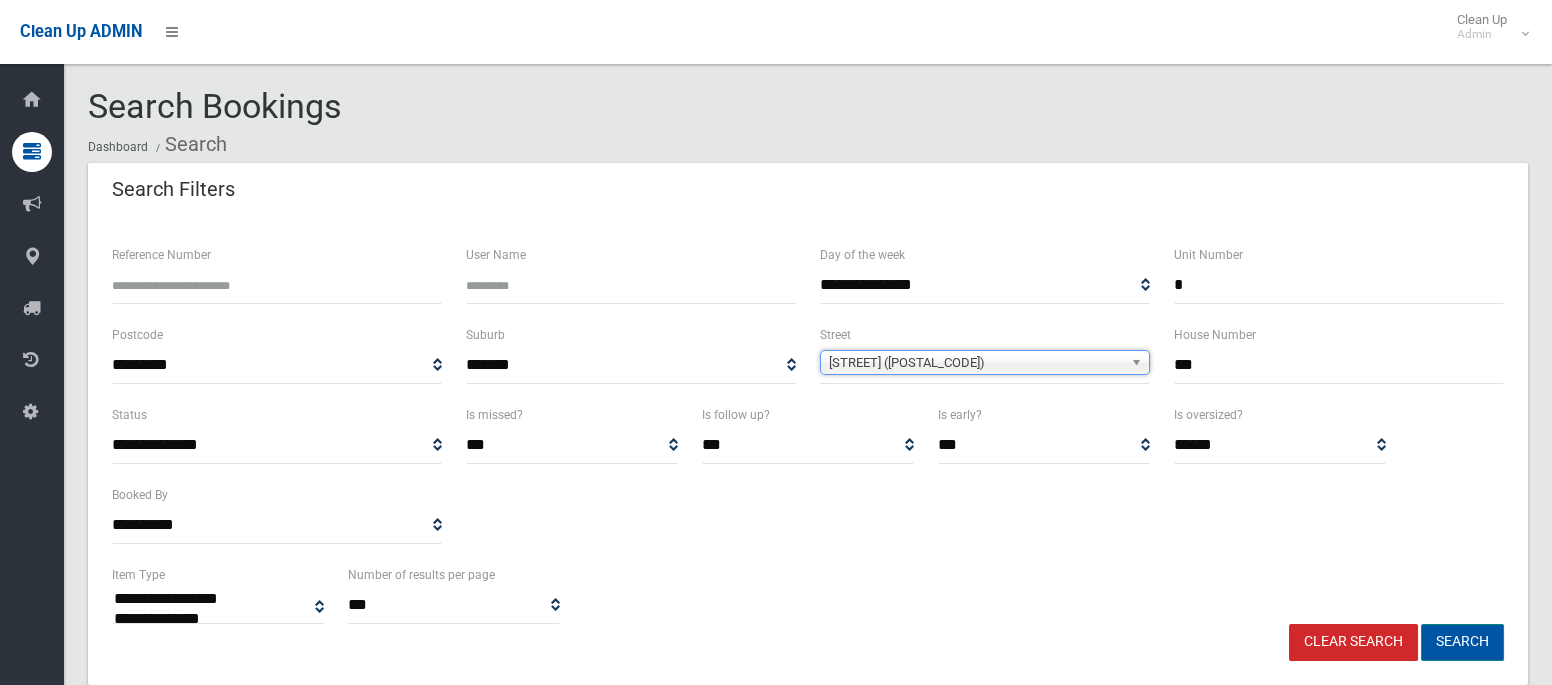 click on "Search" at bounding box center [1462, 642] 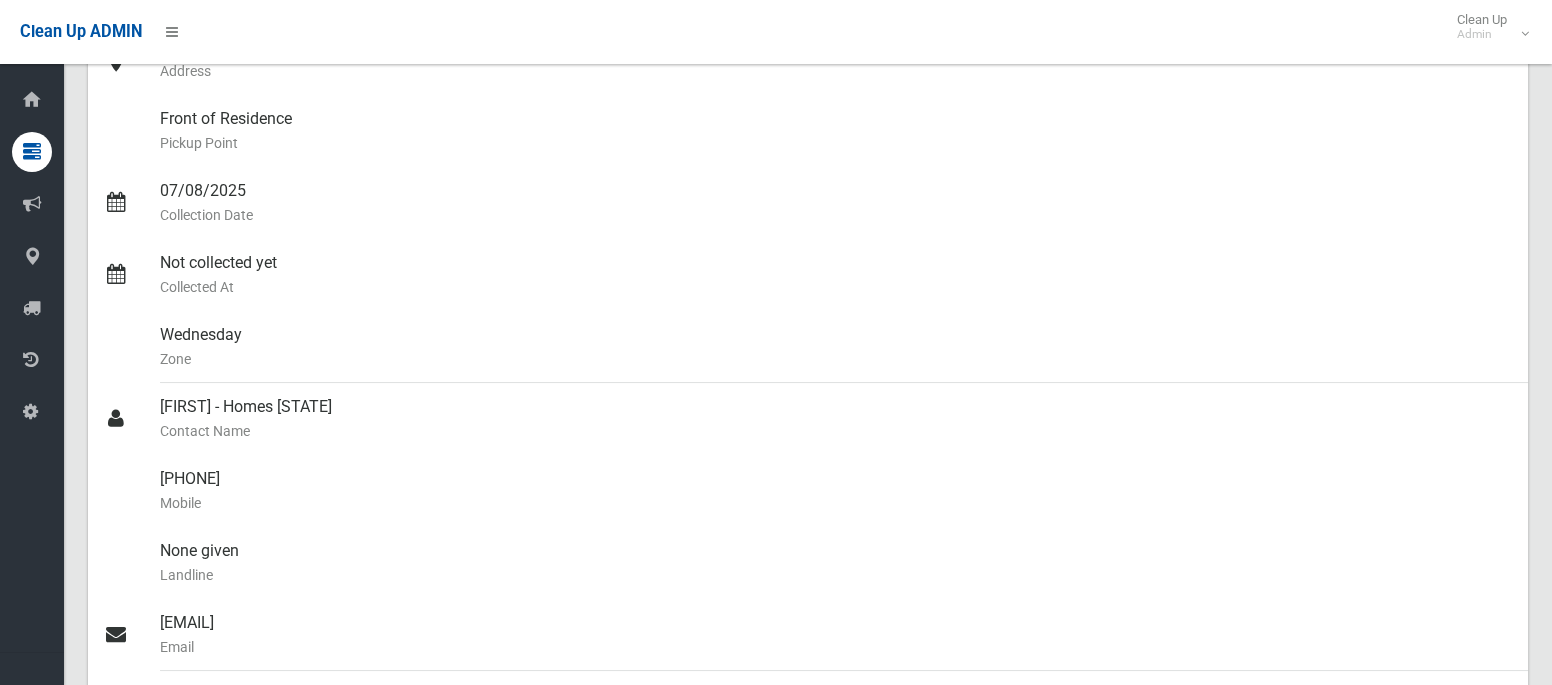 scroll, scrollTop: 0, scrollLeft: 0, axis: both 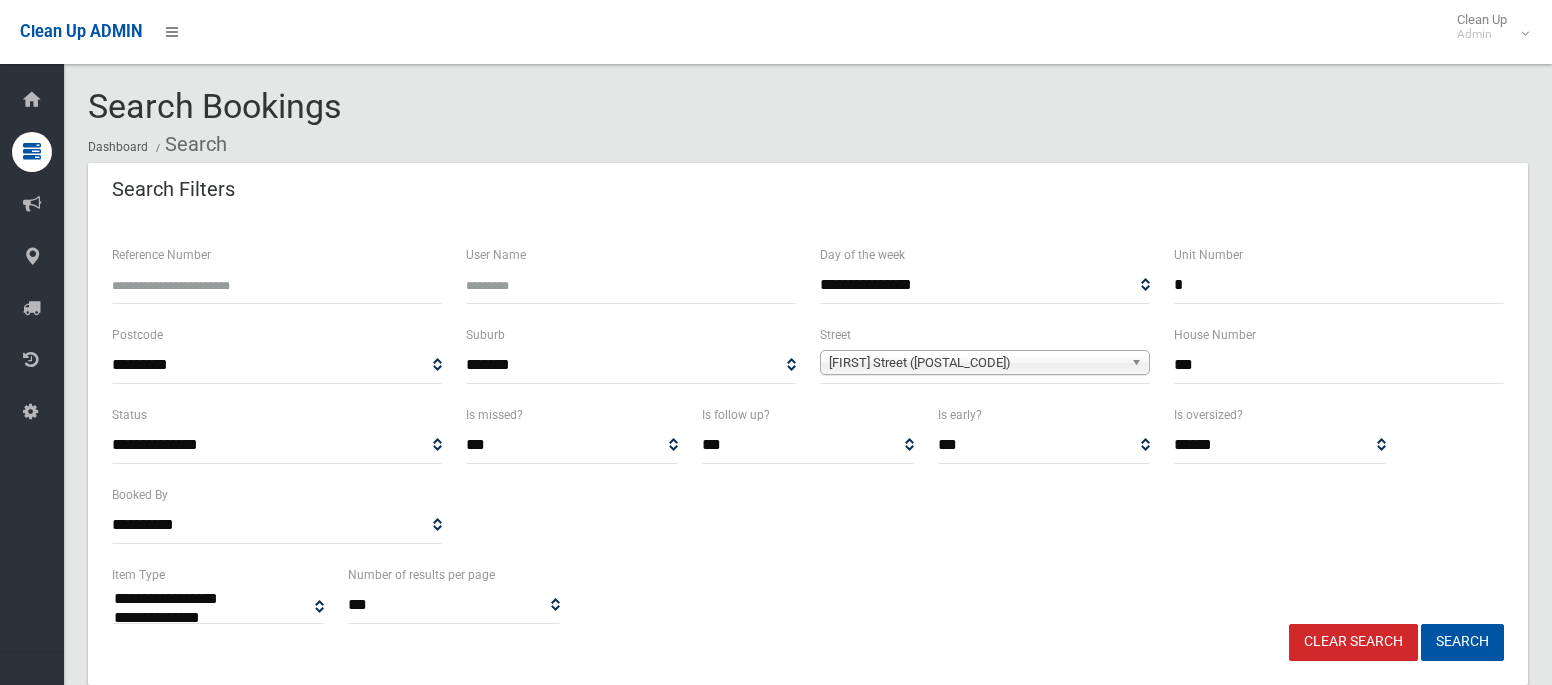 select 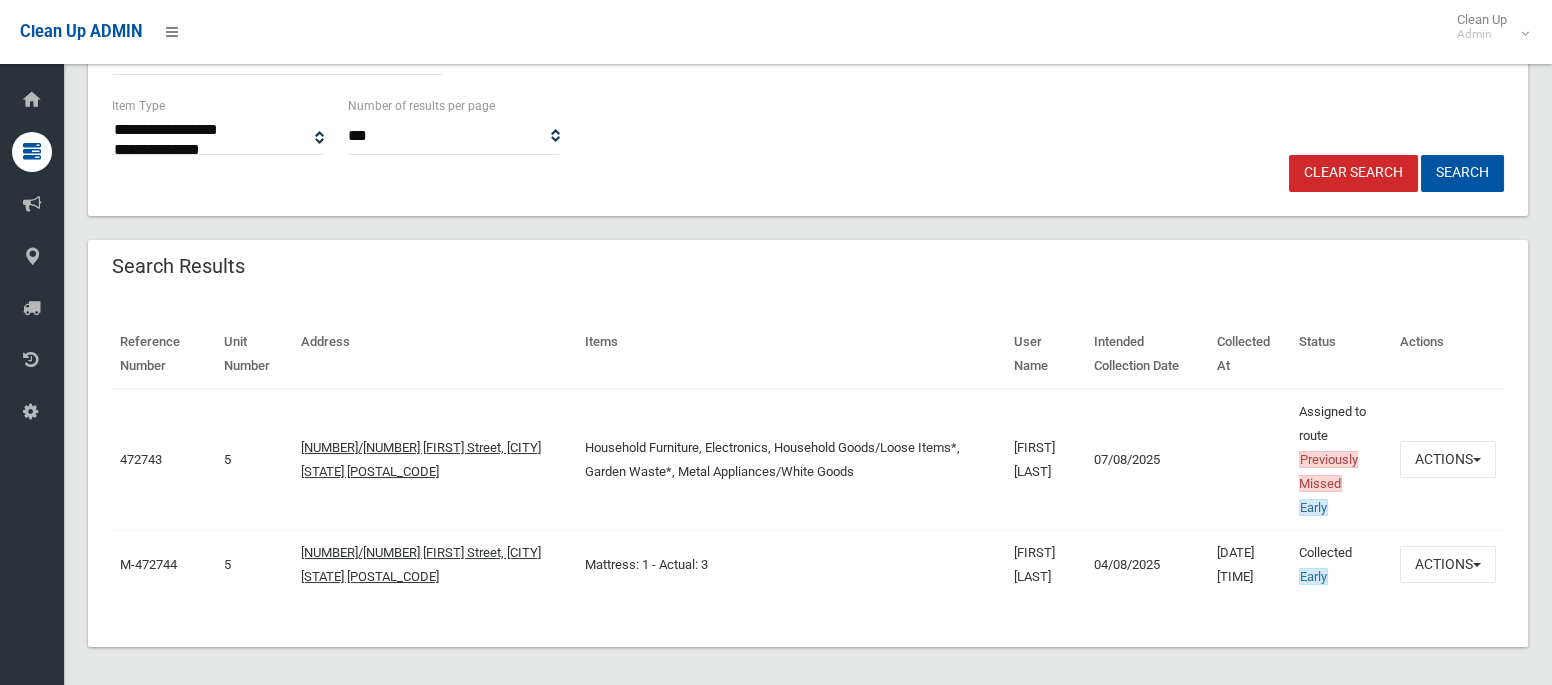 scroll, scrollTop: 476, scrollLeft: 0, axis: vertical 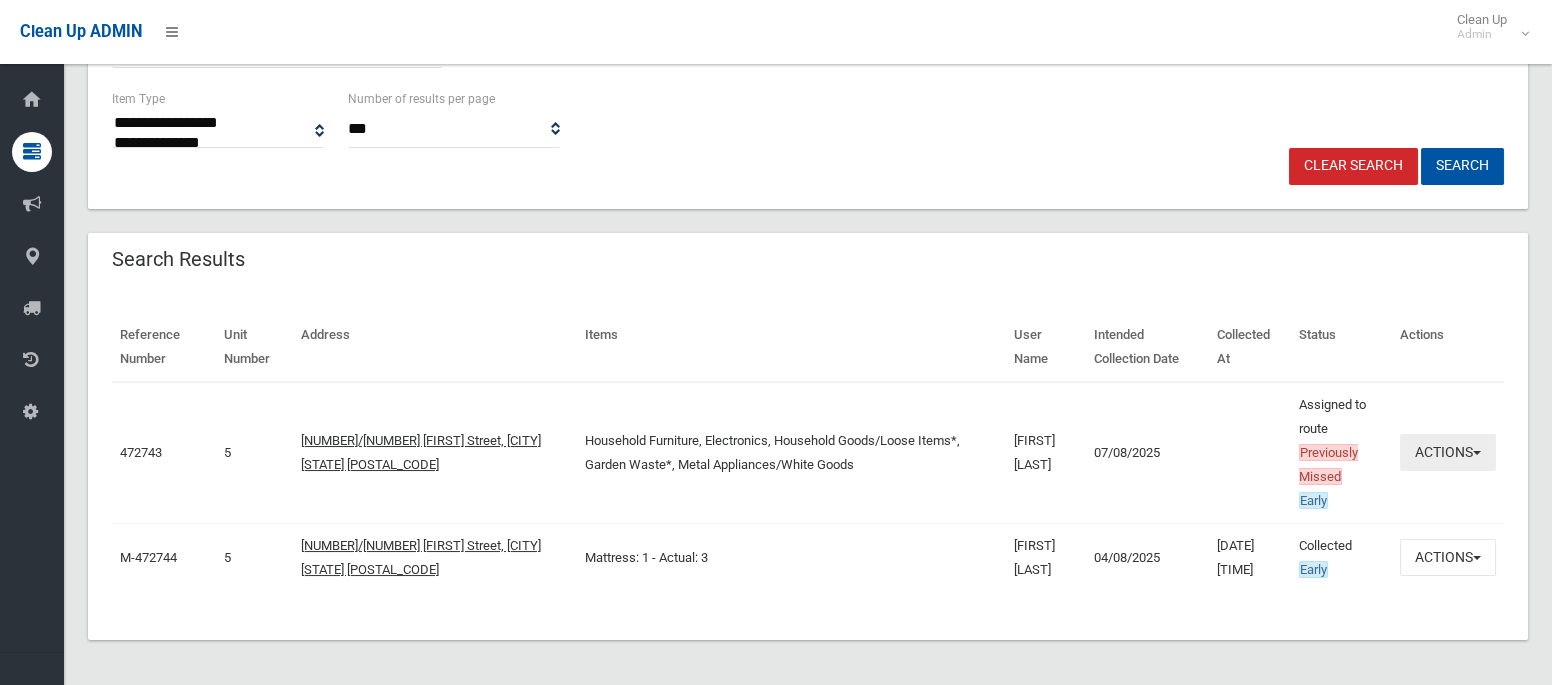 click on "Actions" at bounding box center [1448, 452] 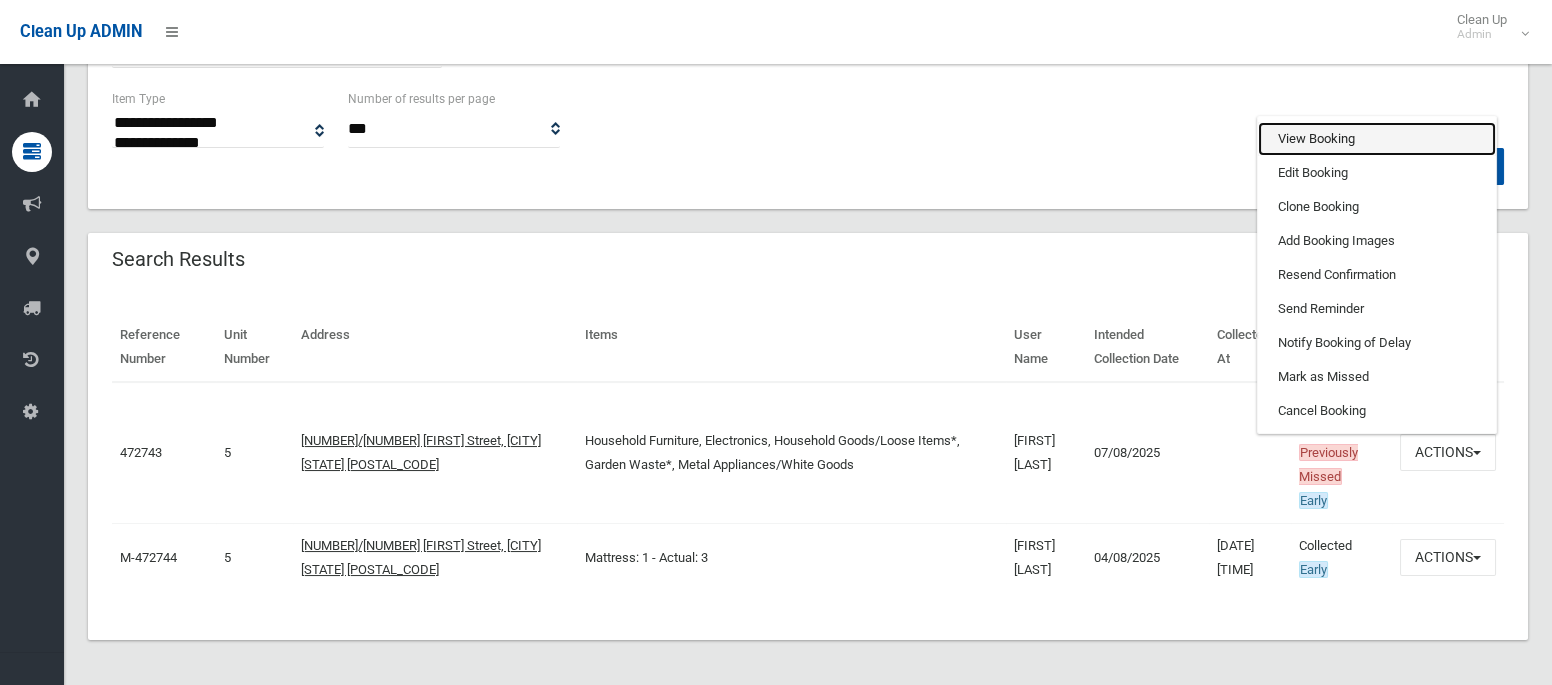 click on "View Booking" at bounding box center (1377, 139) 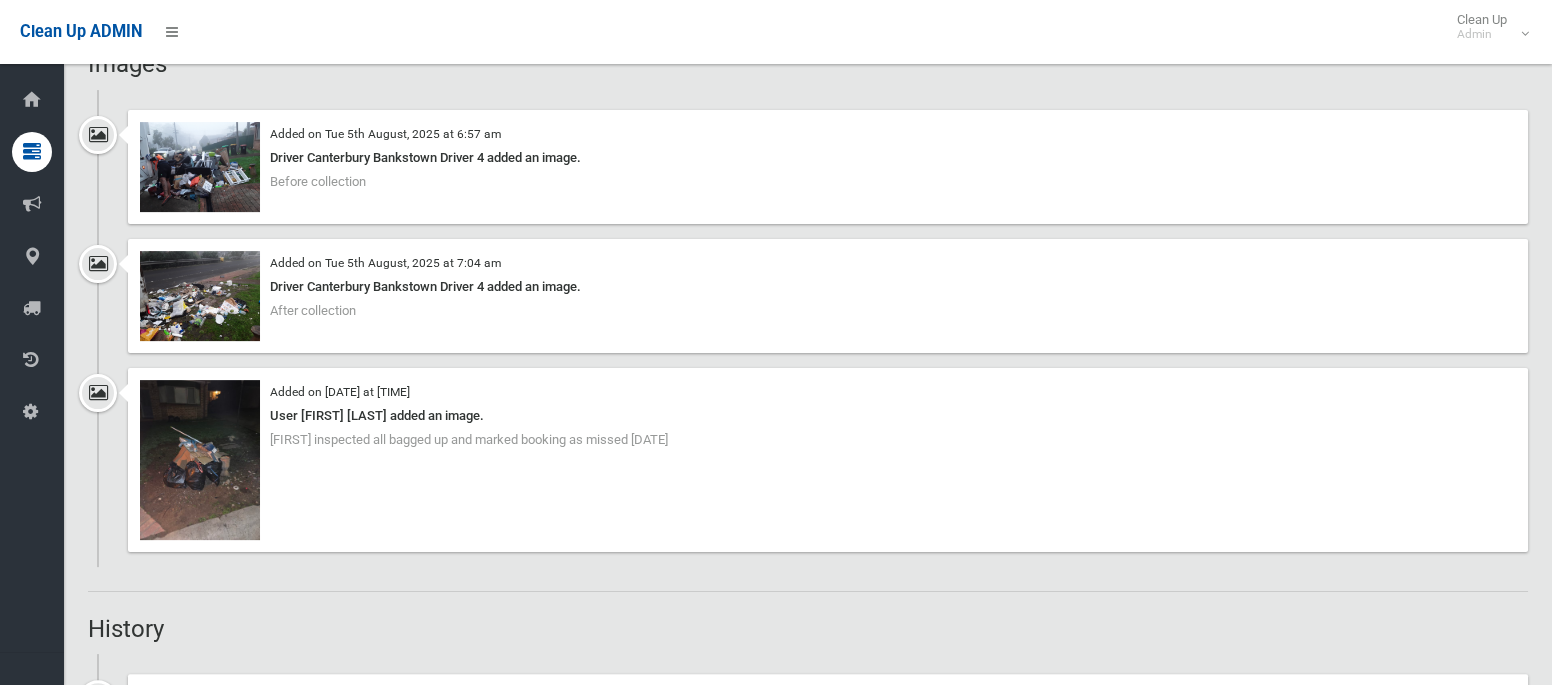 scroll, scrollTop: 0, scrollLeft: 0, axis: both 